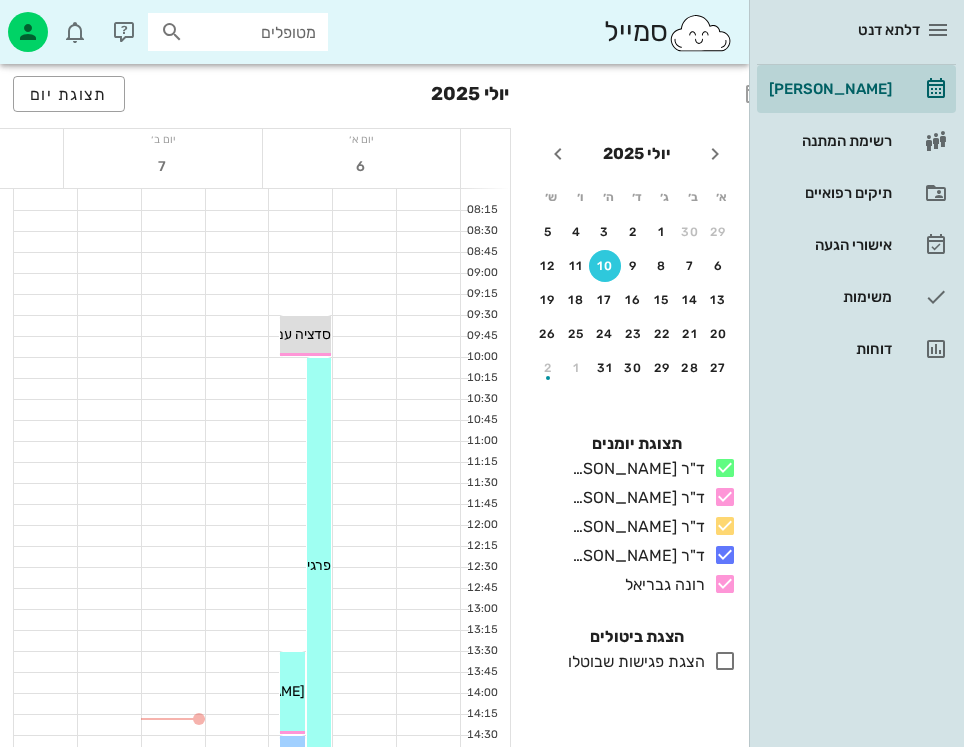 scroll, scrollTop: 0, scrollLeft: 0, axis: both 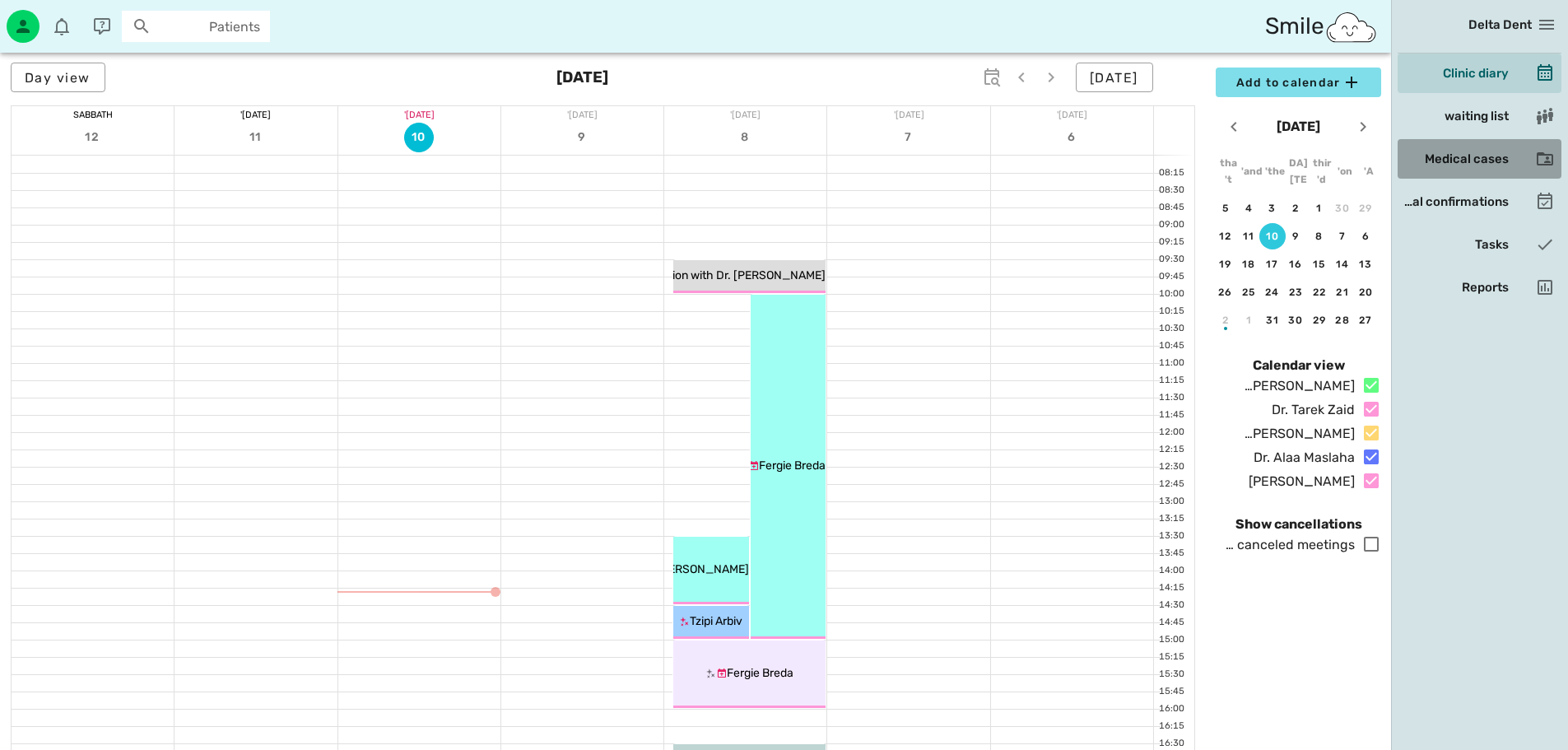 click on "Medical cases" at bounding box center [1467, 159] 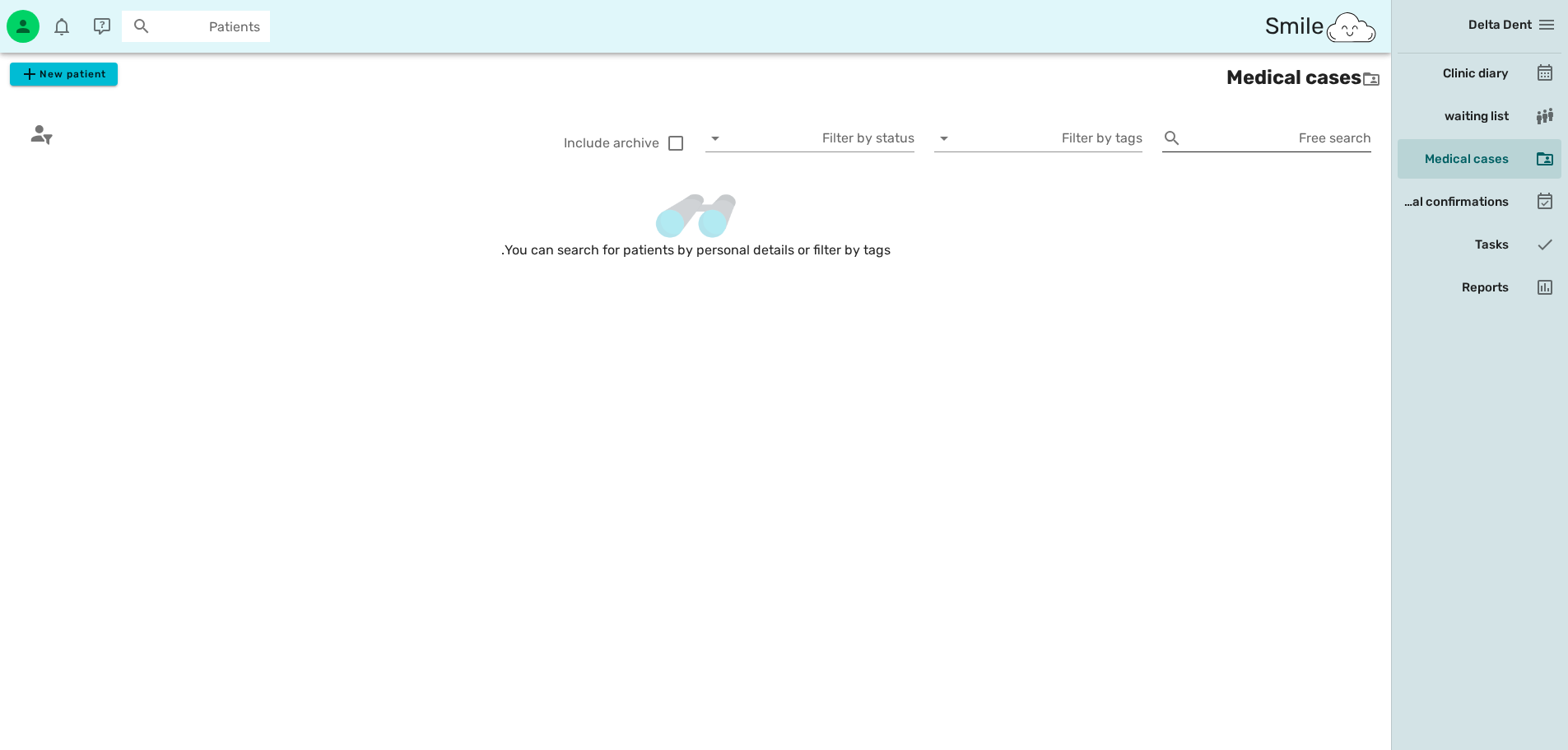 click on "Free search" at bounding box center [1280, 138] 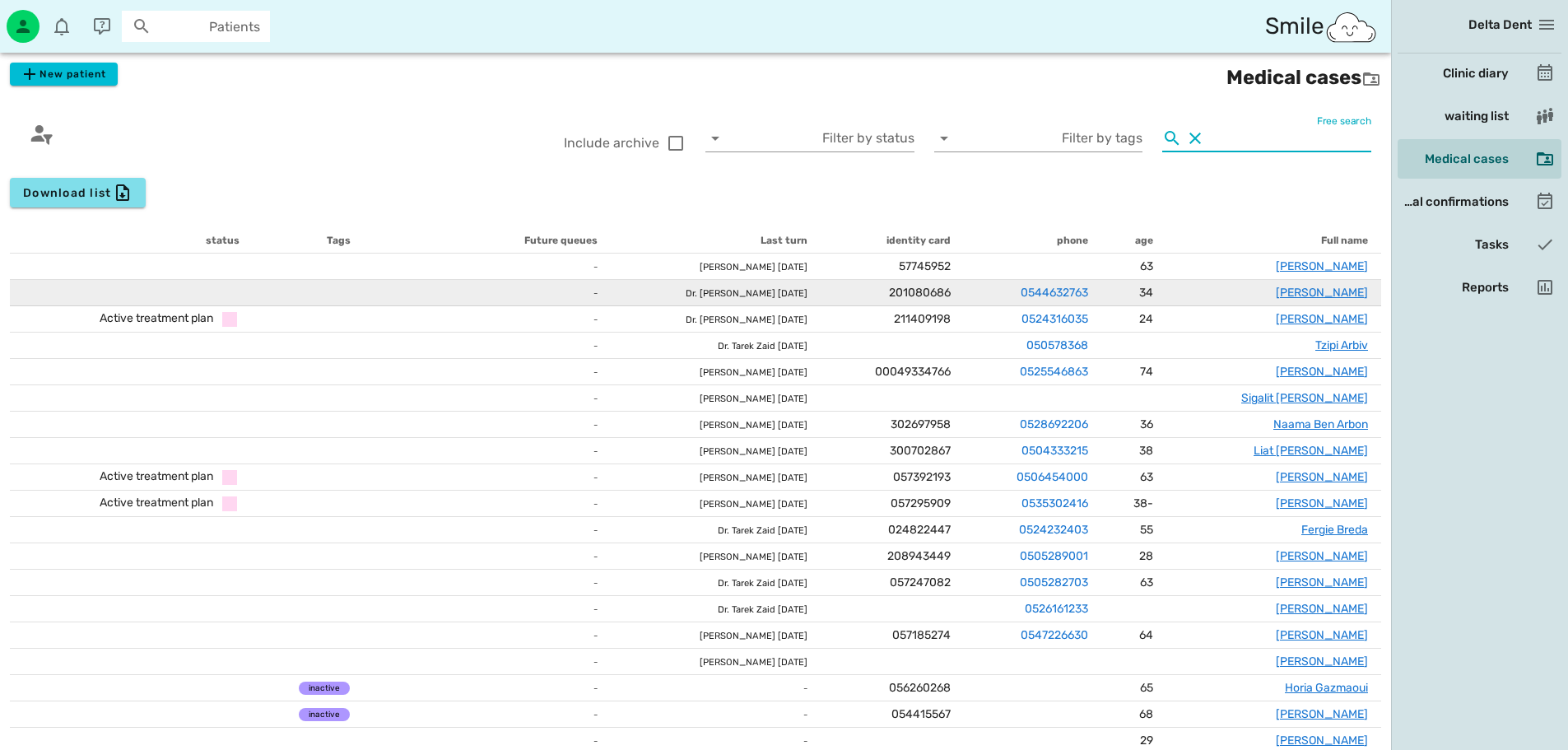 type 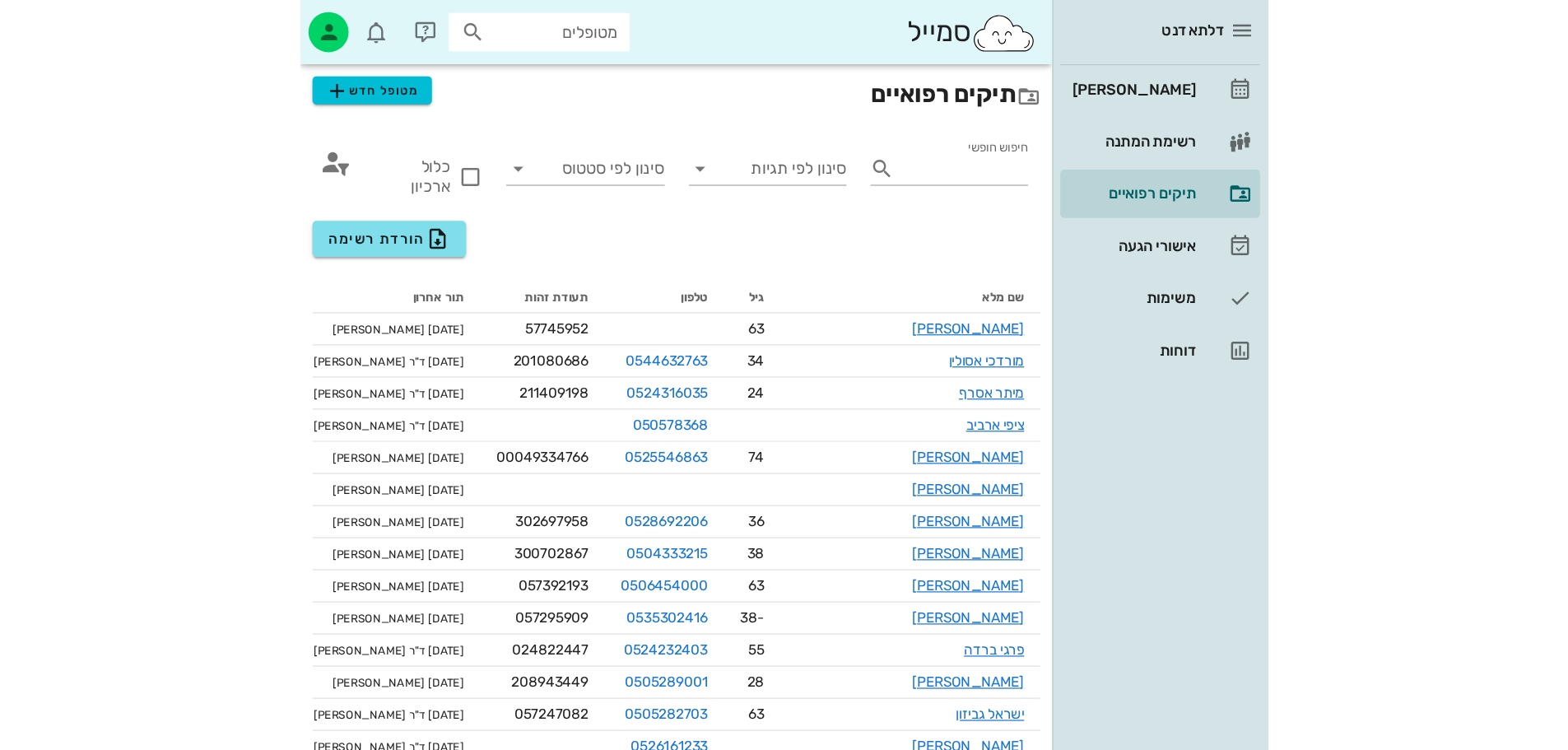 scroll, scrollTop: 0, scrollLeft: 0, axis: both 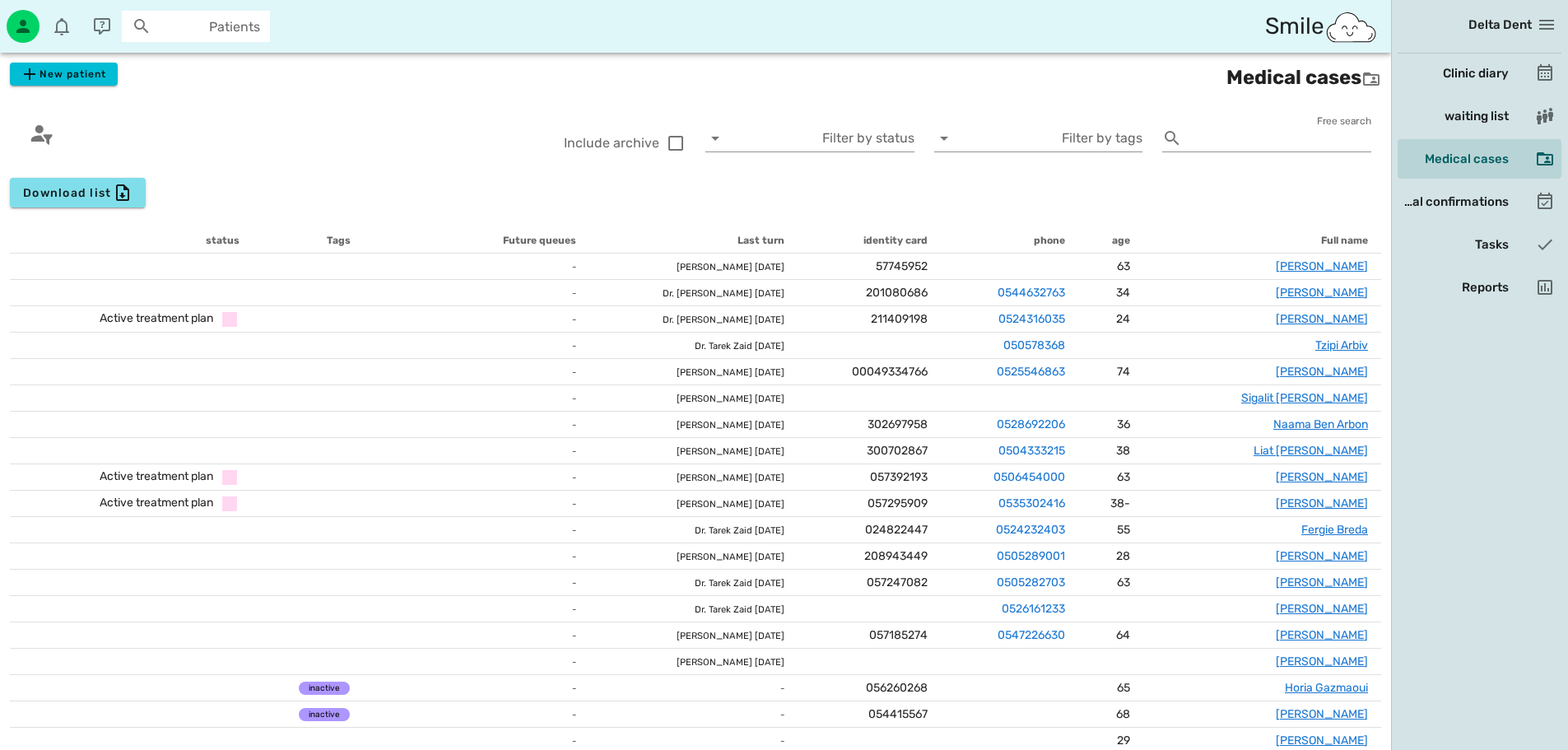 click on "Download list" at bounding box center (696, 193) 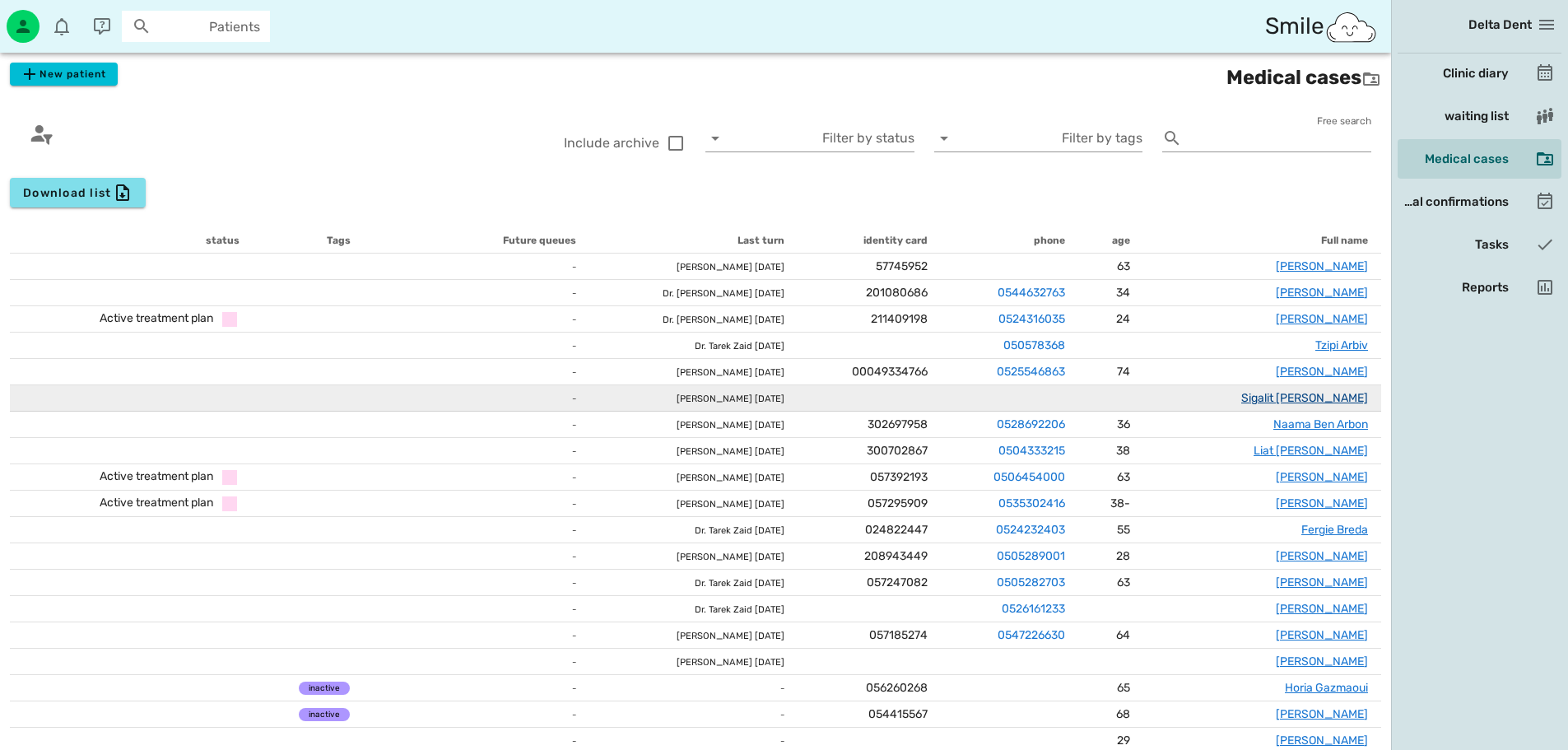 click on "Sigalit [PERSON_NAME]" at bounding box center [1305, 398] 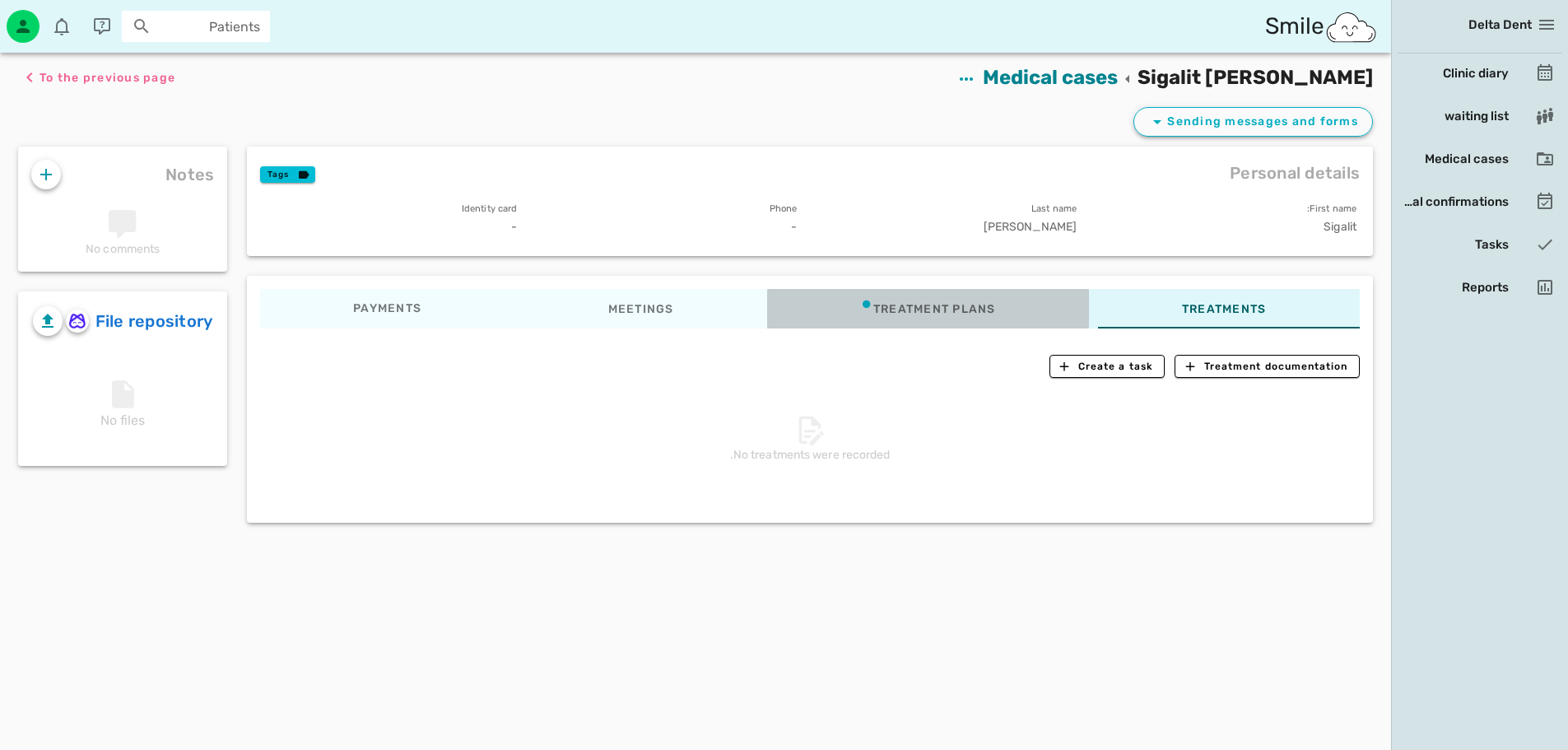 click on "Treatment plans" at bounding box center [934, 308] 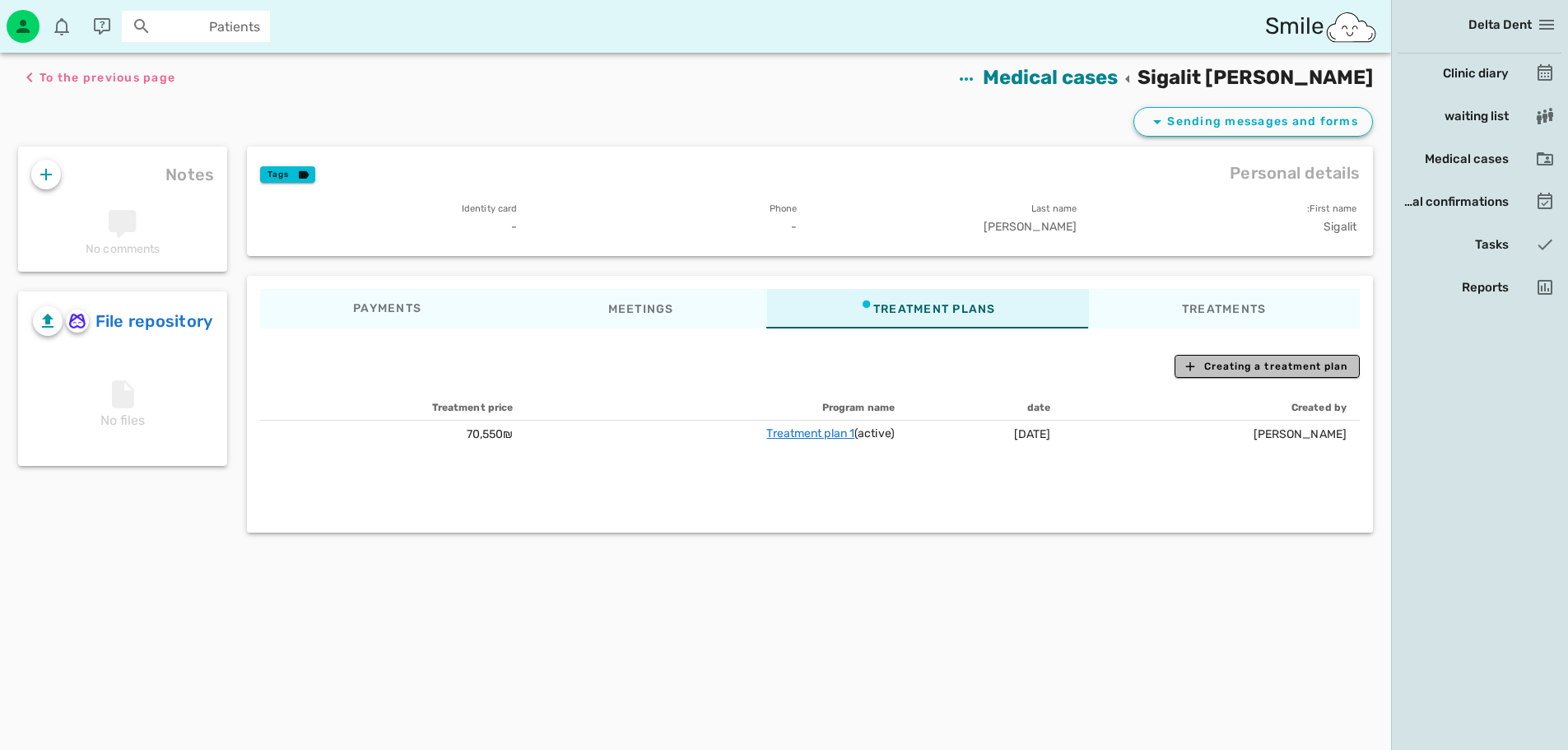 click on "Creating a treatment plan" at bounding box center (1276, 366) 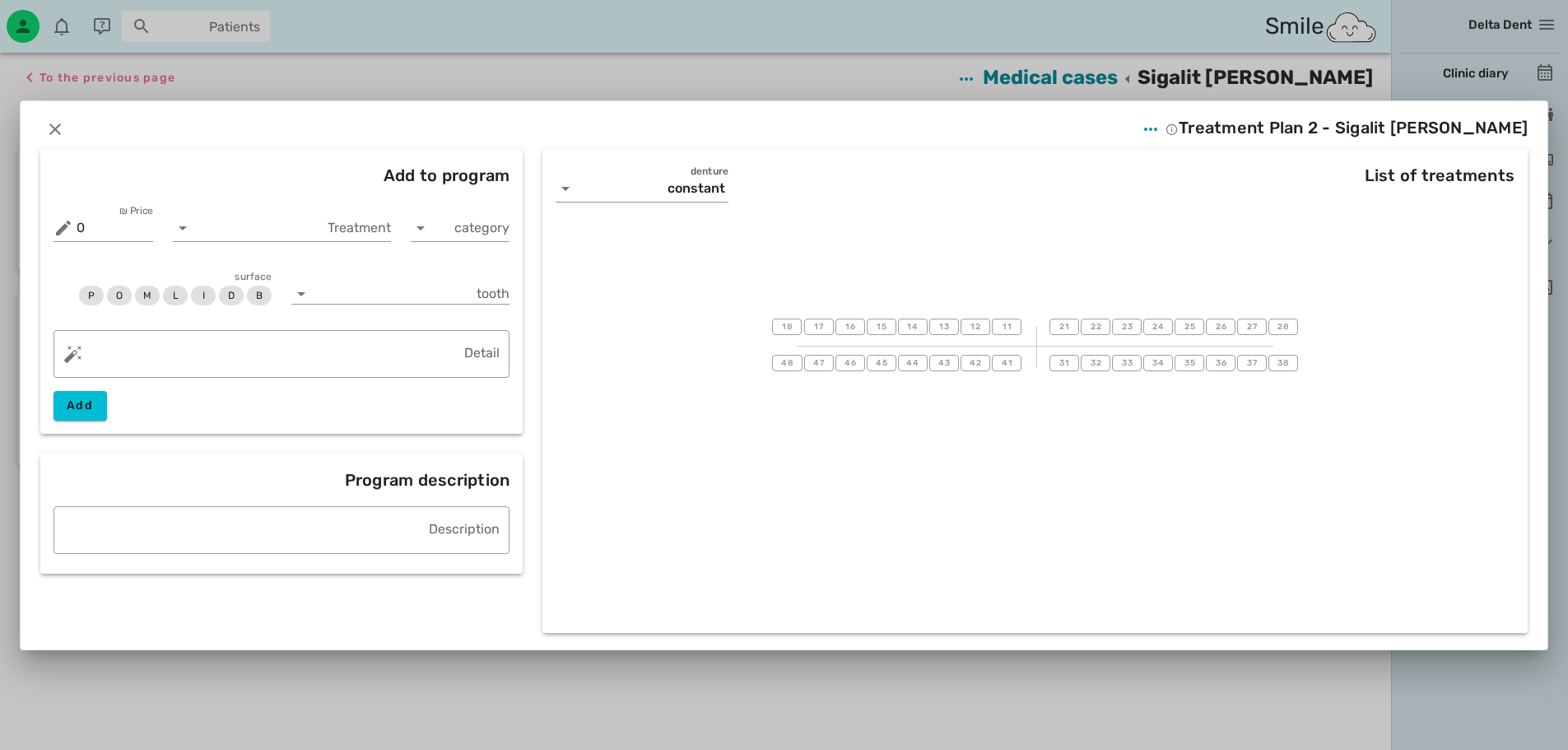 drag, startPoint x: 1025, startPoint y: 332, endPoint x: 756, endPoint y: 329, distance: 269.01673 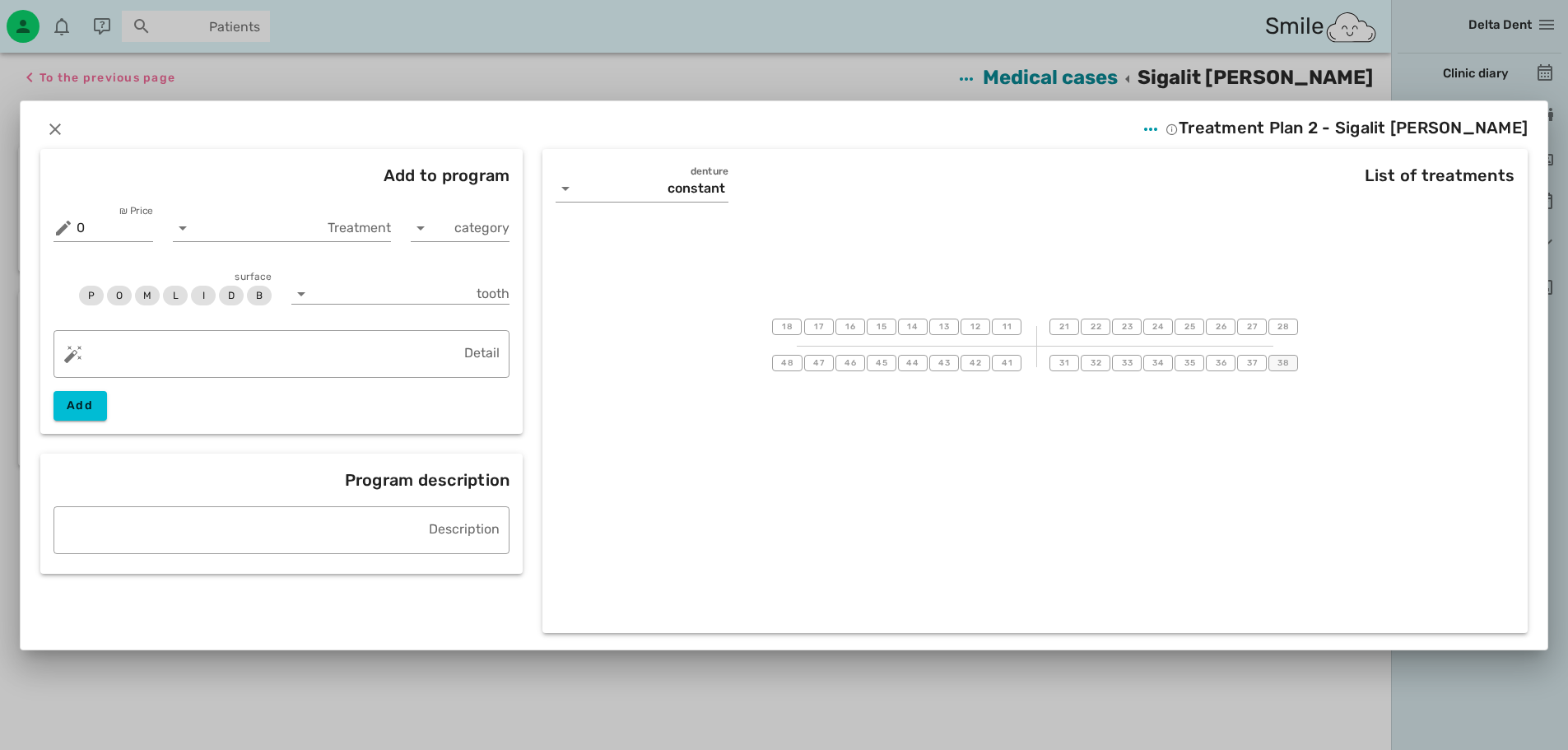 drag, startPoint x: 1033, startPoint y: 370, endPoint x: 1270, endPoint y: 370, distance: 237 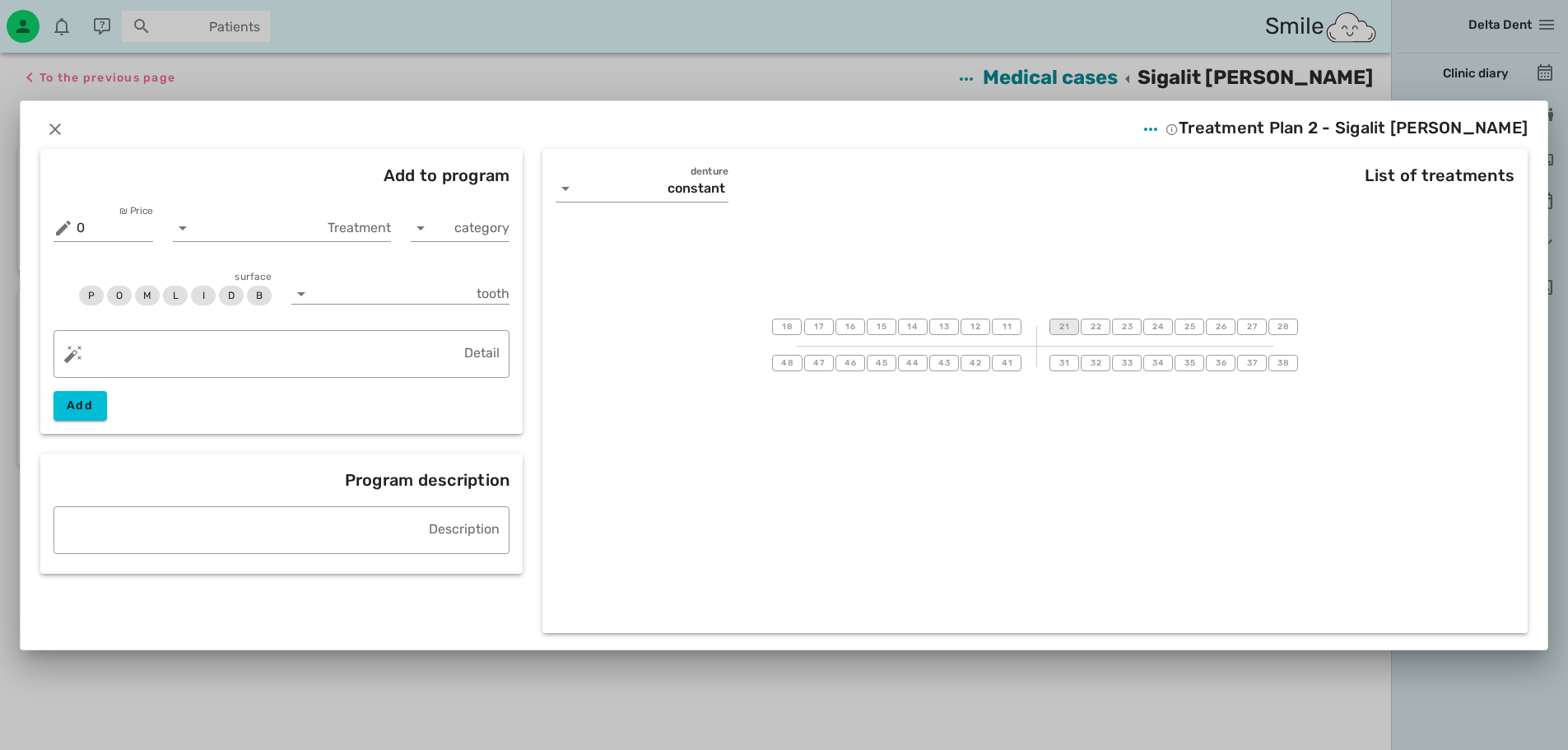 click on "21" at bounding box center (1064, 327) 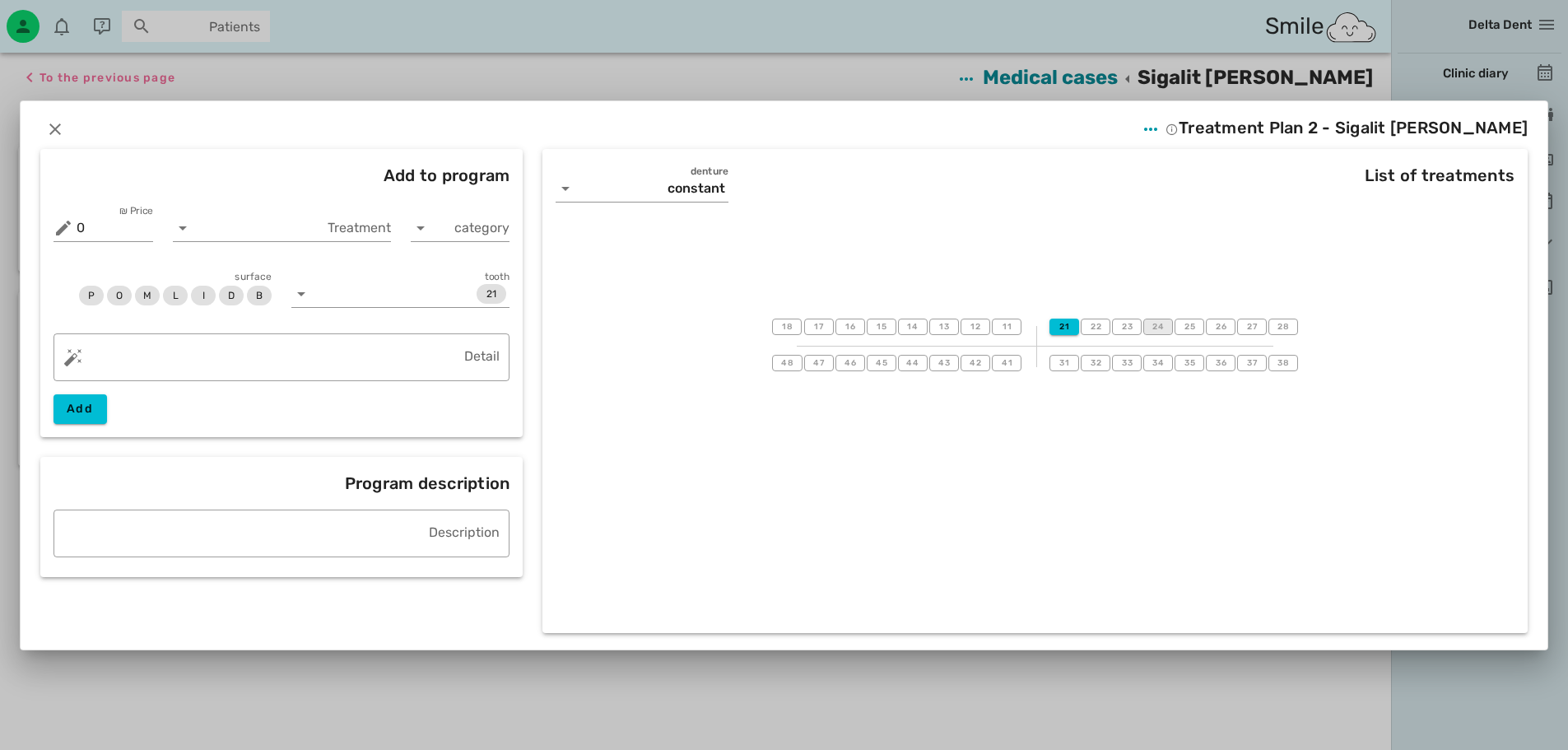 click on "24" at bounding box center (1158, 327) 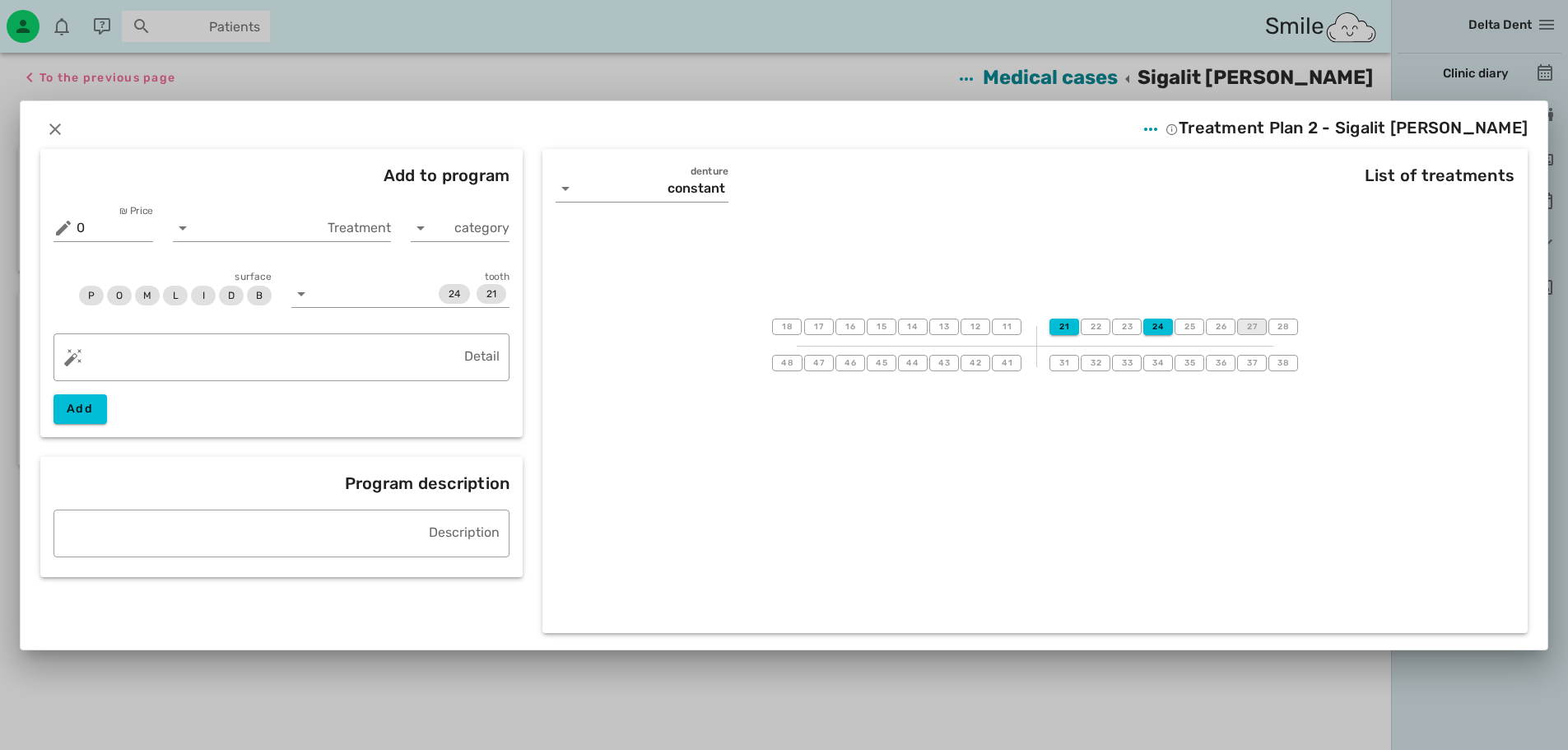 click on "27" at bounding box center [1252, 327] 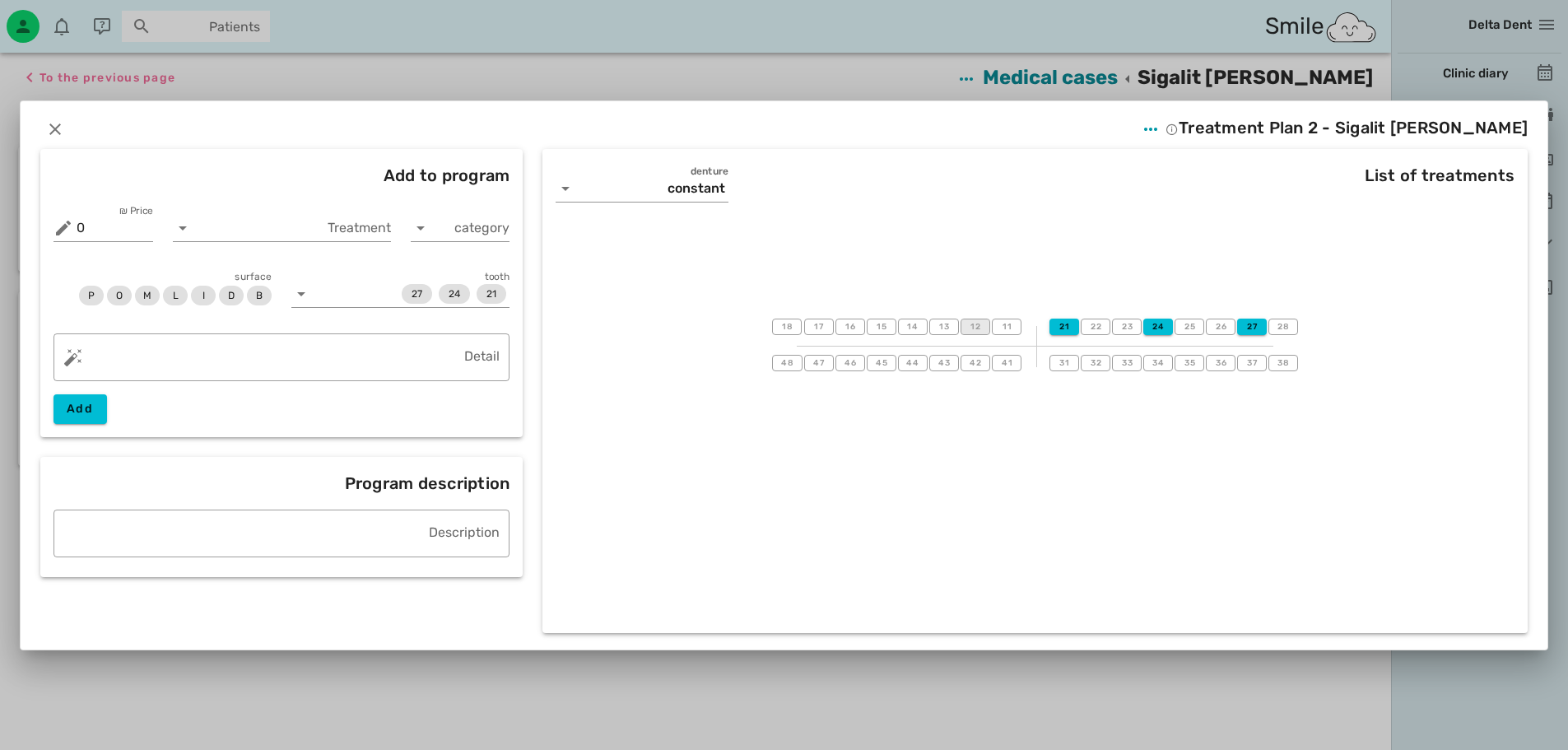 click on "12" at bounding box center (975, 327) 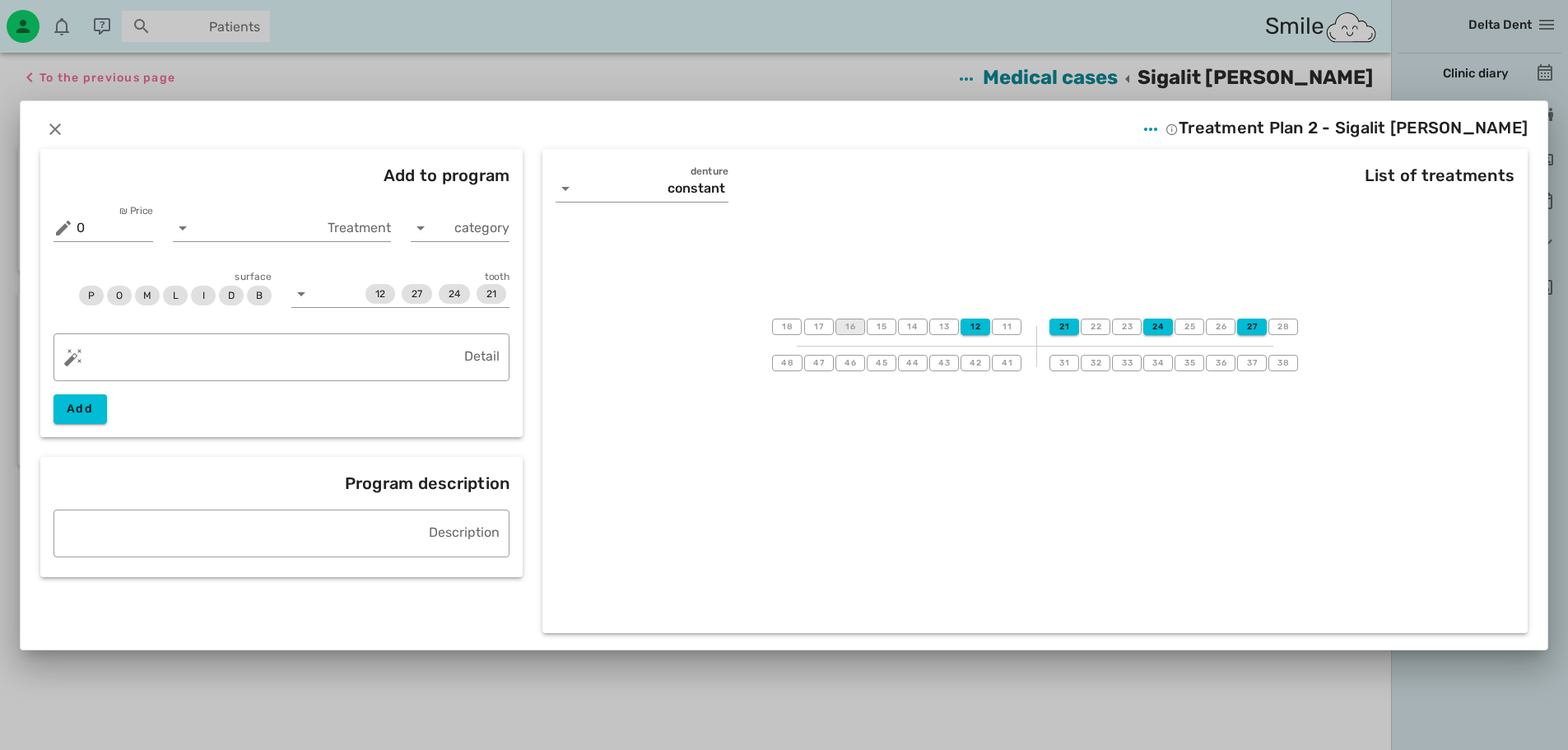 click on "16" at bounding box center (850, 327) 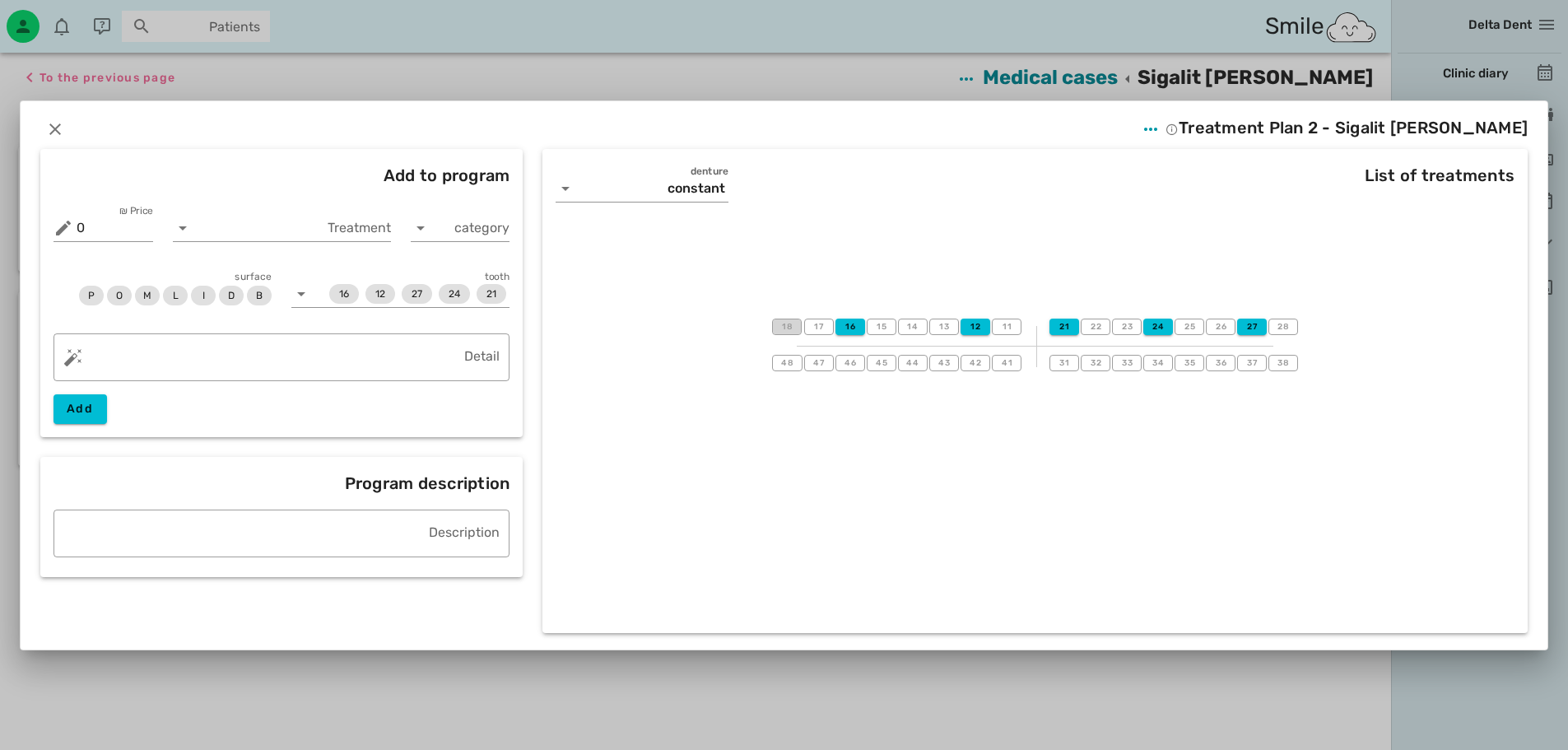 click on "18" at bounding box center [788, 327] 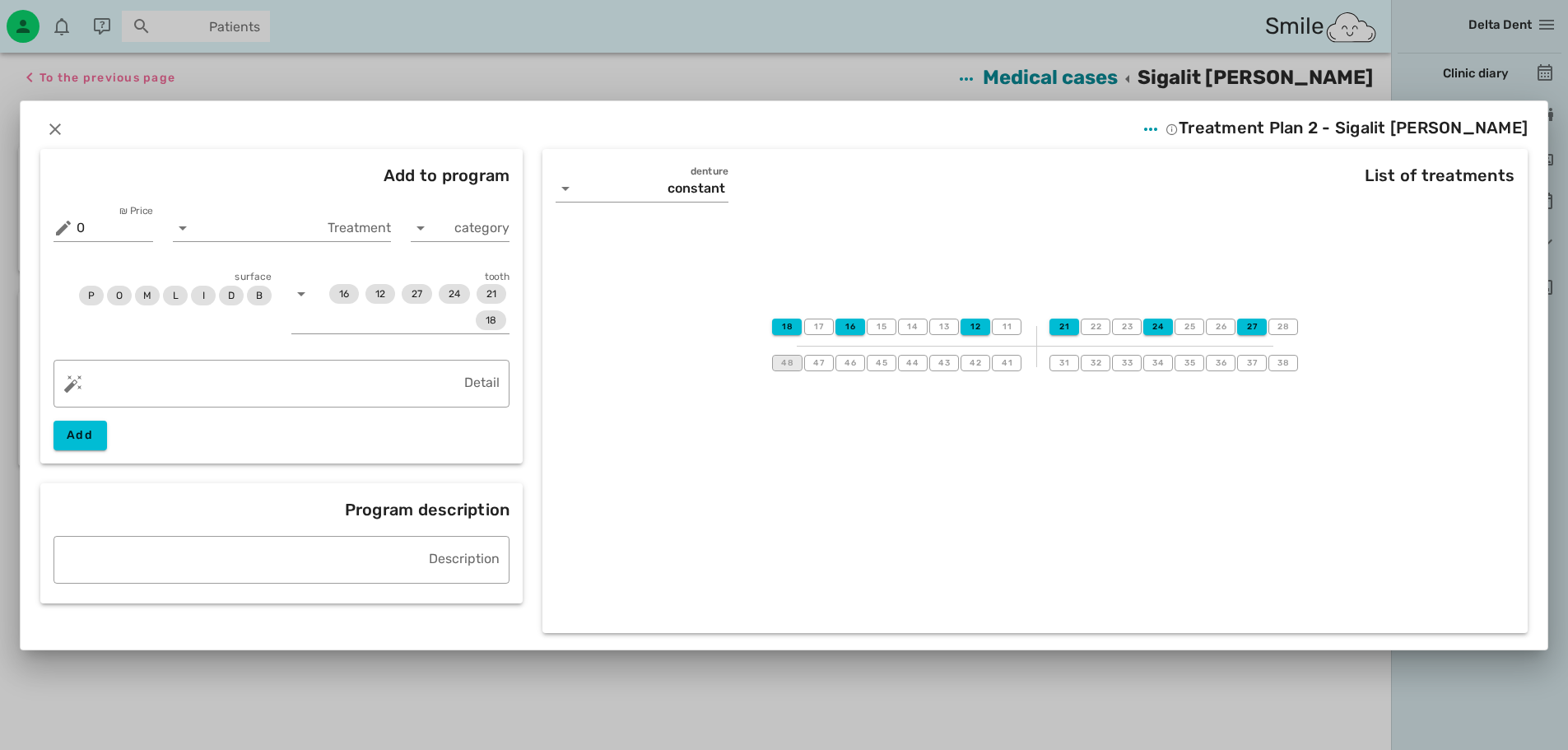 click on "48" at bounding box center [788, 363] 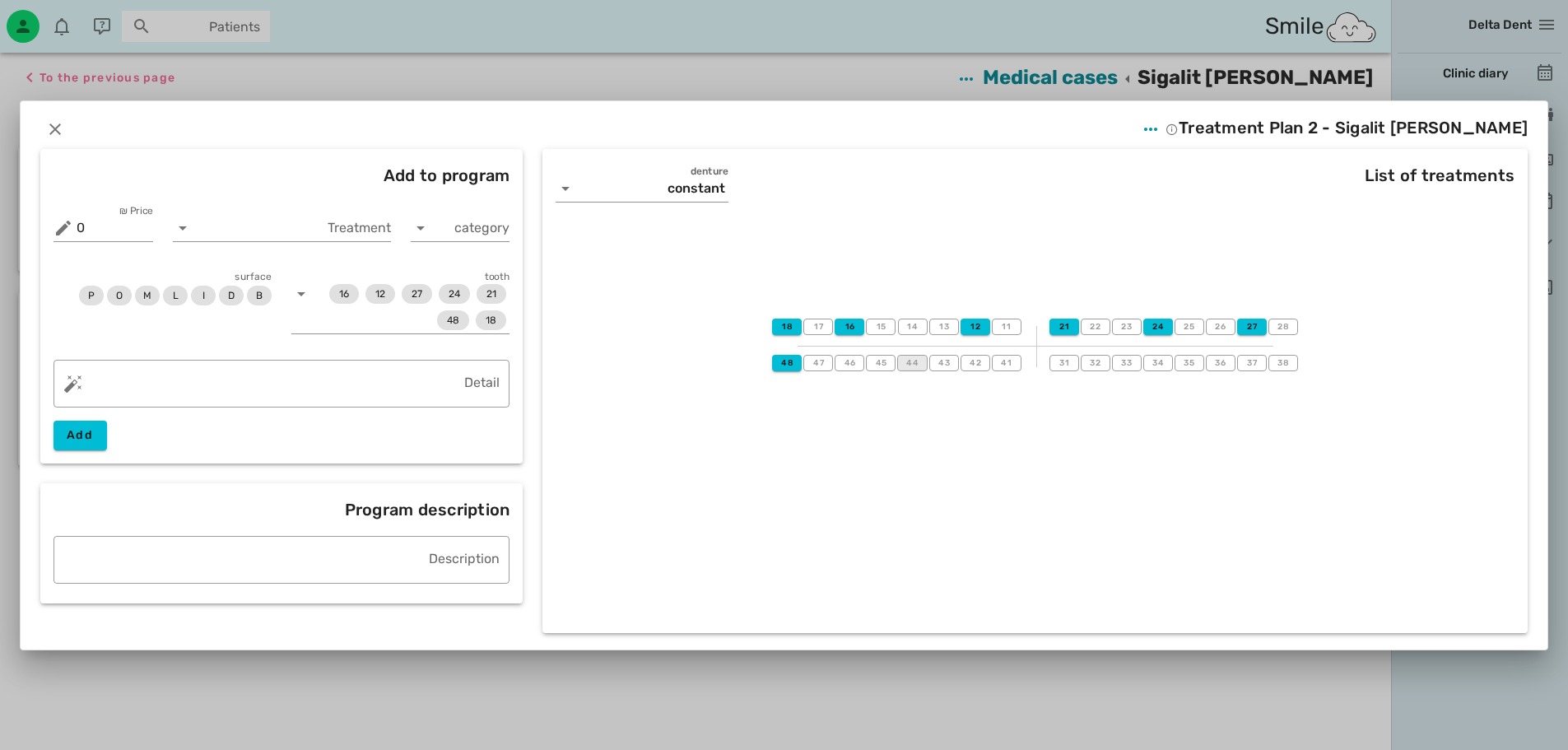click on "44" at bounding box center (912, 363) 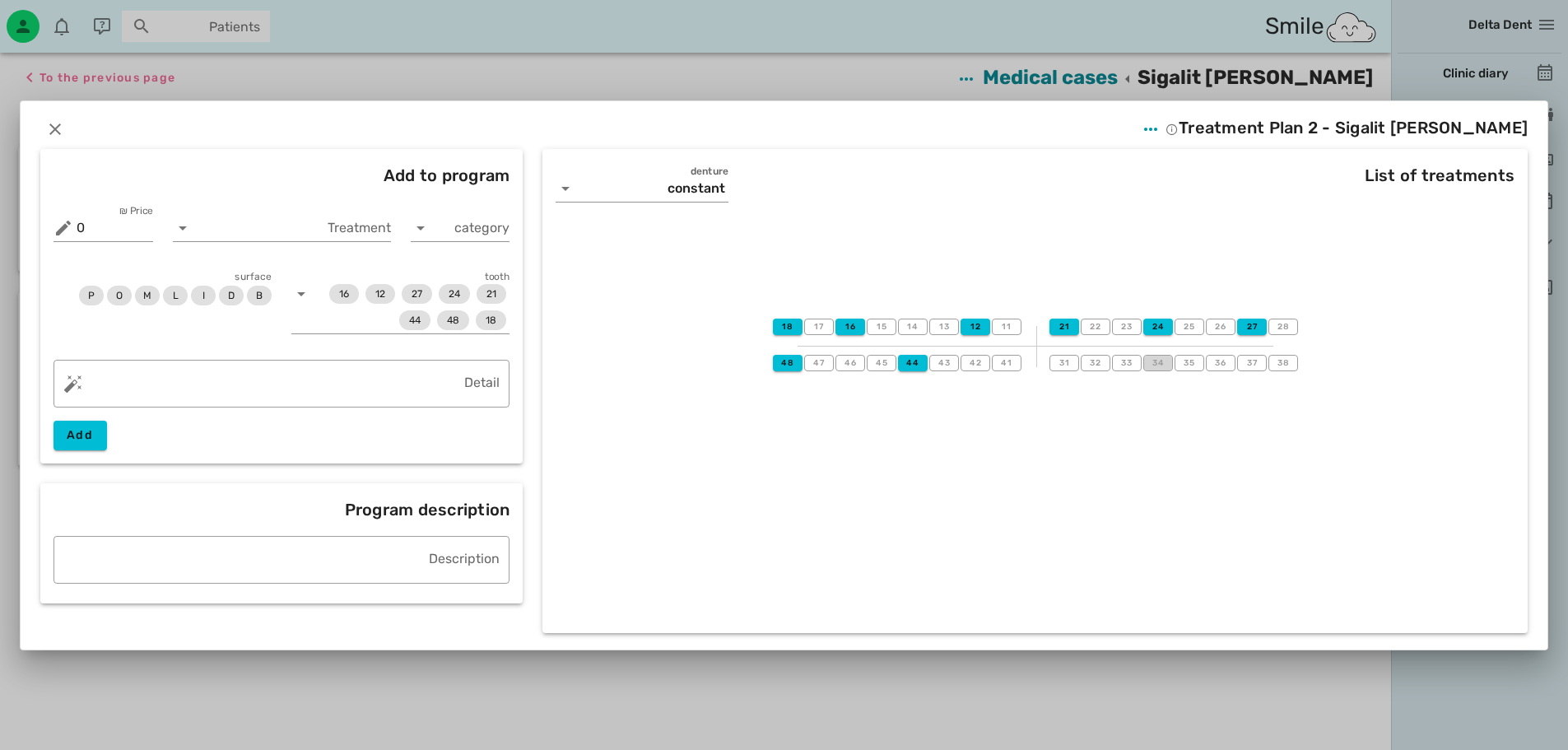 click on "34" at bounding box center (1158, 363) 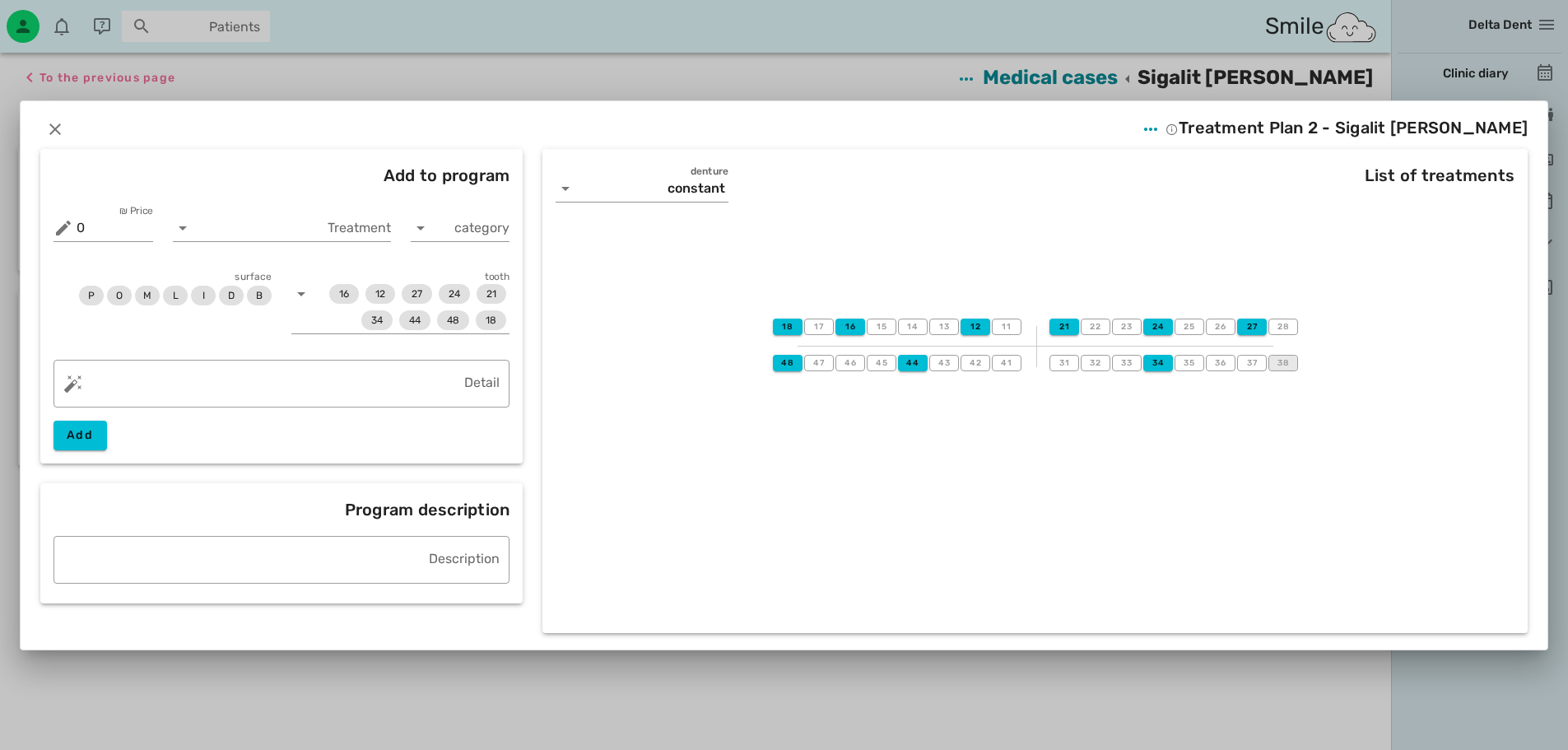 click on "38" at bounding box center (1283, 363) 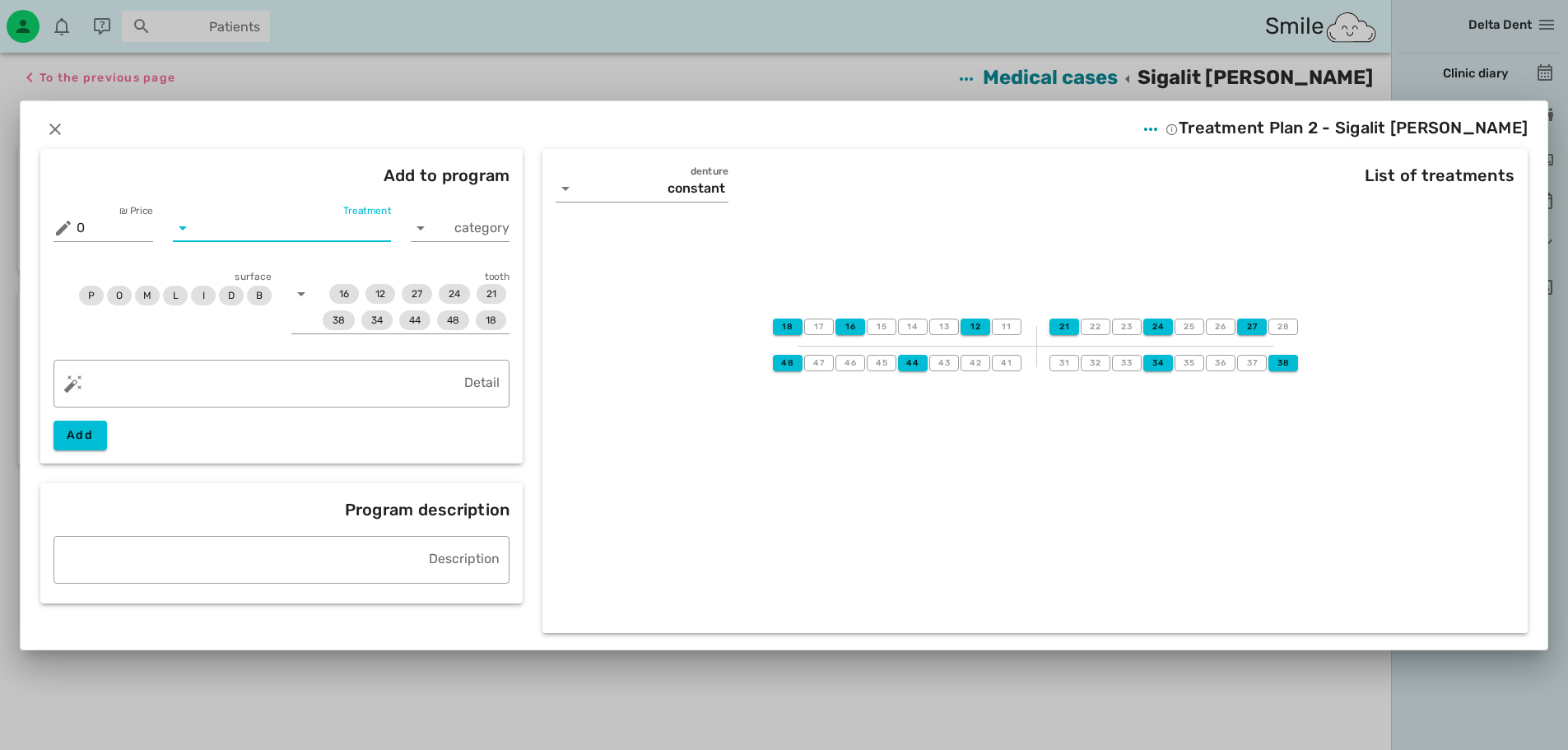 click on "Treatment" at bounding box center (293, 228) 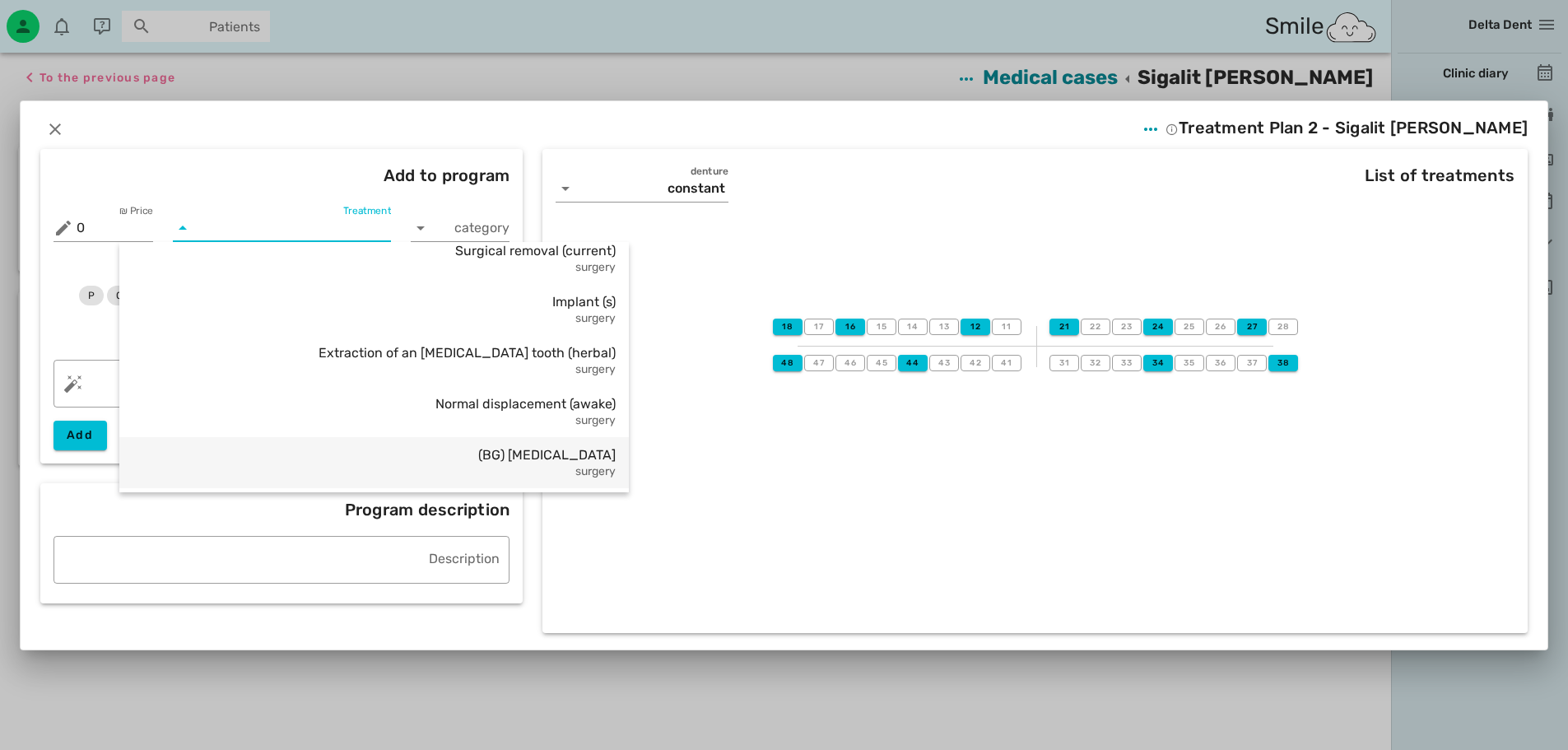 scroll, scrollTop: 1804, scrollLeft: 0, axis: vertical 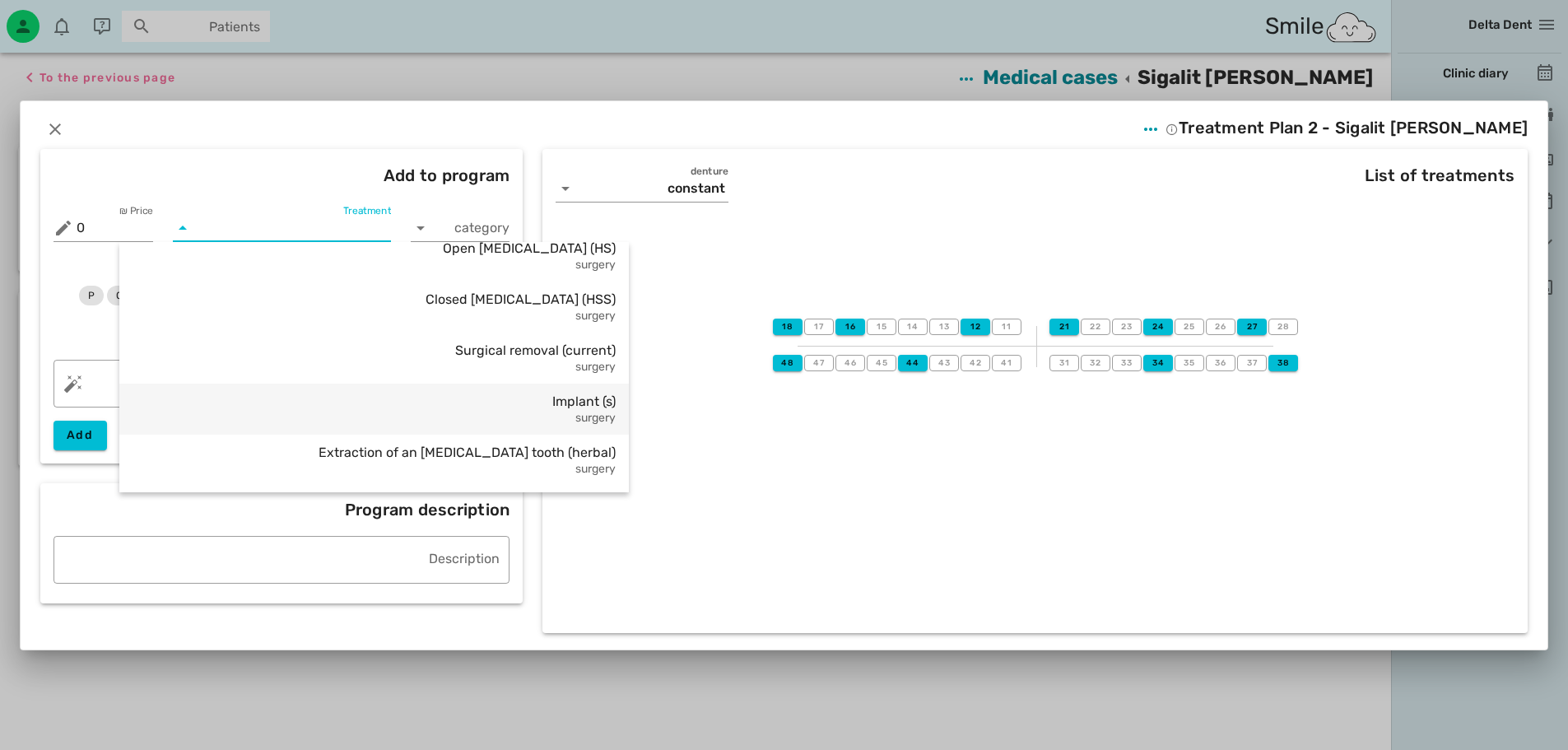 click on "Implant (s) surgery" at bounding box center (374, 409) 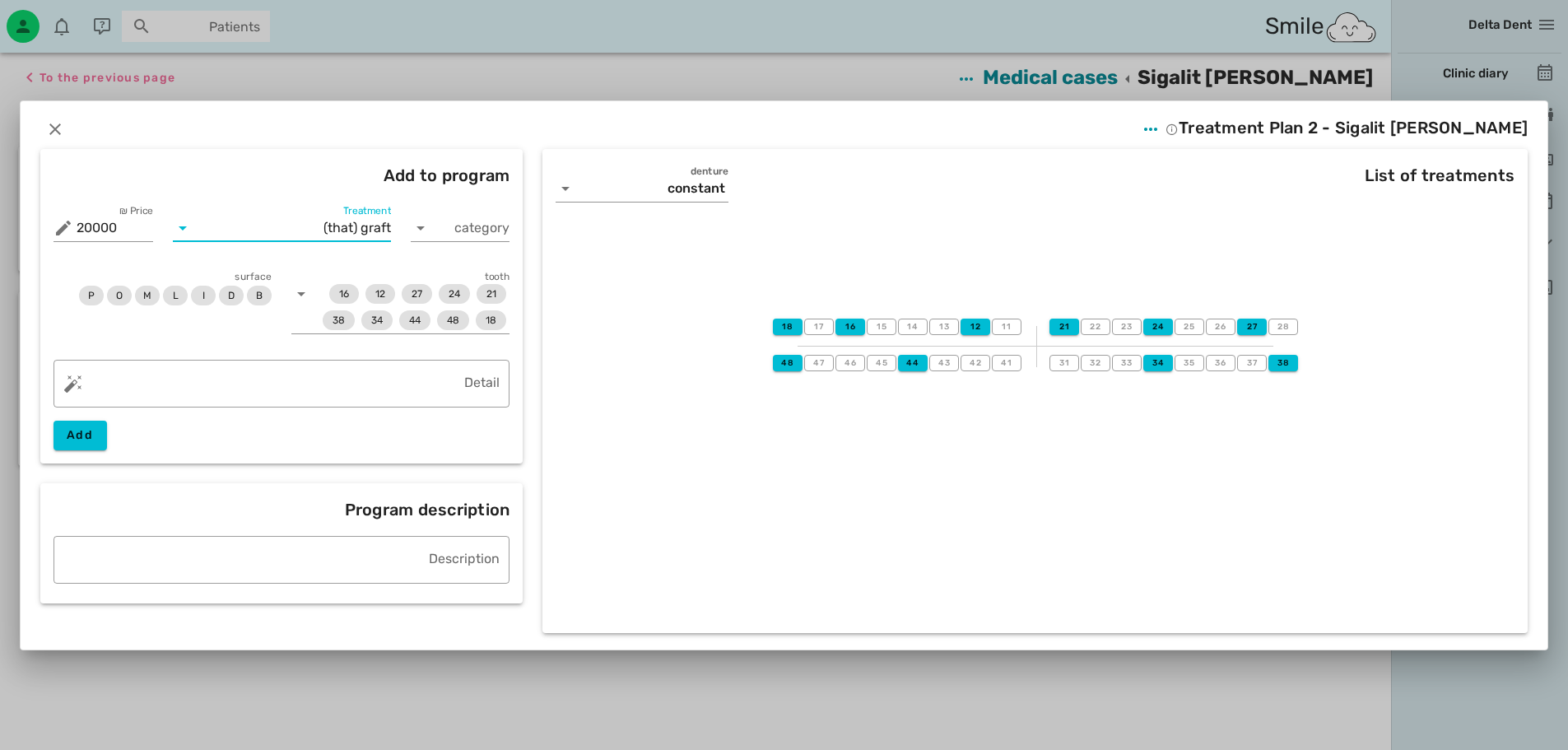 click on "graft (that)" at bounding box center (293, 228) 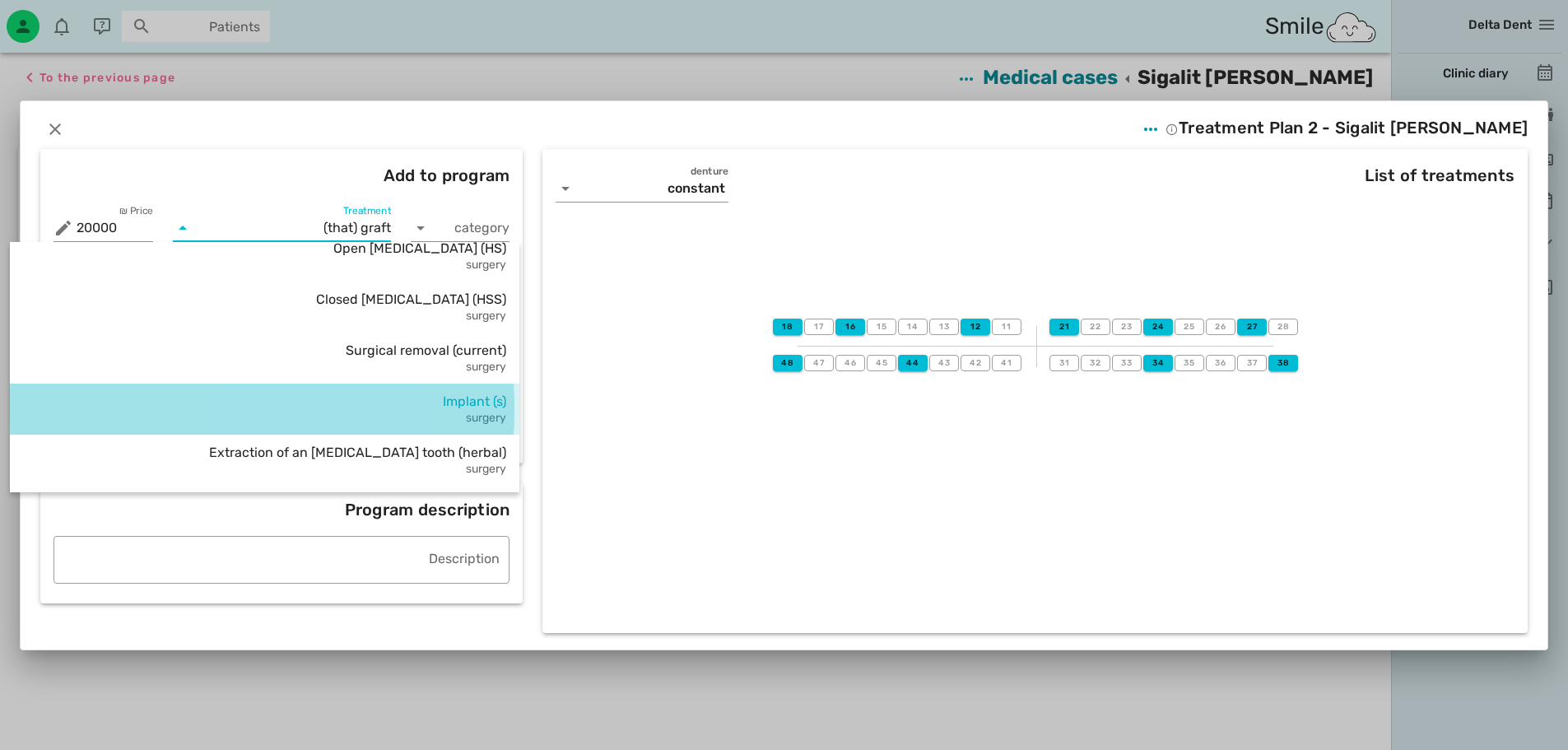 click on "Implant (s)" at bounding box center [474, 401] 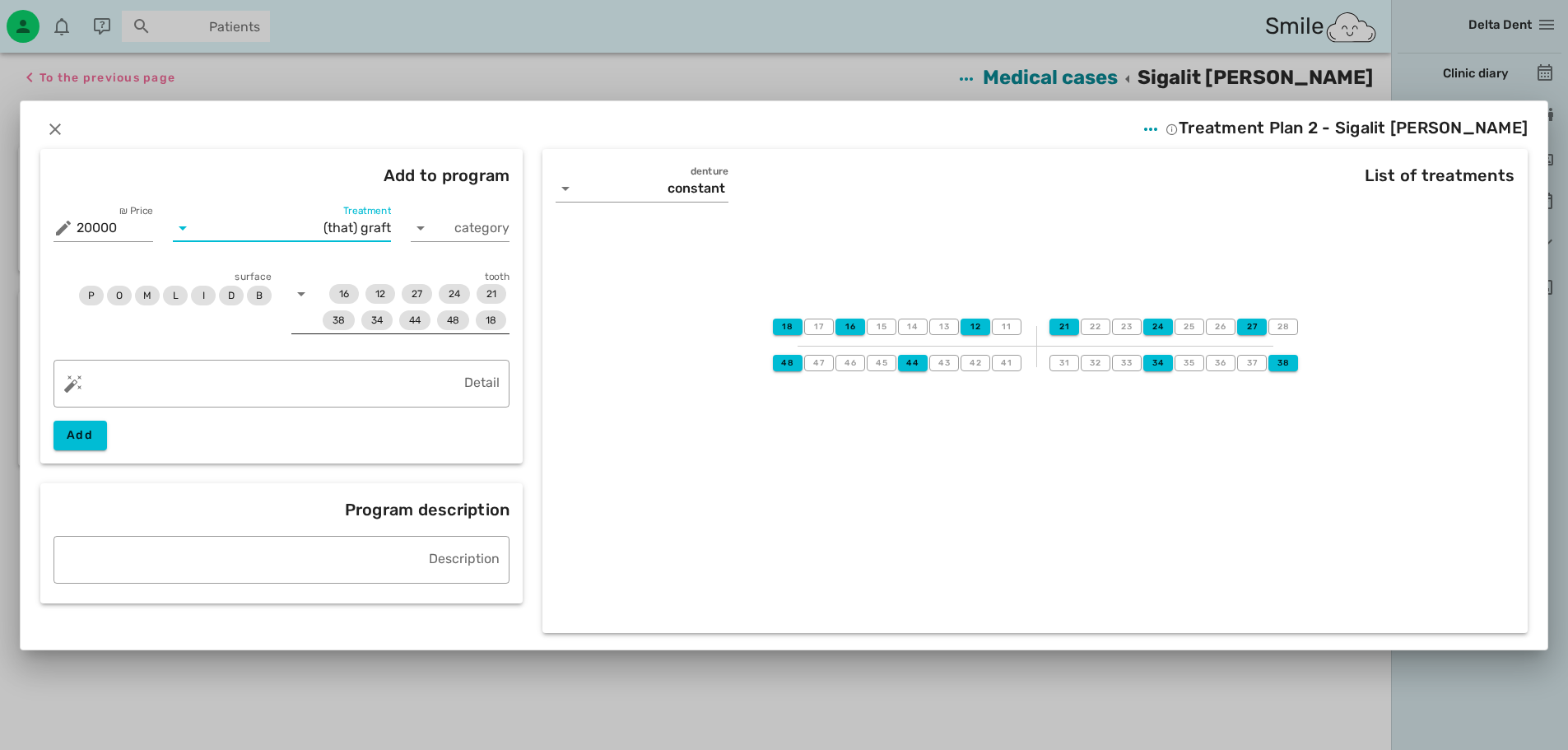 drag, startPoint x: 509, startPoint y: 279, endPoint x: 463, endPoint y: 273, distance: 46.389654 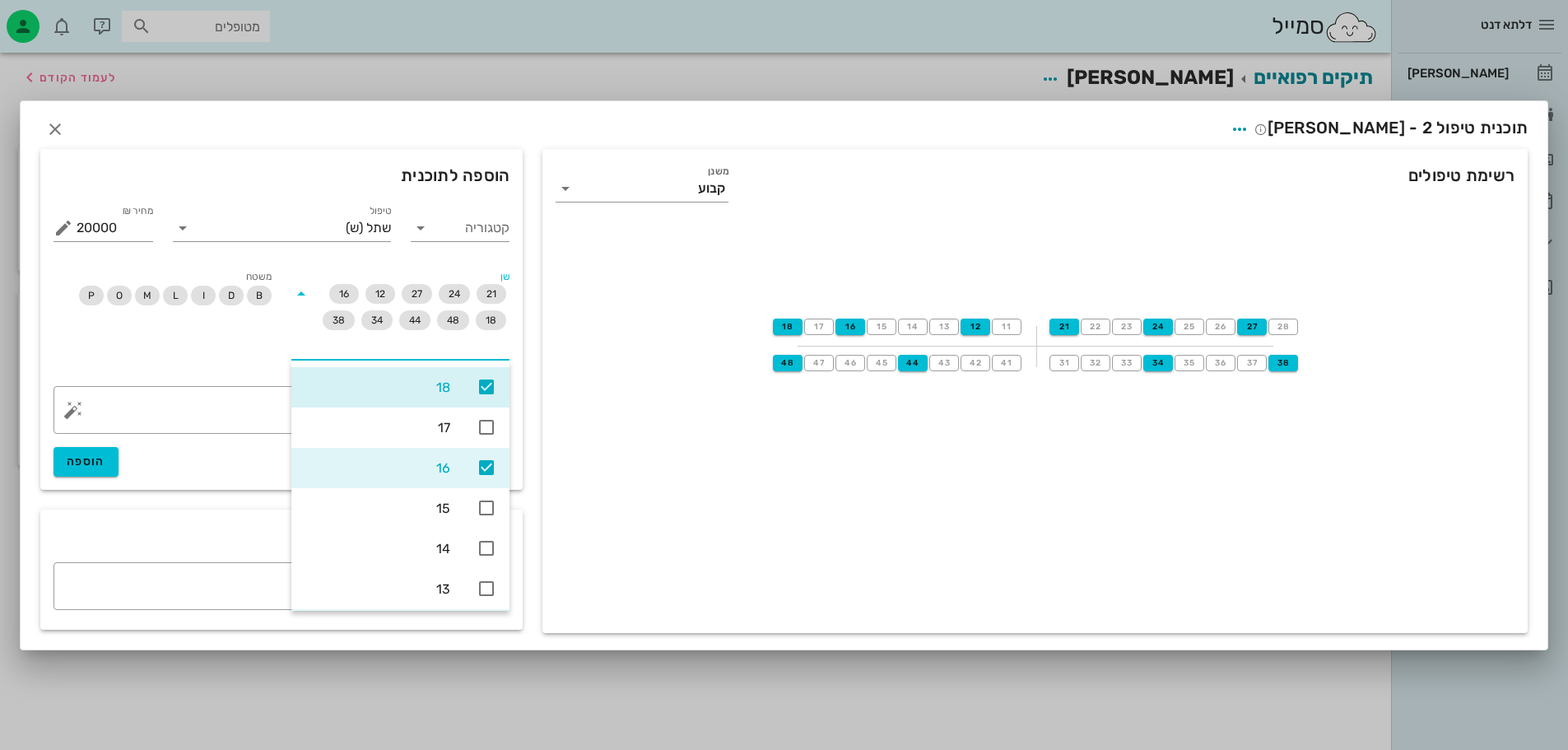 click on "הוספה לתוכנית
קטגוריה טיפול שתל (ש) כמות 10 מחיר ₪ 20000 % הנחה 0 מחיר לאחר הנחה 20000 שן 21 24 27 12 16 18 48 44 34 38 משטח
B
D
I
L
M
O
P
​ פירוט
הוספה" at bounding box center [281, 319] 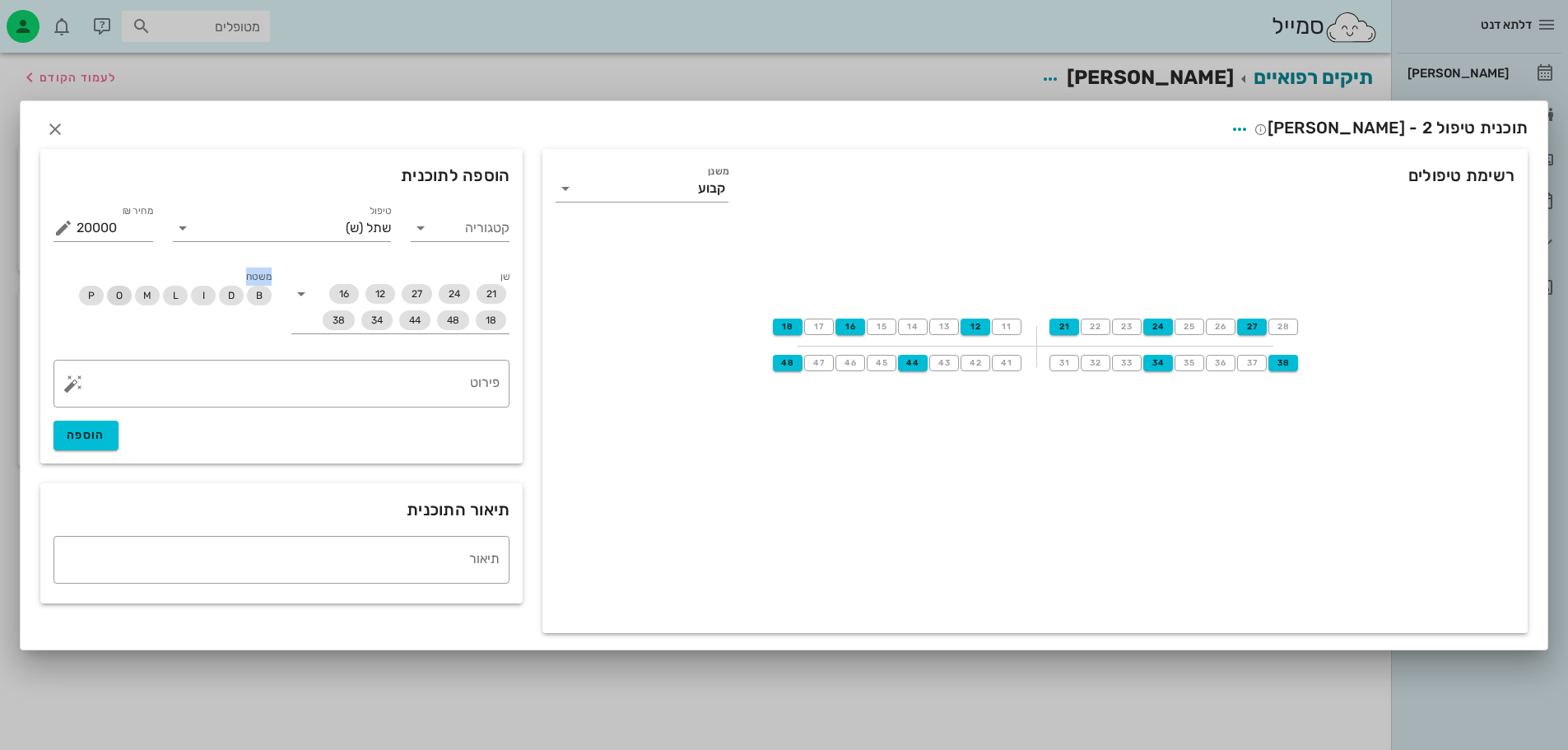 drag, startPoint x: 279, startPoint y: 273, endPoint x: 109, endPoint y: 291, distance: 170.95029 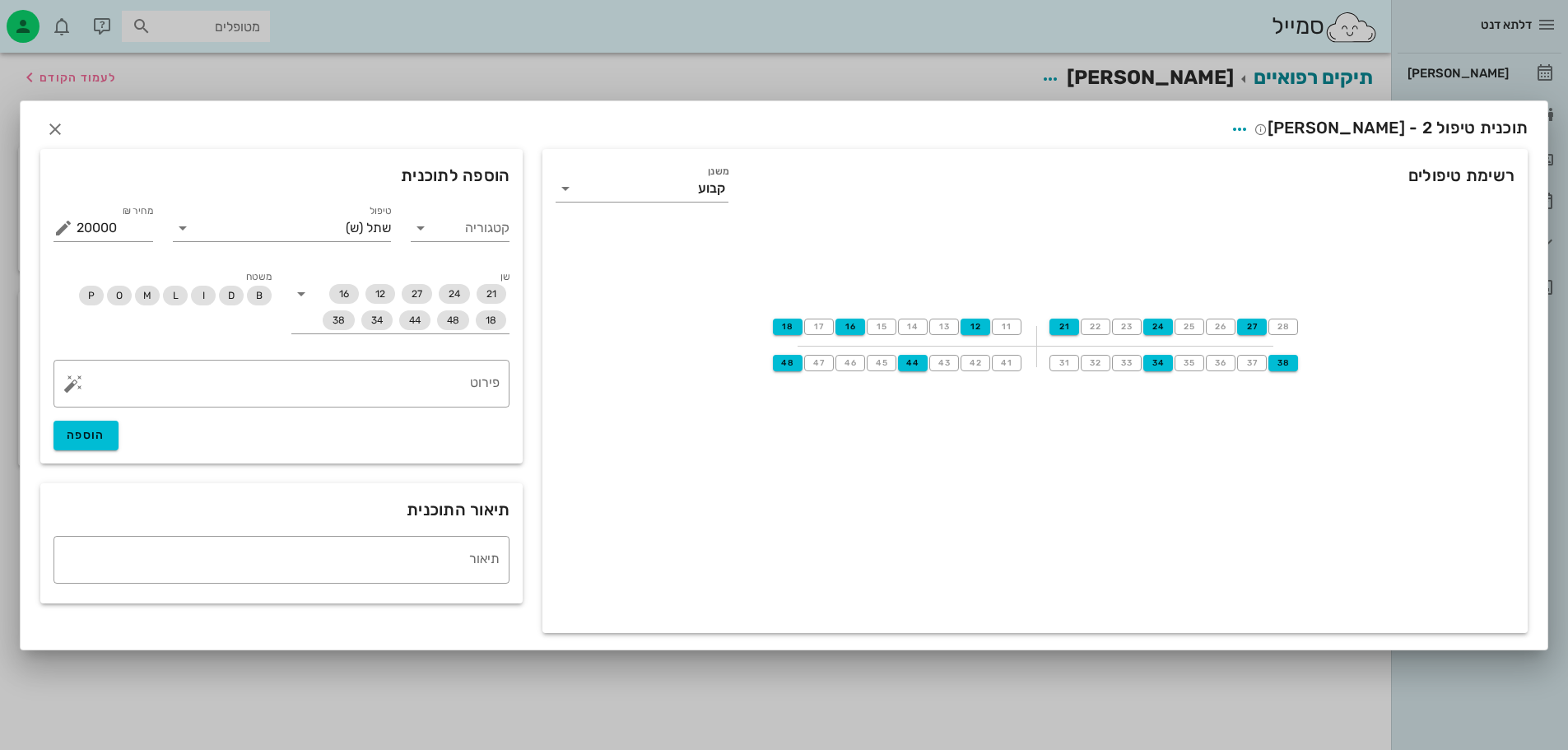 click on "מחיר ₪ 20000" at bounding box center [103, 225] 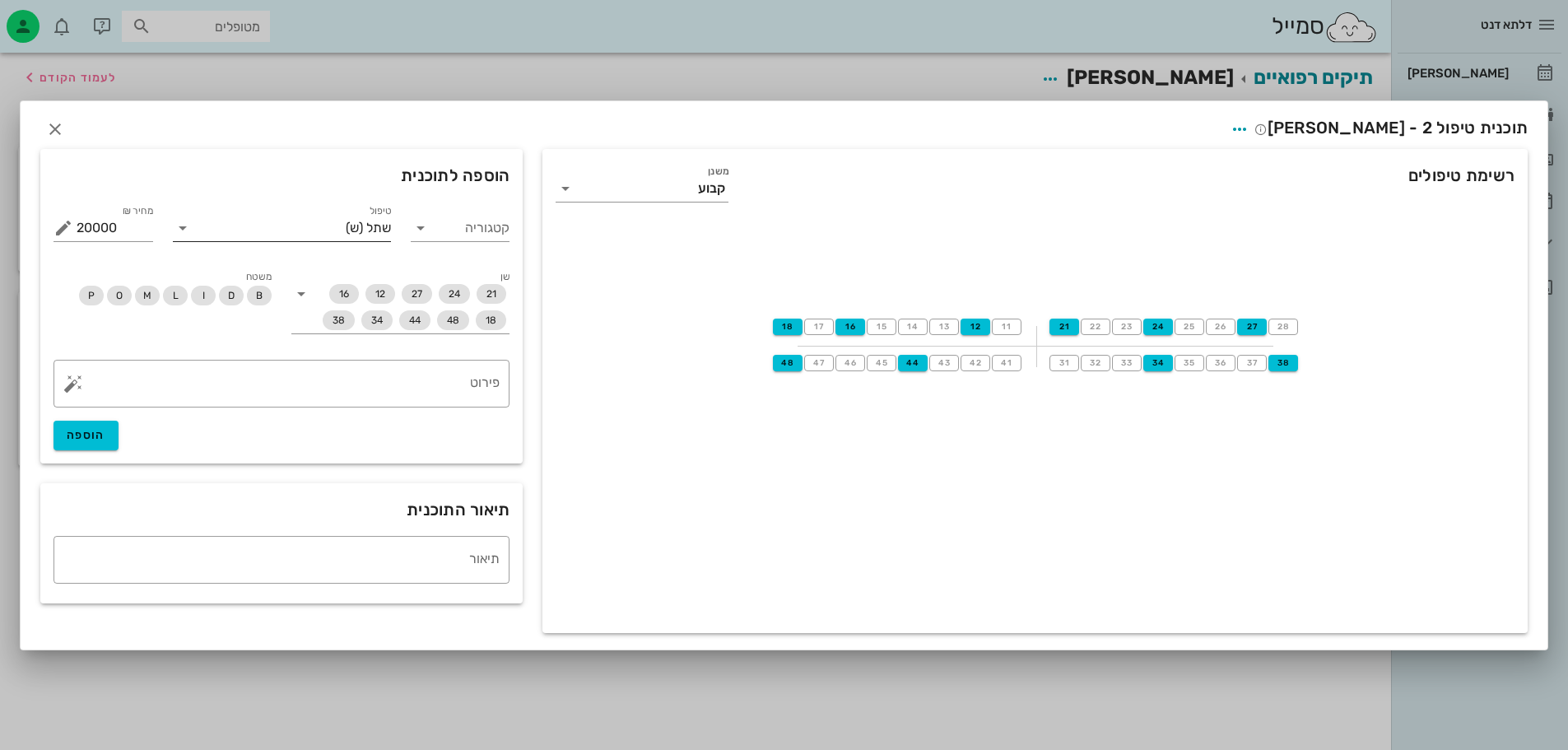 click on "שתל" at bounding box center [379, 228] 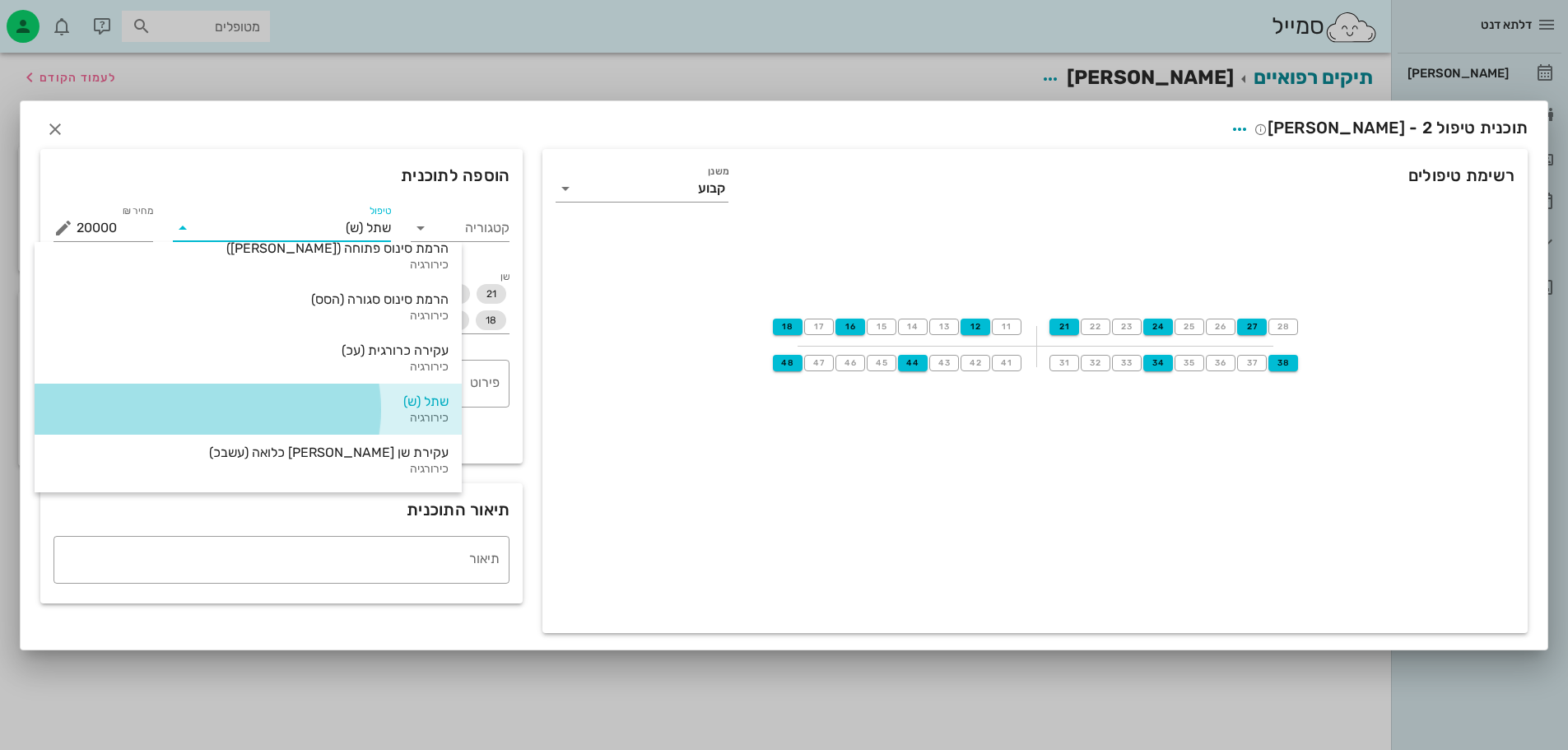click on "שתל
(ש)" at bounding box center (248, 401) 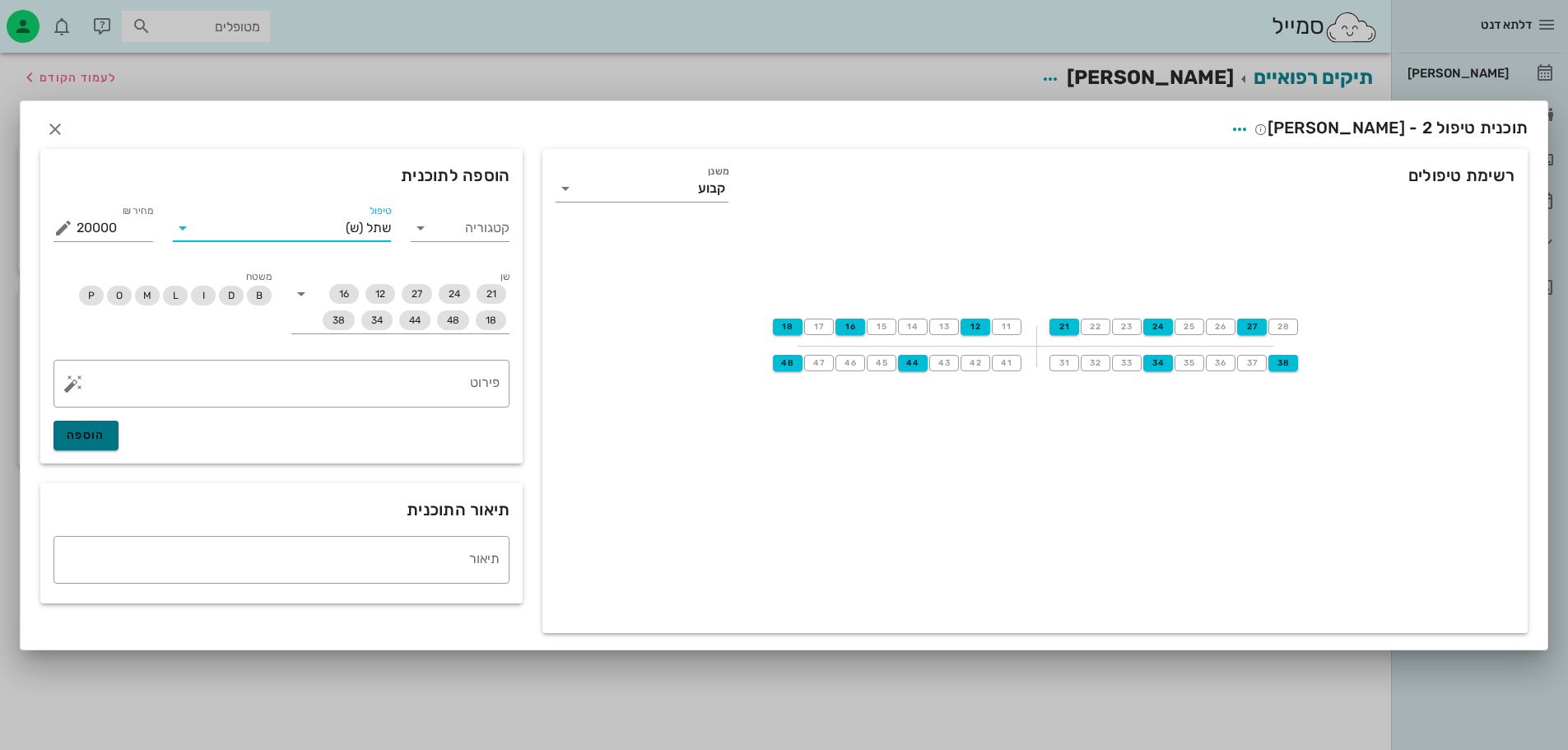click on "הוספה" at bounding box center (86, 435) 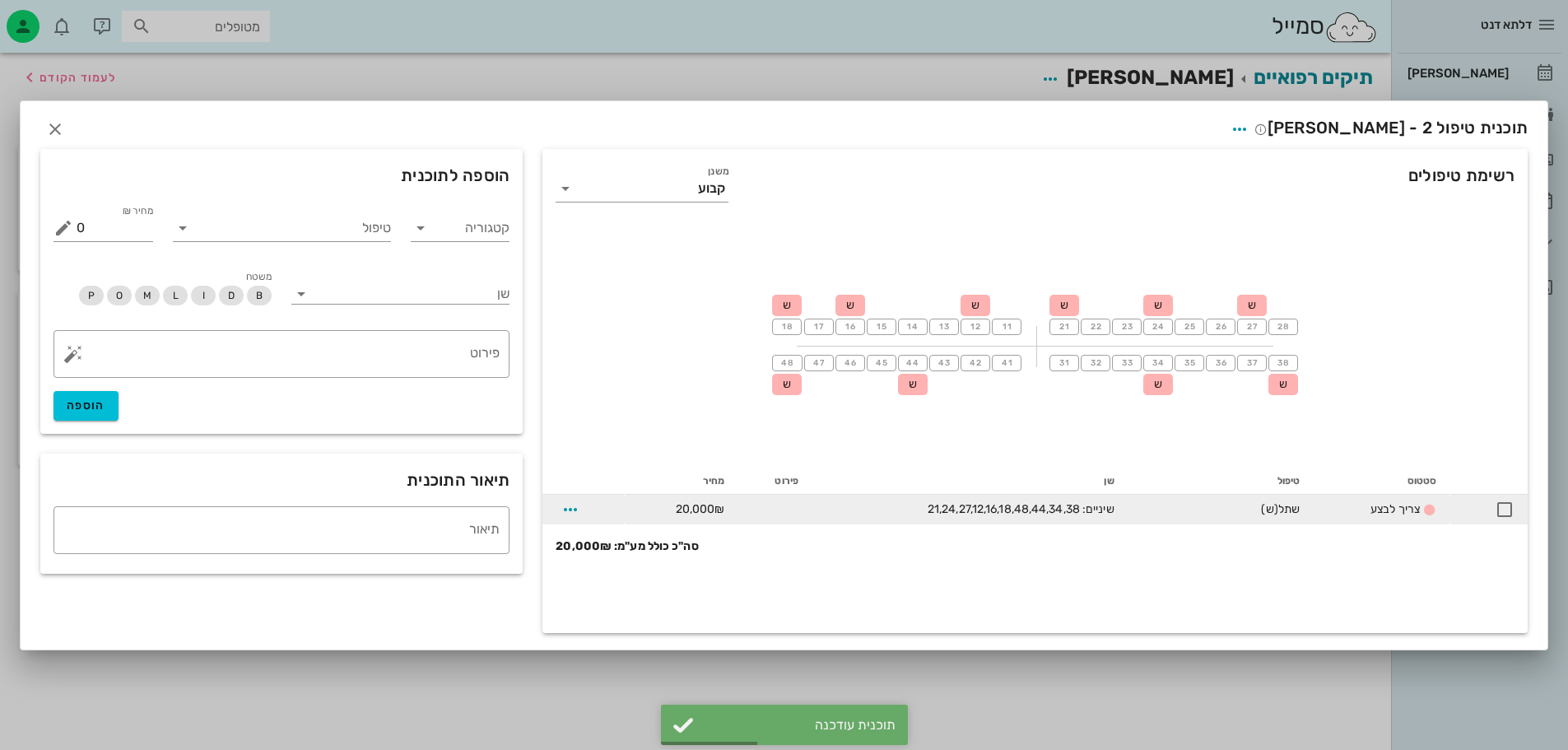 drag, startPoint x: 1170, startPoint y: 510, endPoint x: 1286, endPoint y: 510, distance: 116 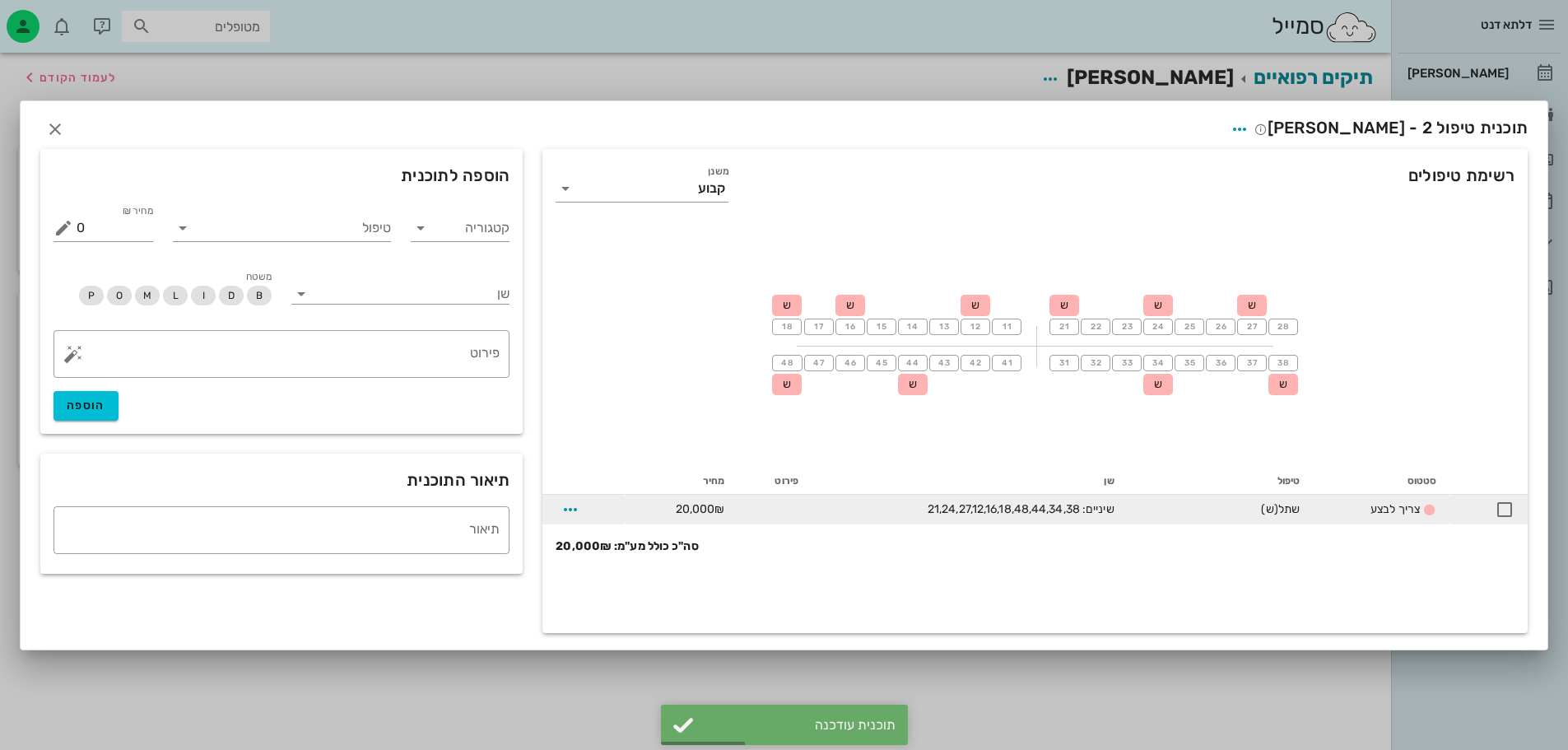 click on "צריך לבצע" at bounding box center [1395, 509] 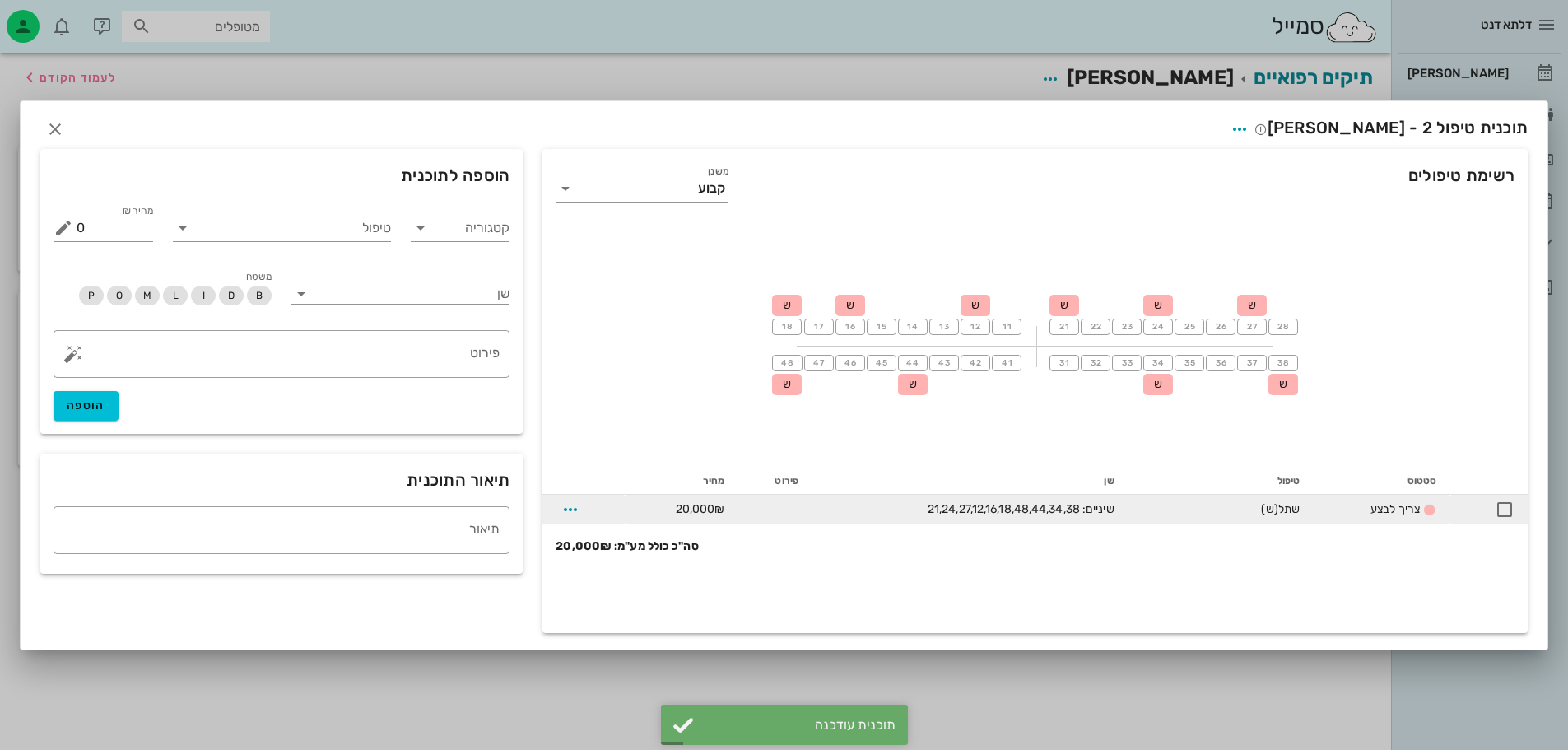 drag, startPoint x: 1307, startPoint y: 455, endPoint x: 1430, endPoint y: 518, distance: 138.19551 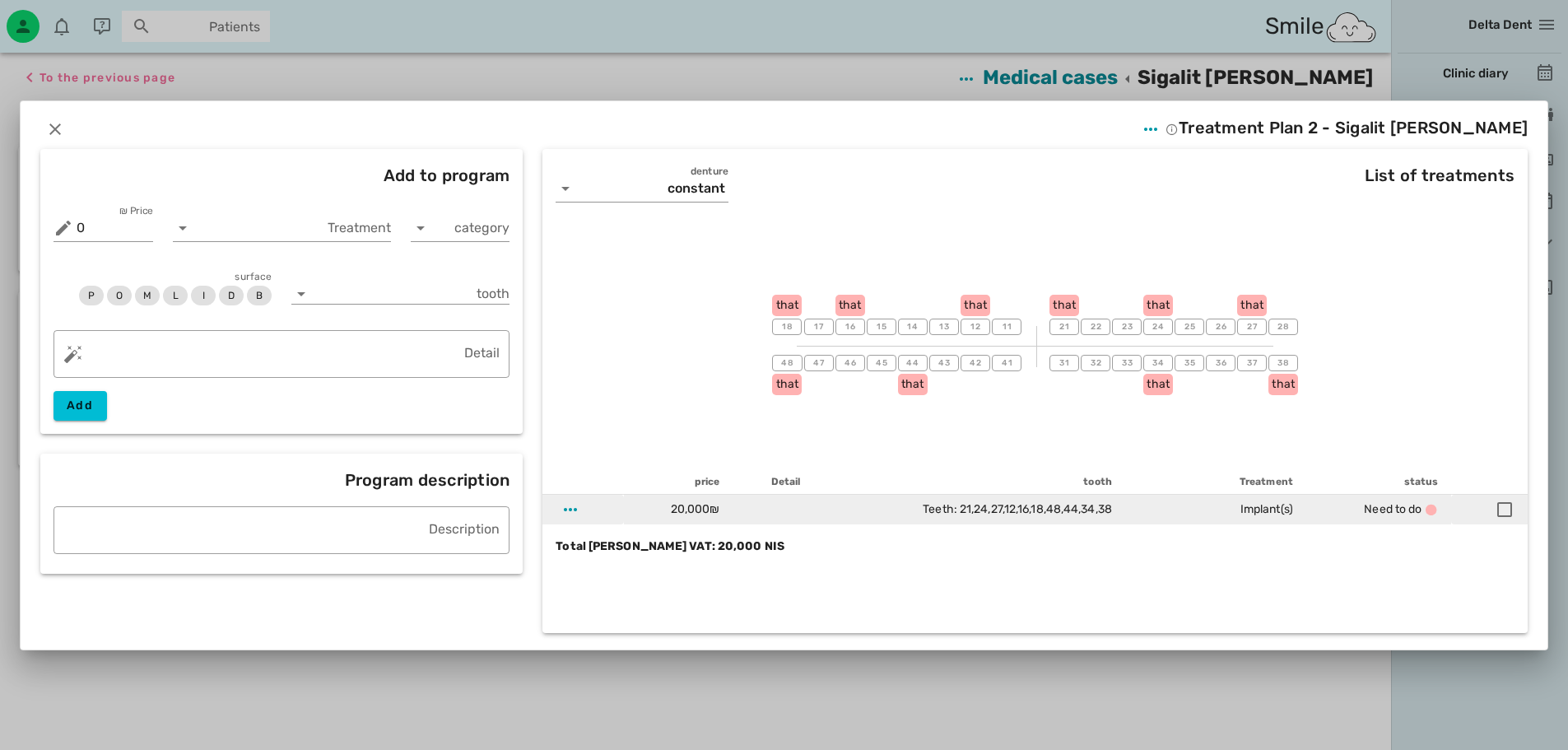 drag, startPoint x: 1227, startPoint y: 509, endPoint x: 1287, endPoint y: 510, distance: 60.00833 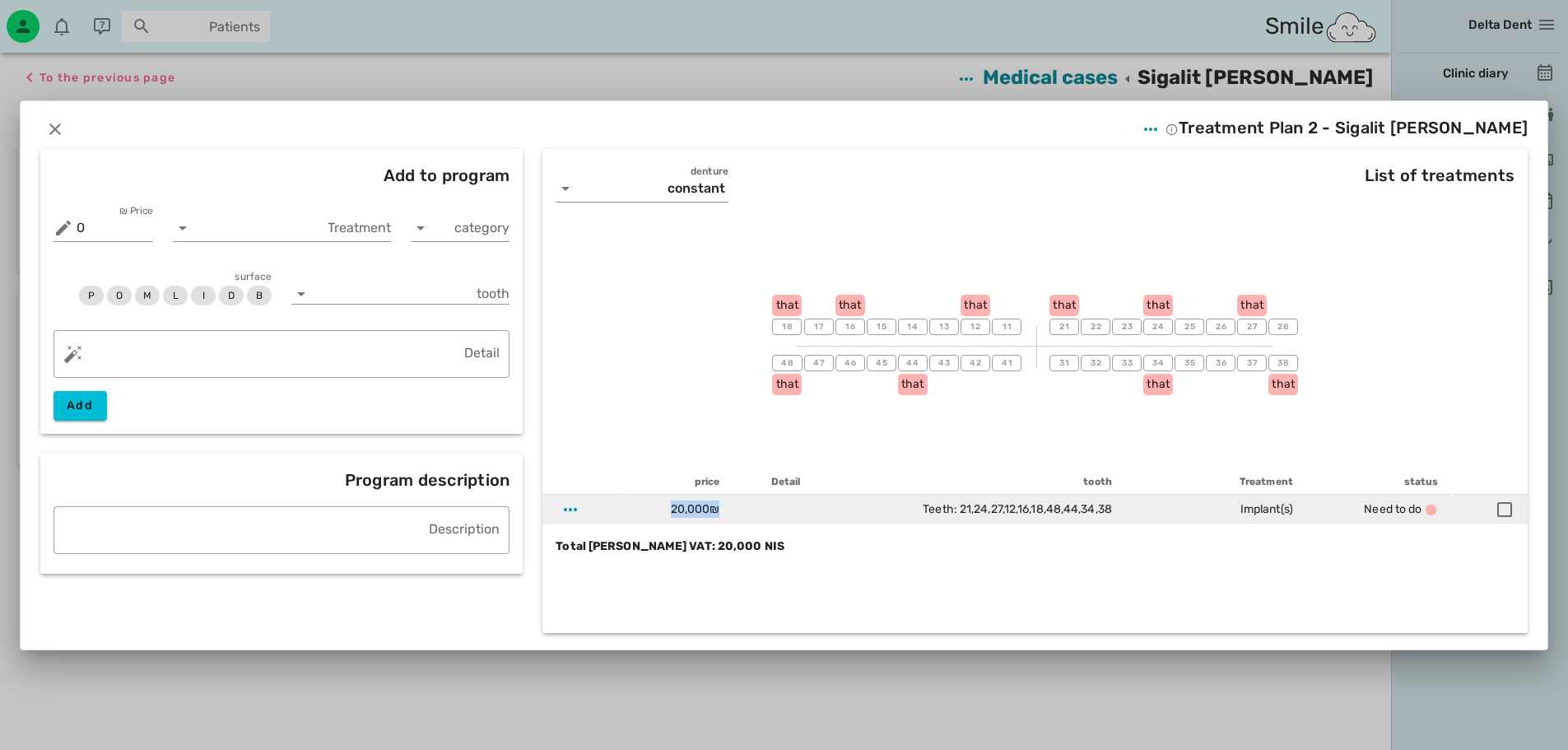 drag, startPoint x: 677, startPoint y: 514, endPoint x: 737, endPoint y: 512, distance: 60.03332 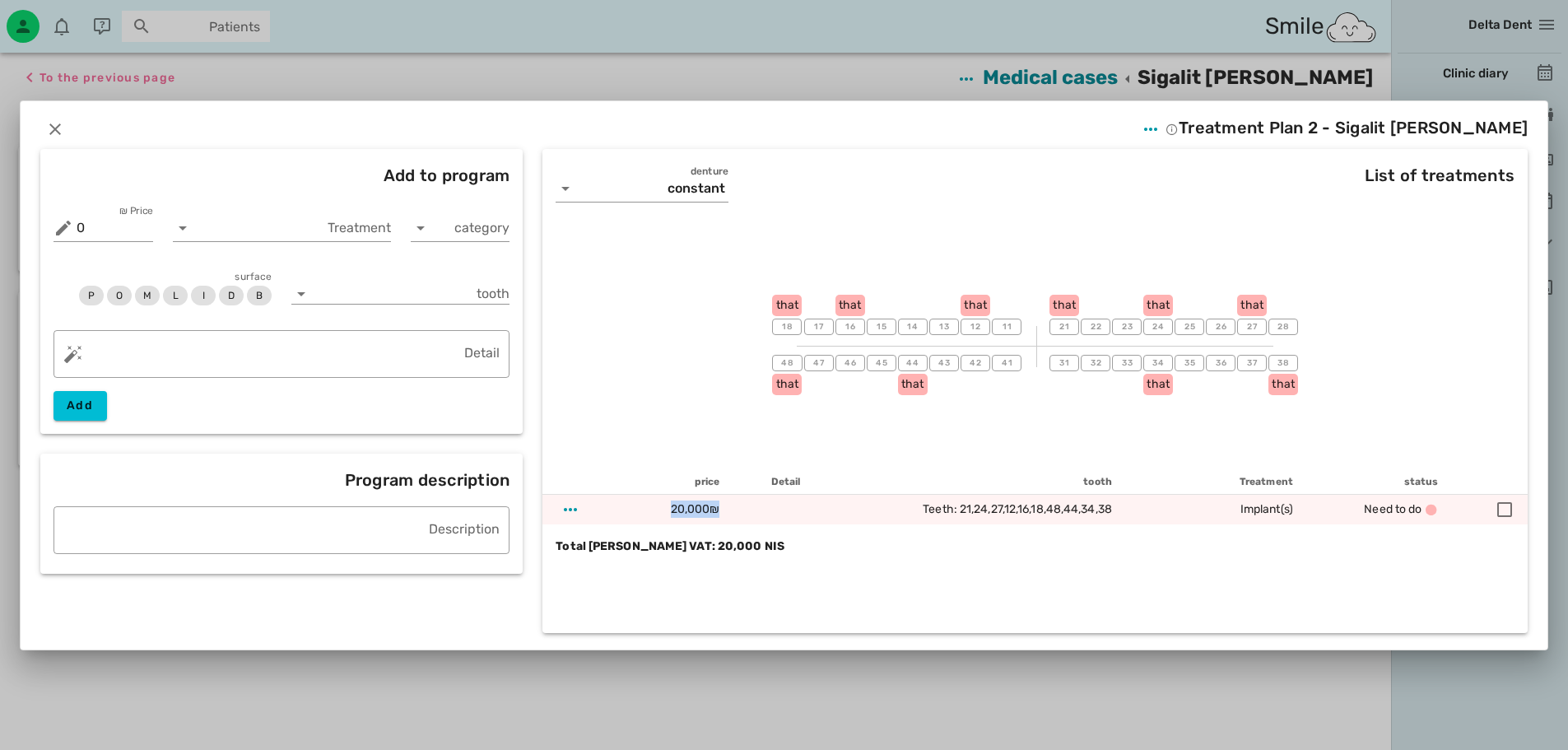 click on "tooth" at bounding box center (969, 482) 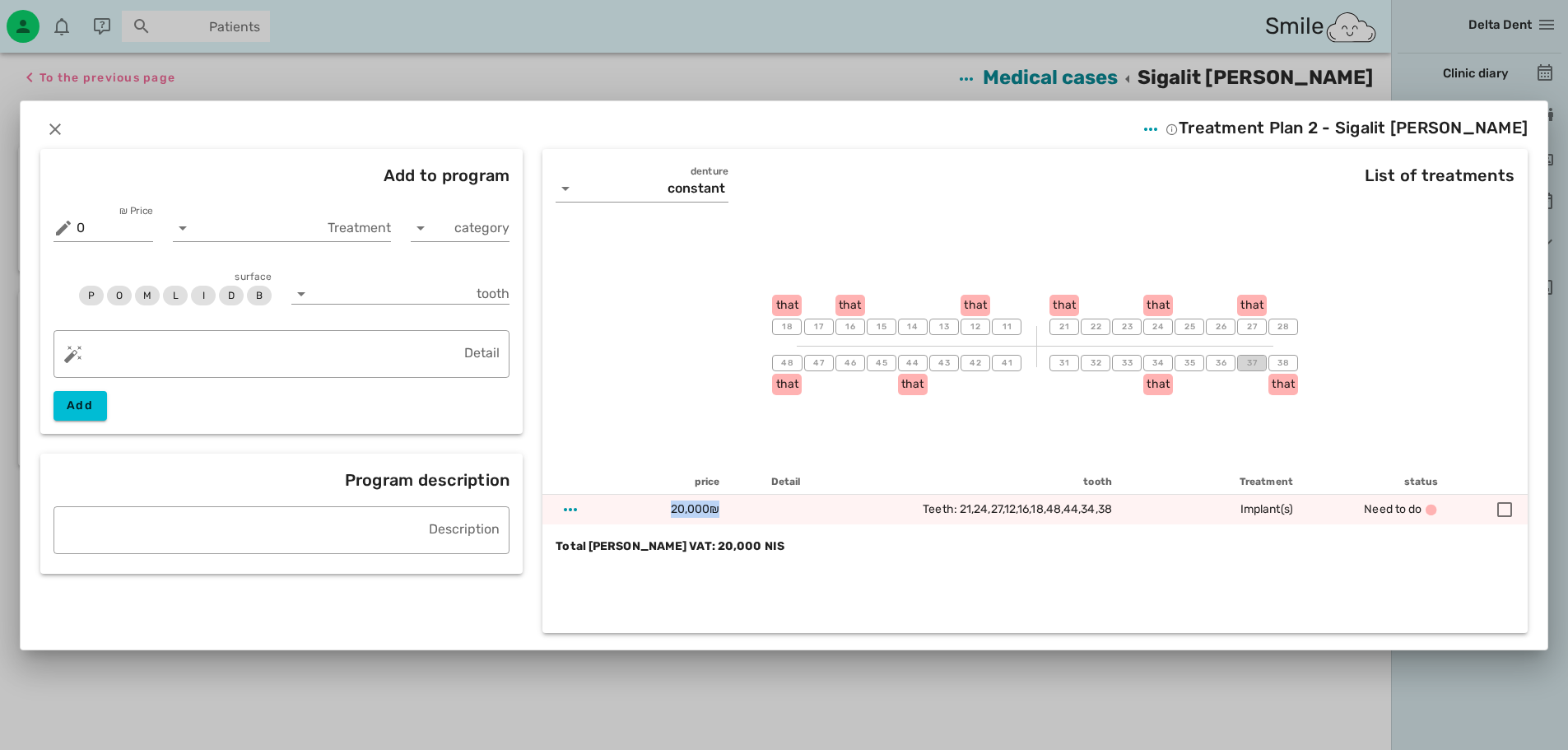 click on "37" at bounding box center [1252, 363] 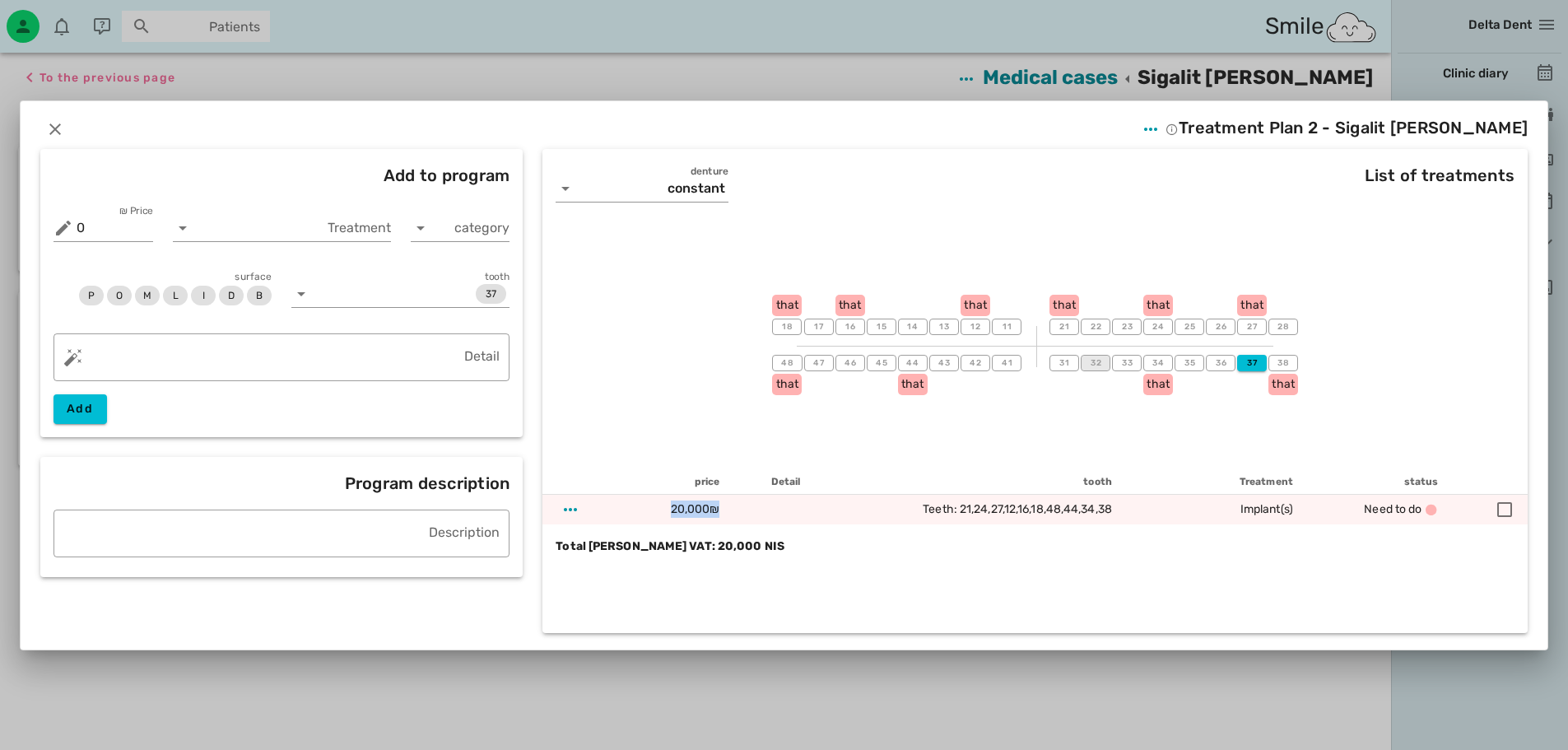 click on "32" at bounding box center (1096, 363) 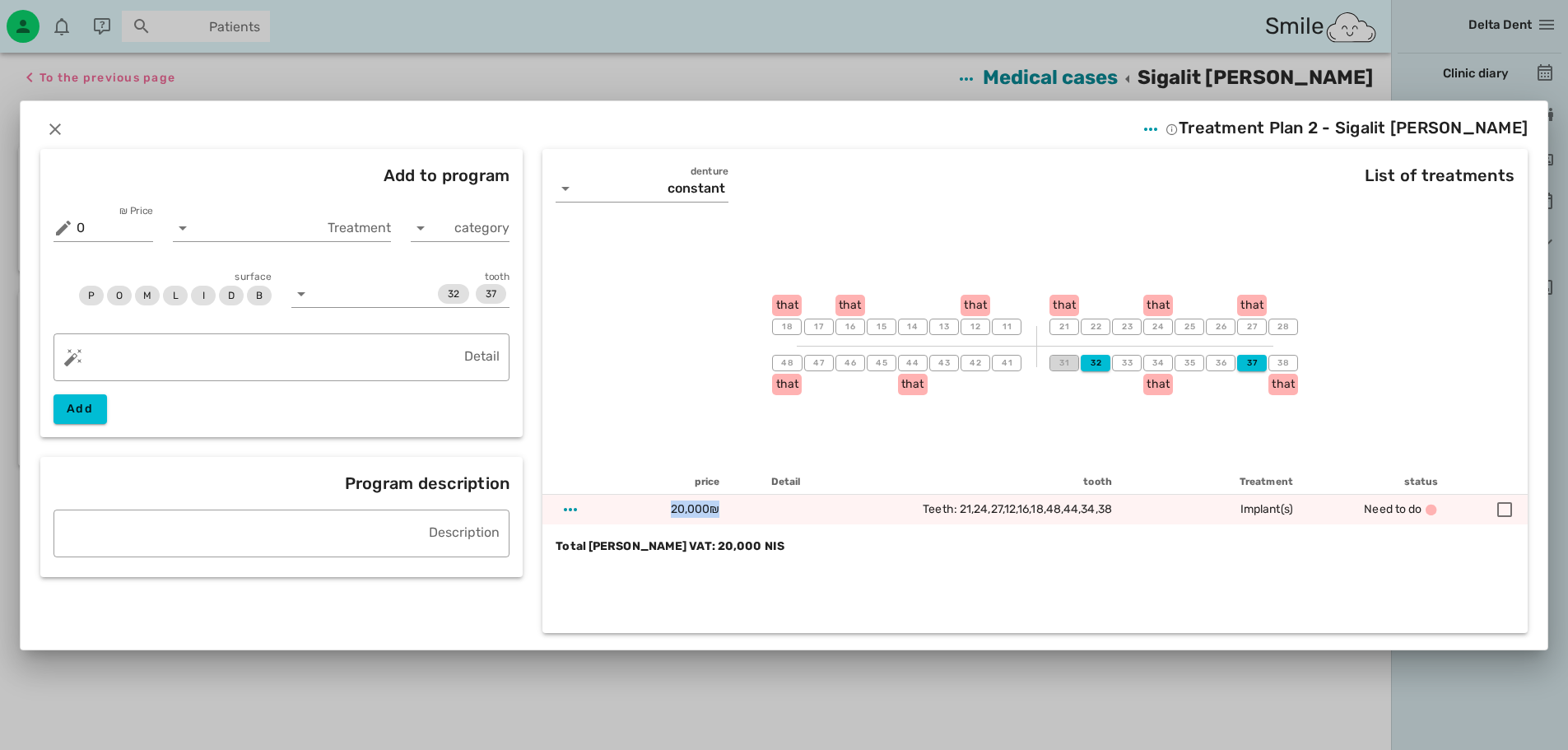 click on "31" at bounding box center (1064, 363) 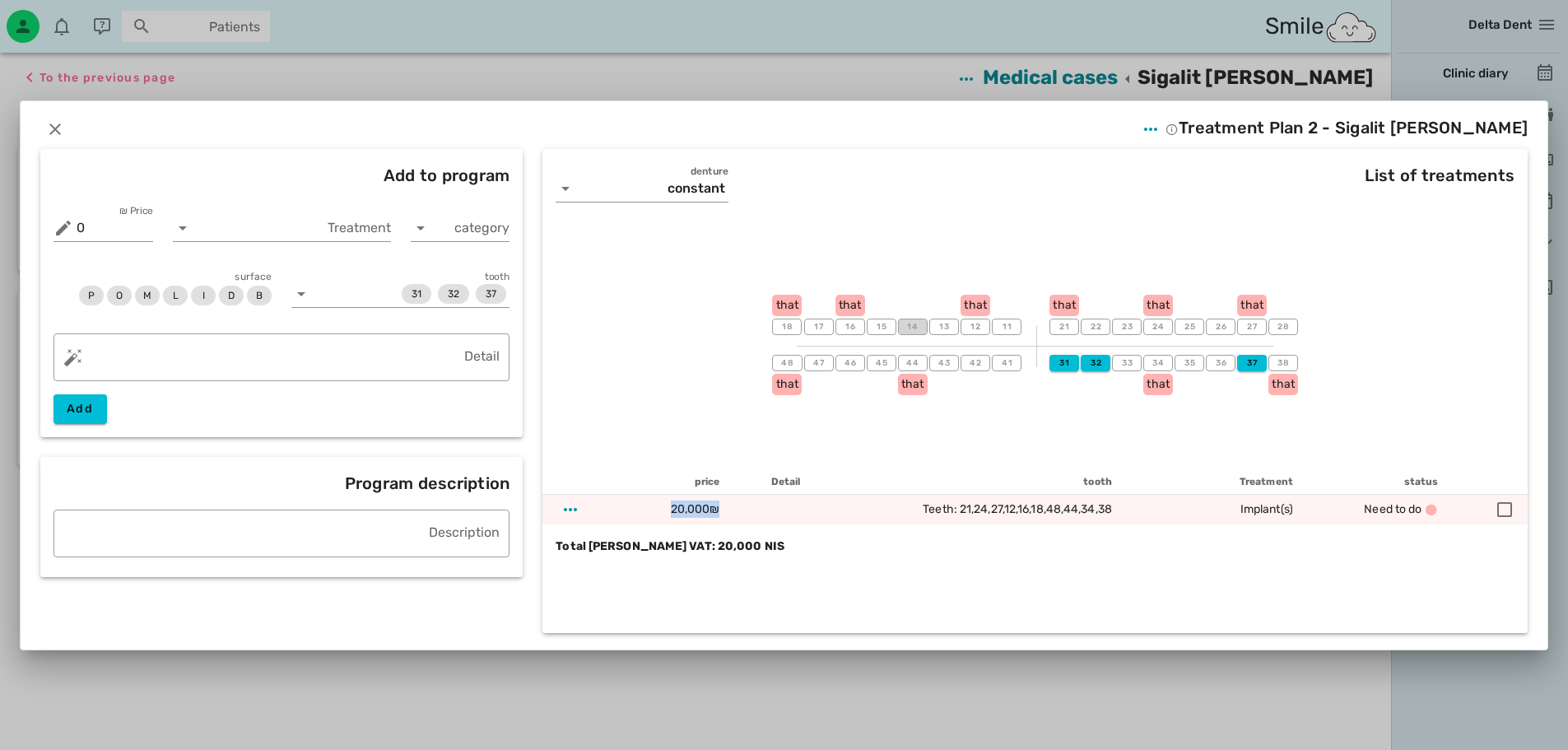 click on "14" at bounding box center (913, 327) 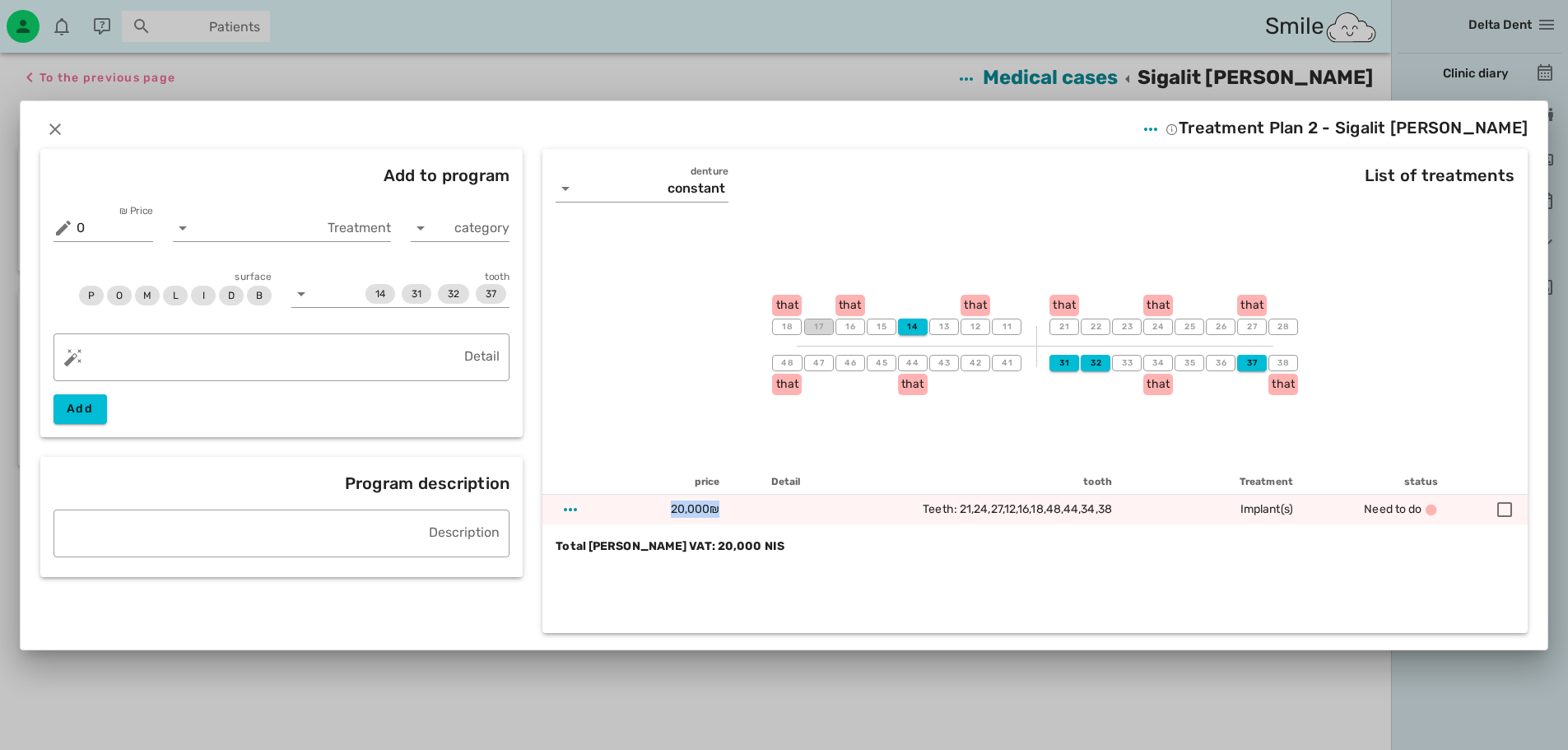 click on "17" at bounding box center (819, 327) 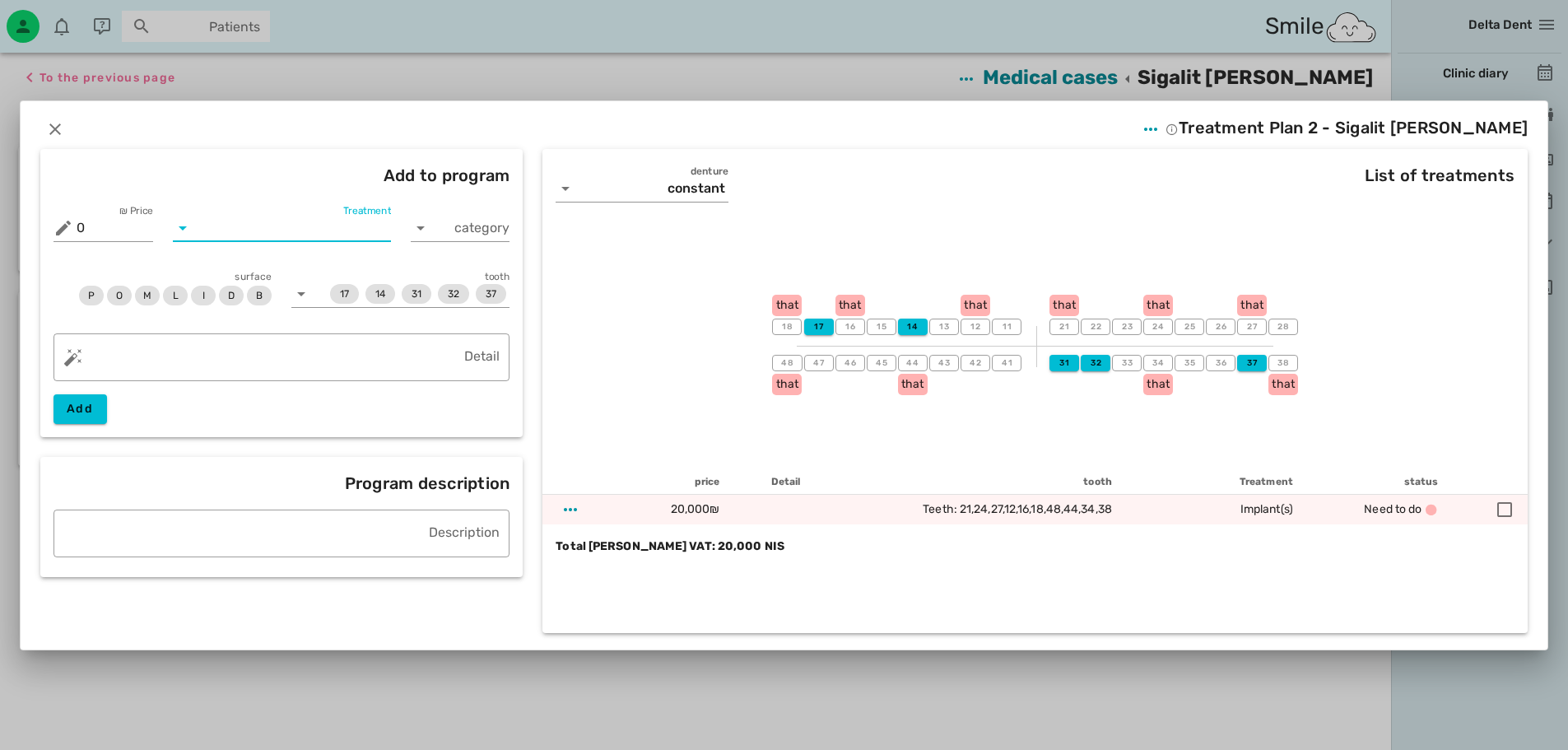 click on "Treatment" at bounding box center (293, 228) 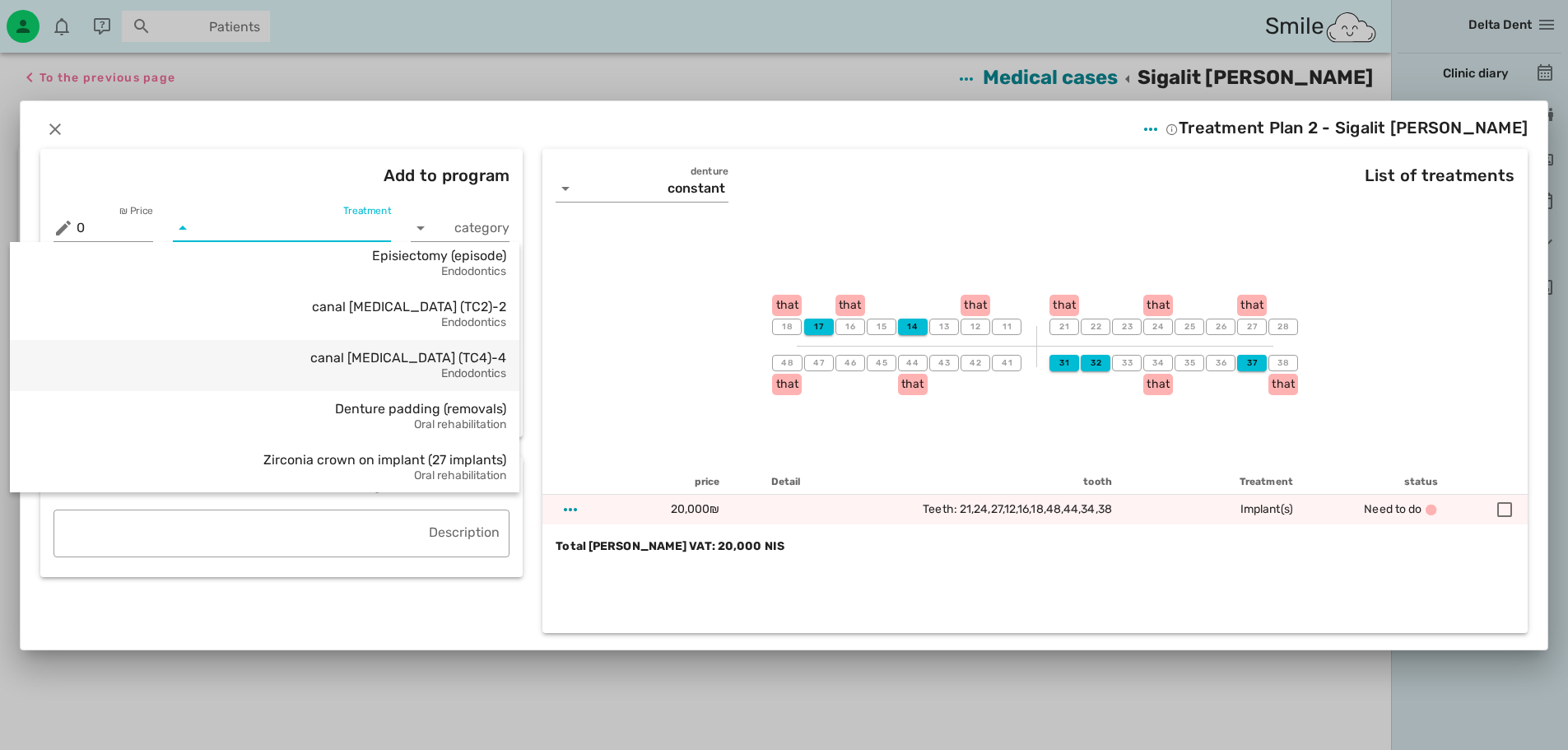 scroll, scrollTop: 1145, scrollLeft: 0, axis: vertical 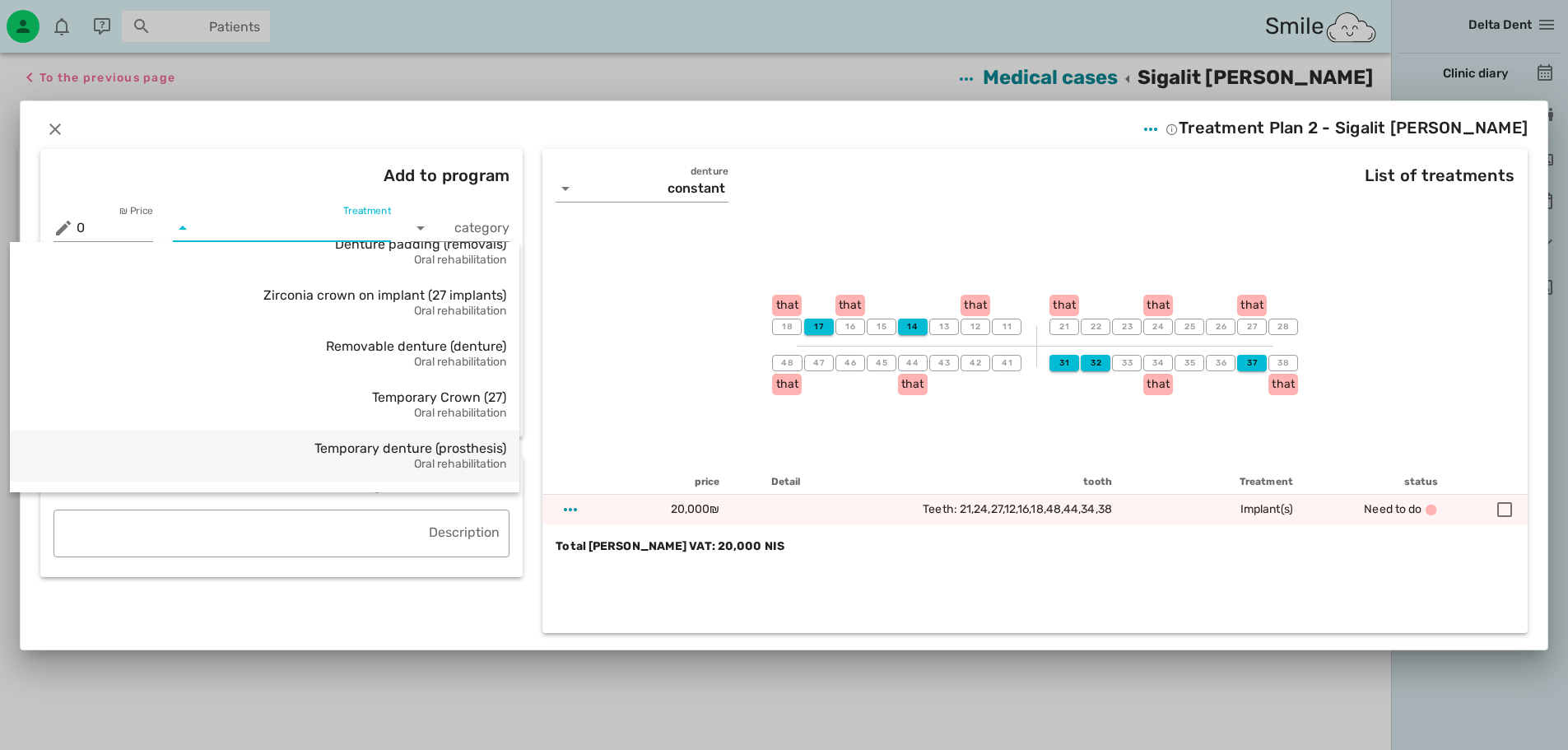 click on "Oral rehabilitation" at bounding box center [460, 464] 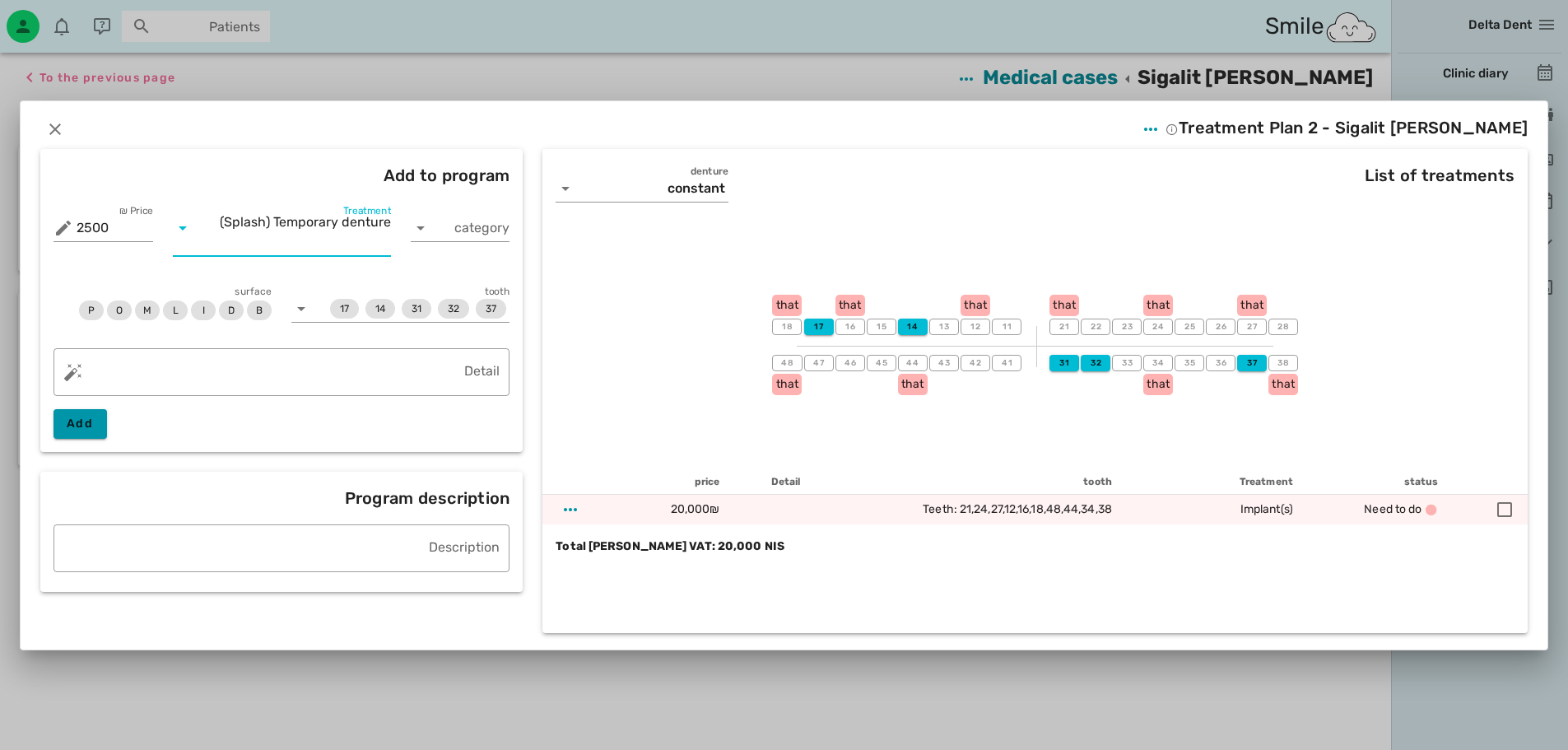 click on "Add" at bounding box center (80, 424) 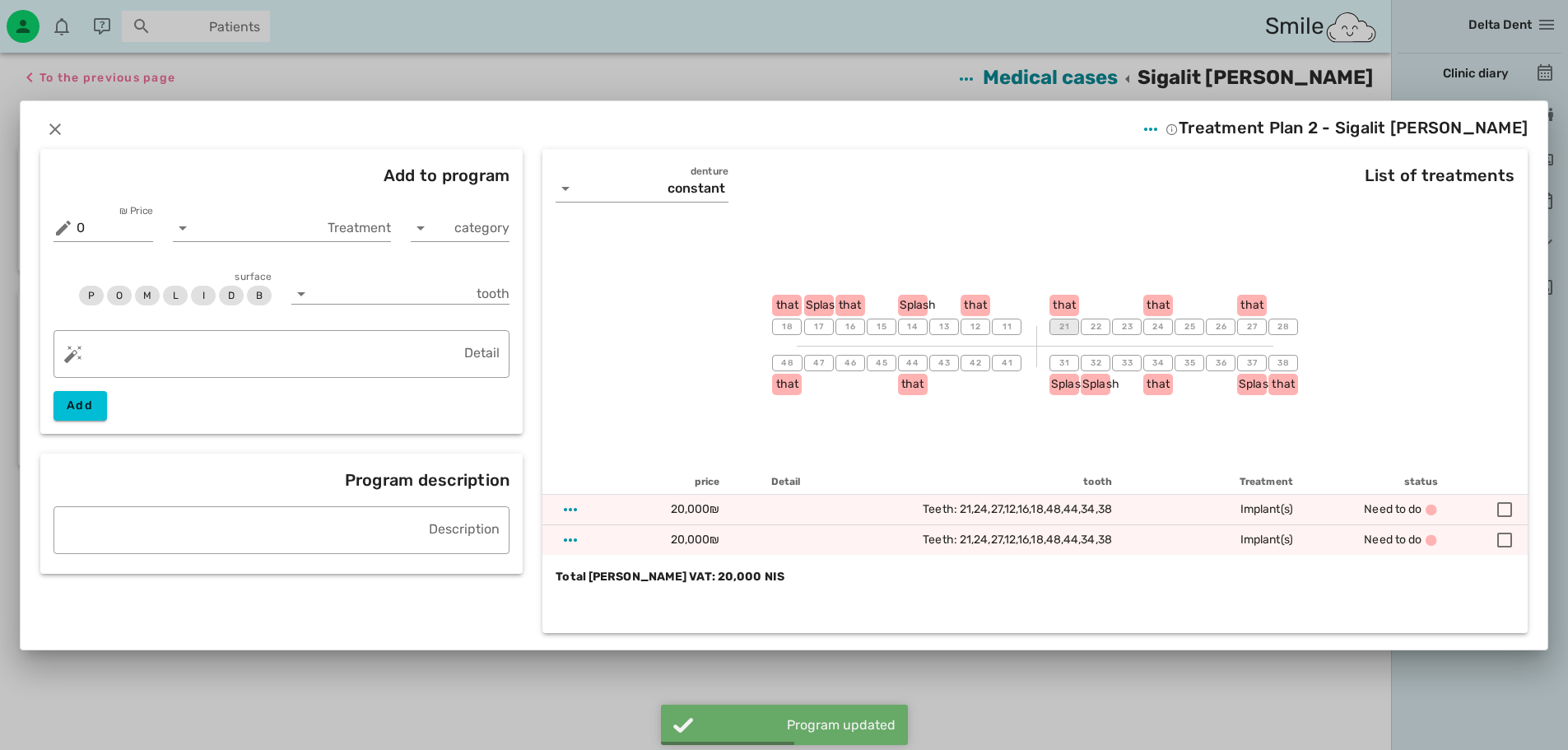 click on "21" at bounding box center [1064, 327] 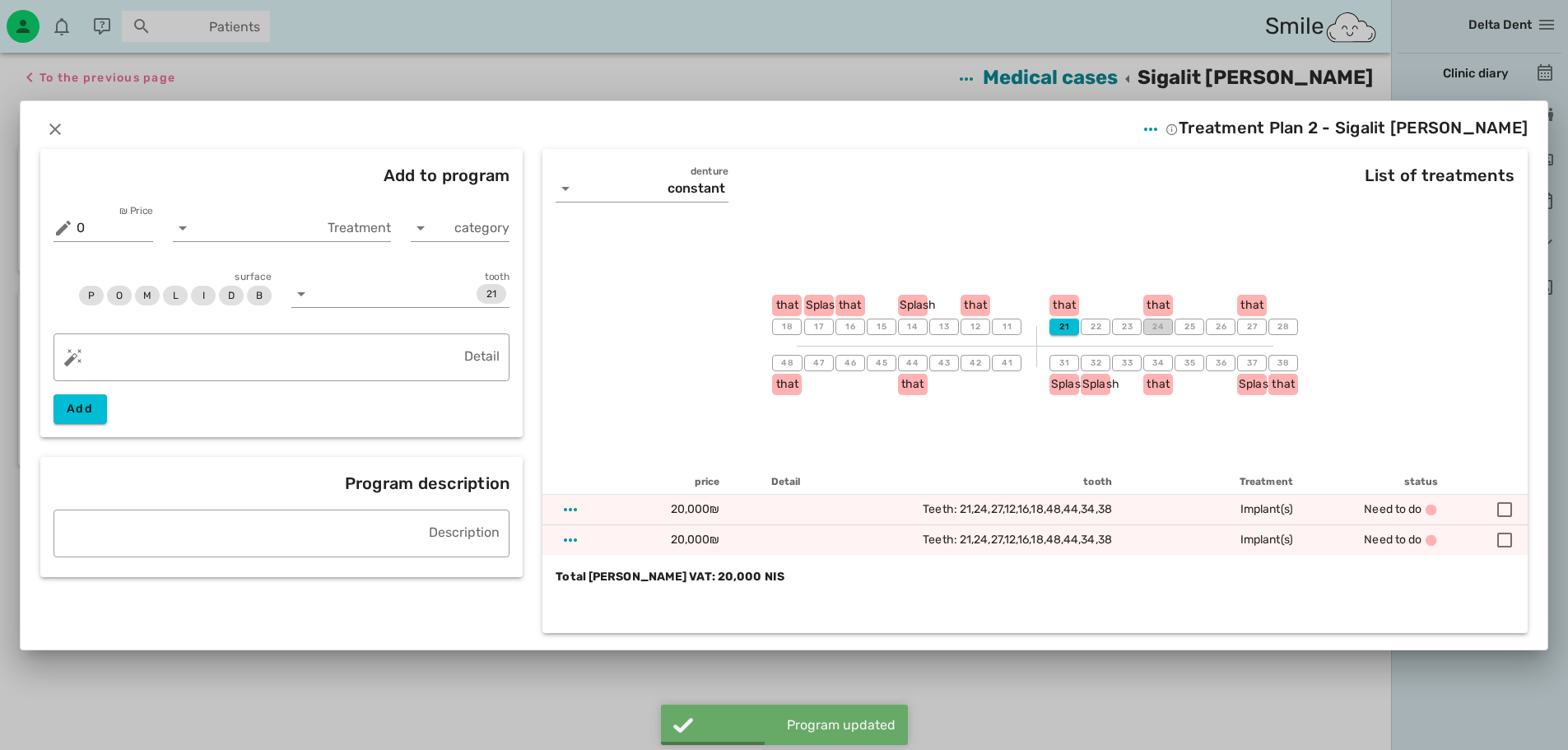 click on "24" at bounding box center [1158, 327] 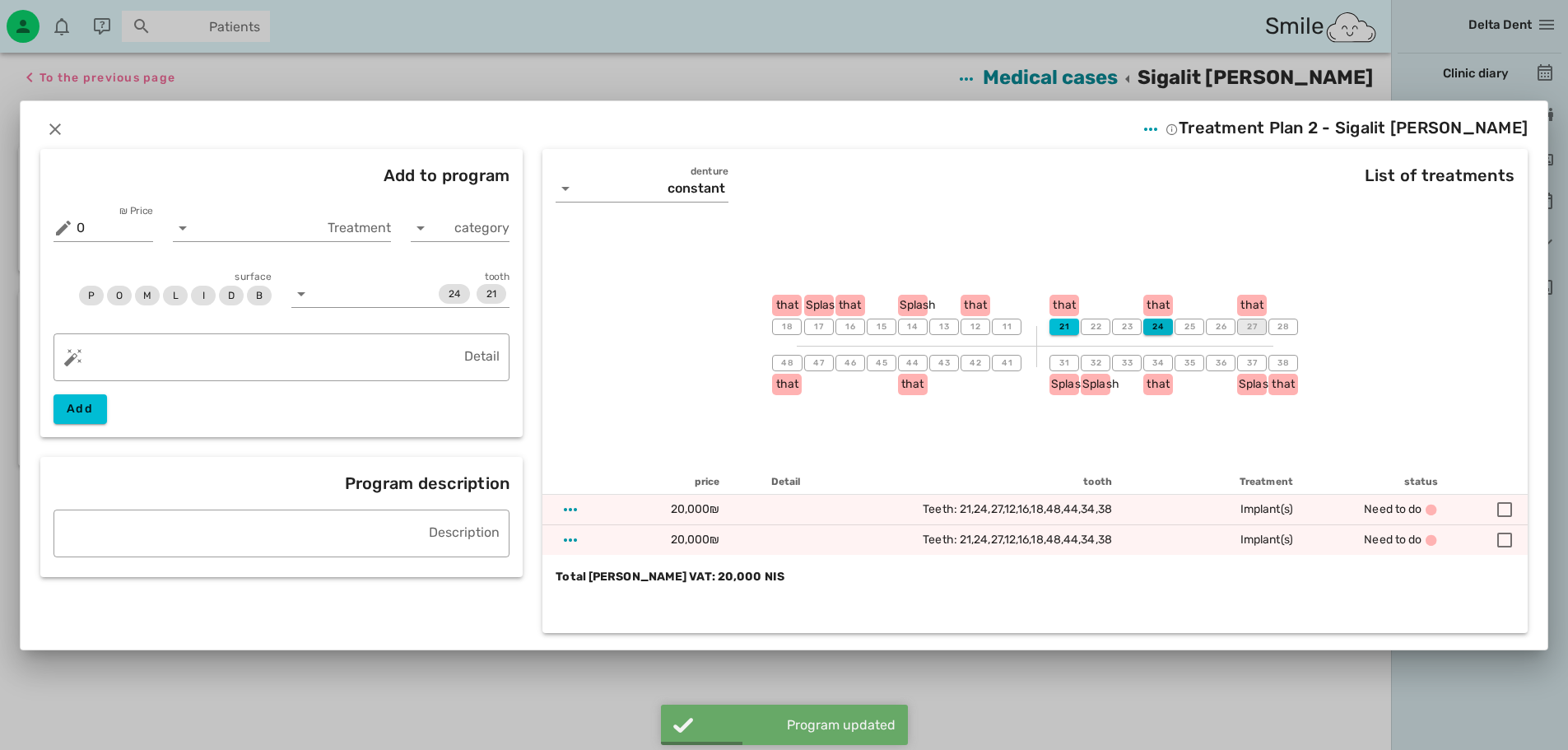 drag, startPoint x: 1250, startPoint y: 328, endPoint x: 1158, endPoint y: 326, distance: 92.02174 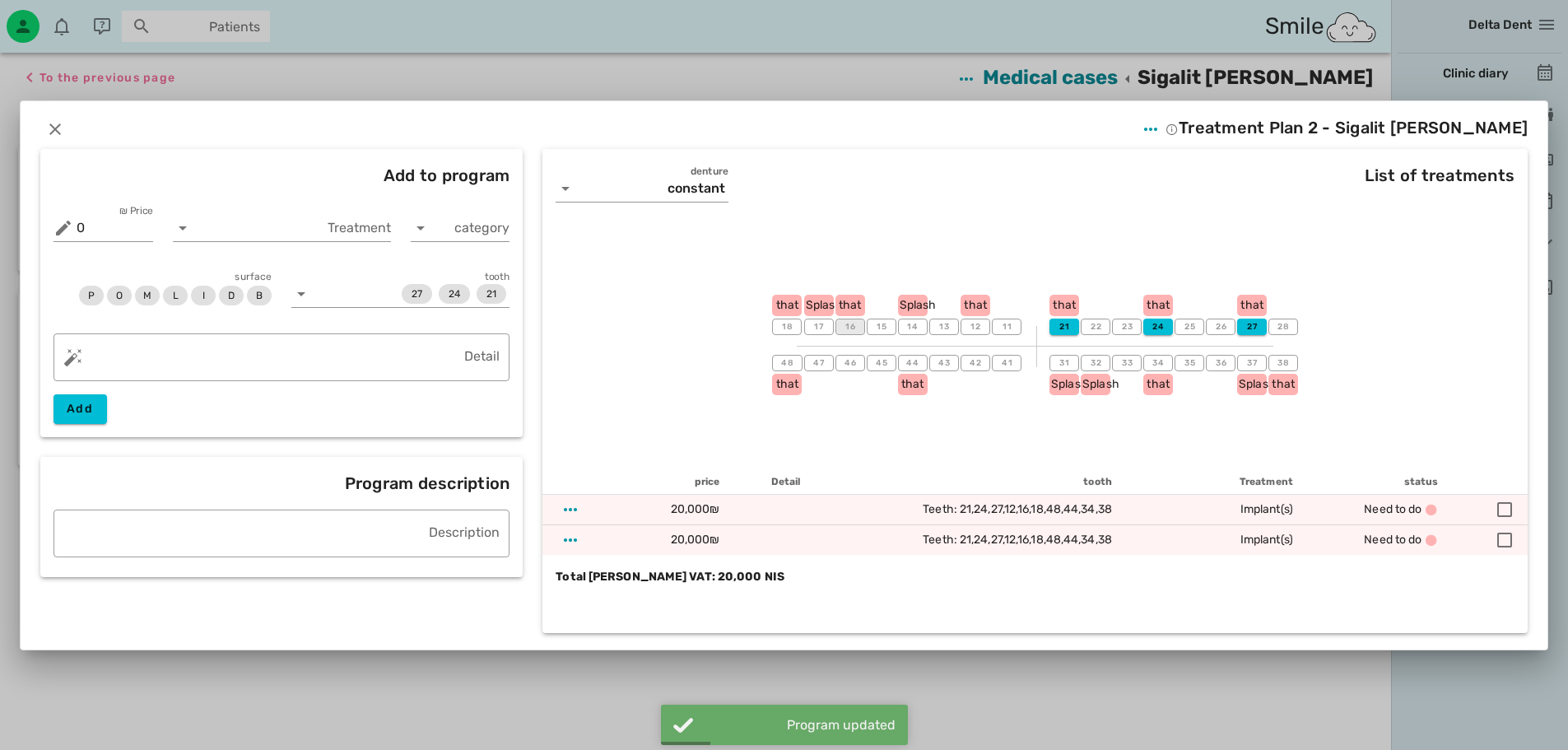 click on "16" at bounding box center (850, 327) 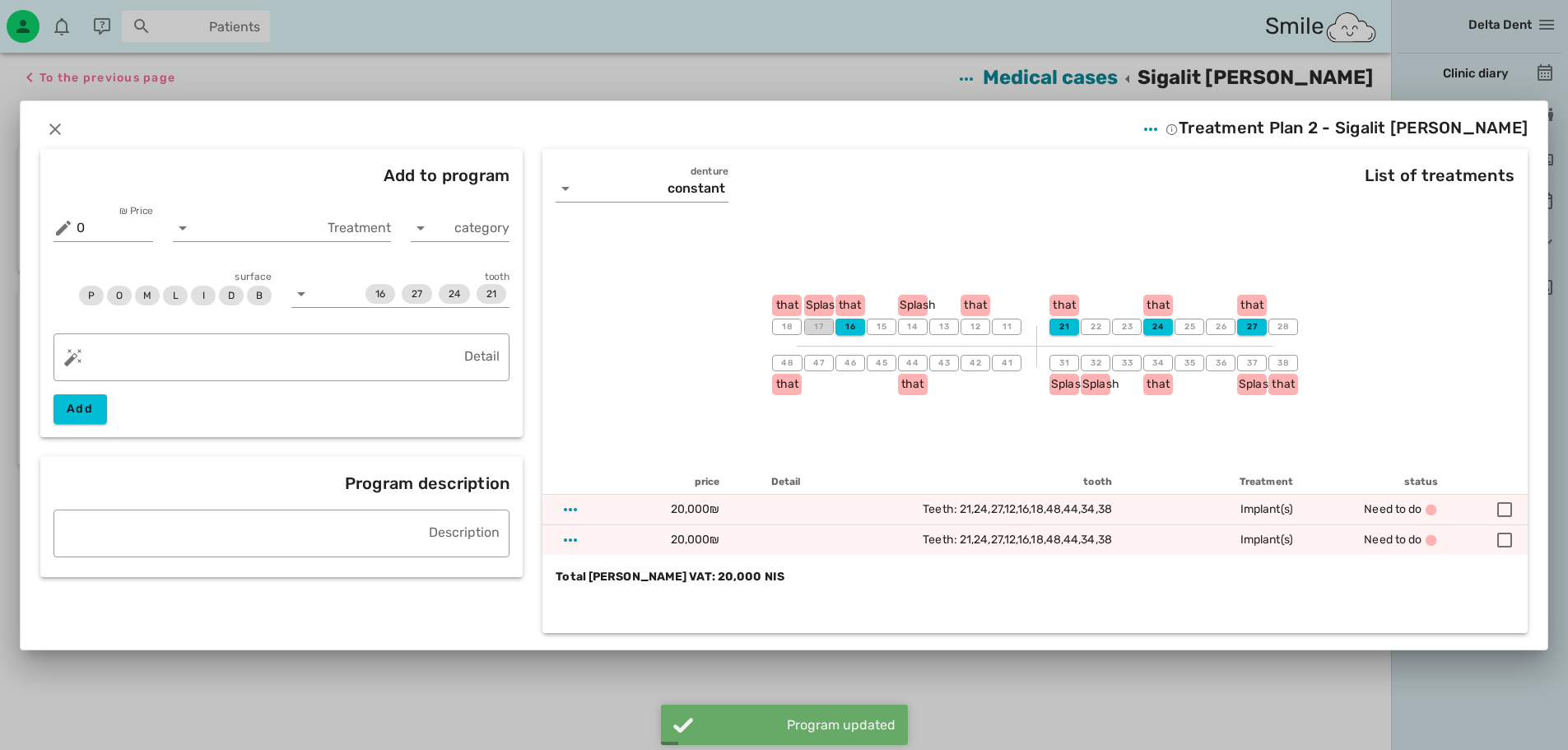 click on "17" at bounding box center [819, 327] 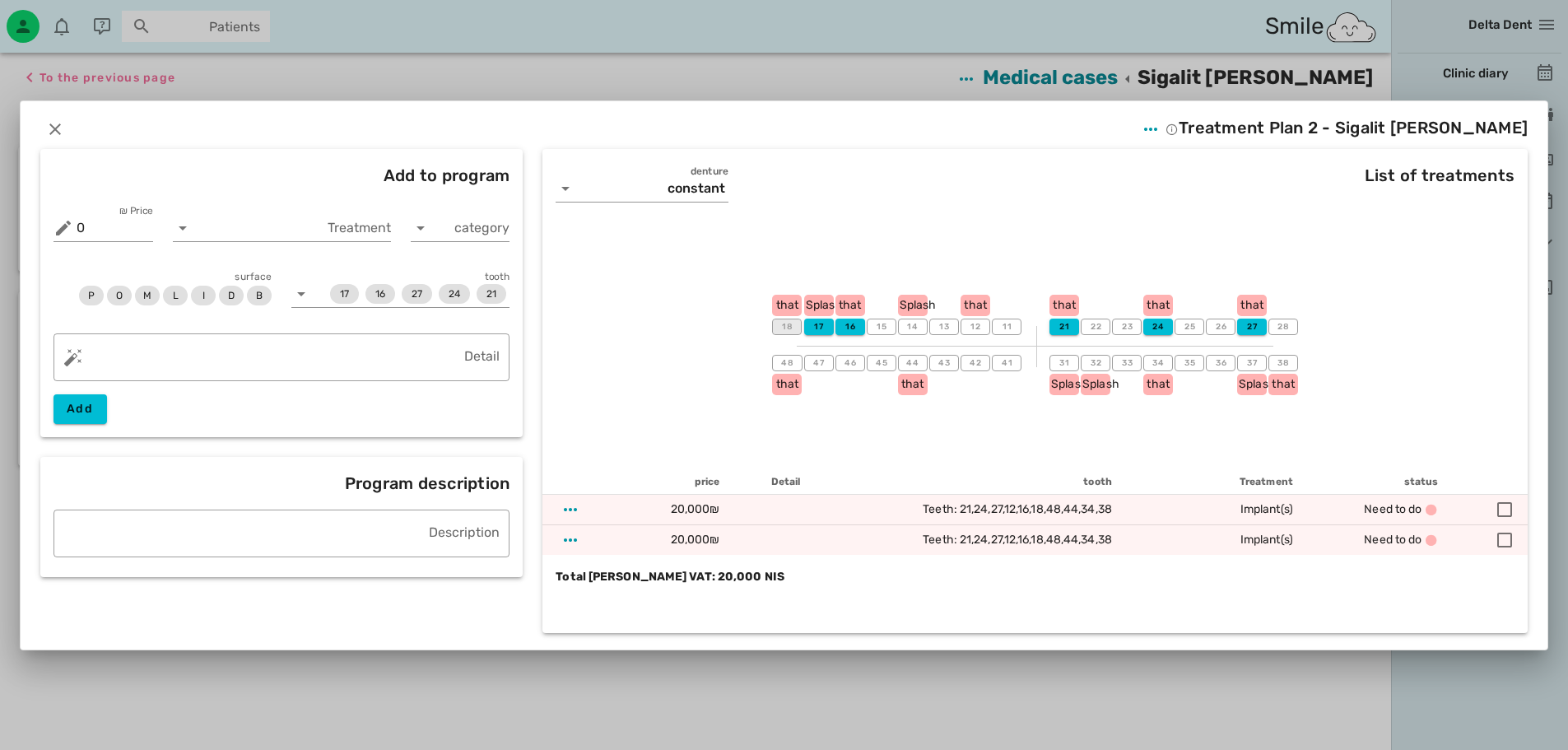 click on "18" at bounding box center [788, 327] 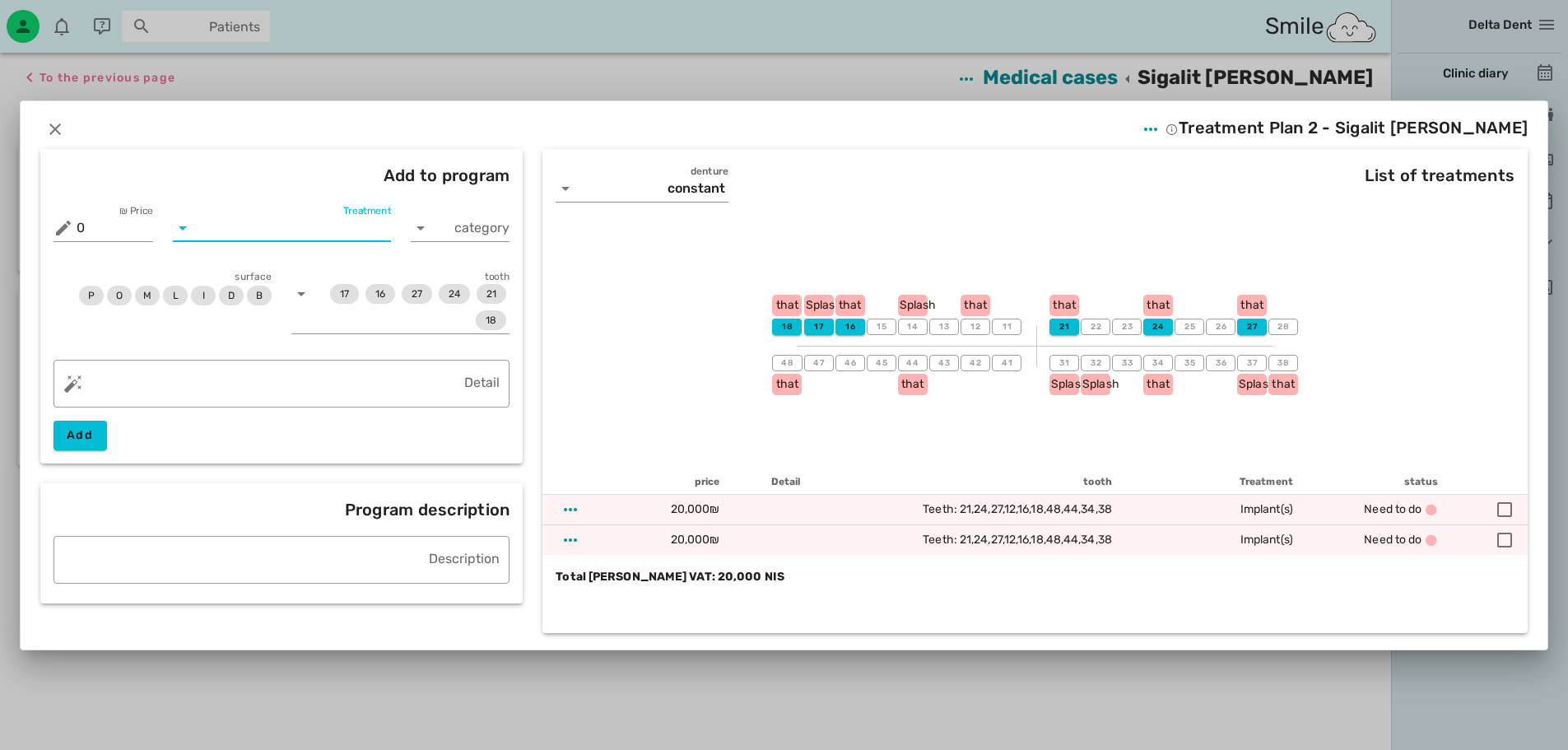 click on "Treatment" at bounding box center [293, 228] 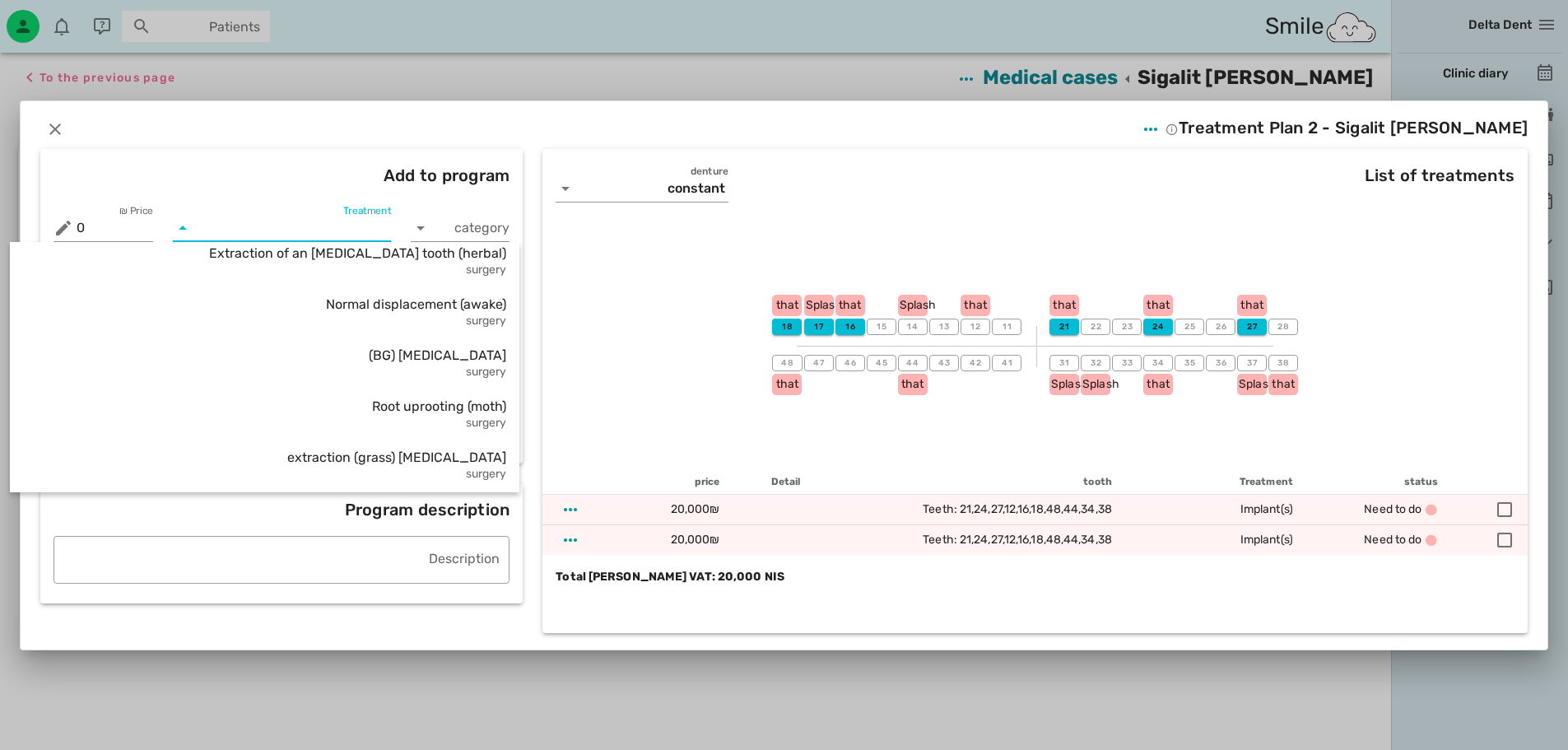 scroll, scrollTop: 1954, scrollLeft: 0, axis: vertical 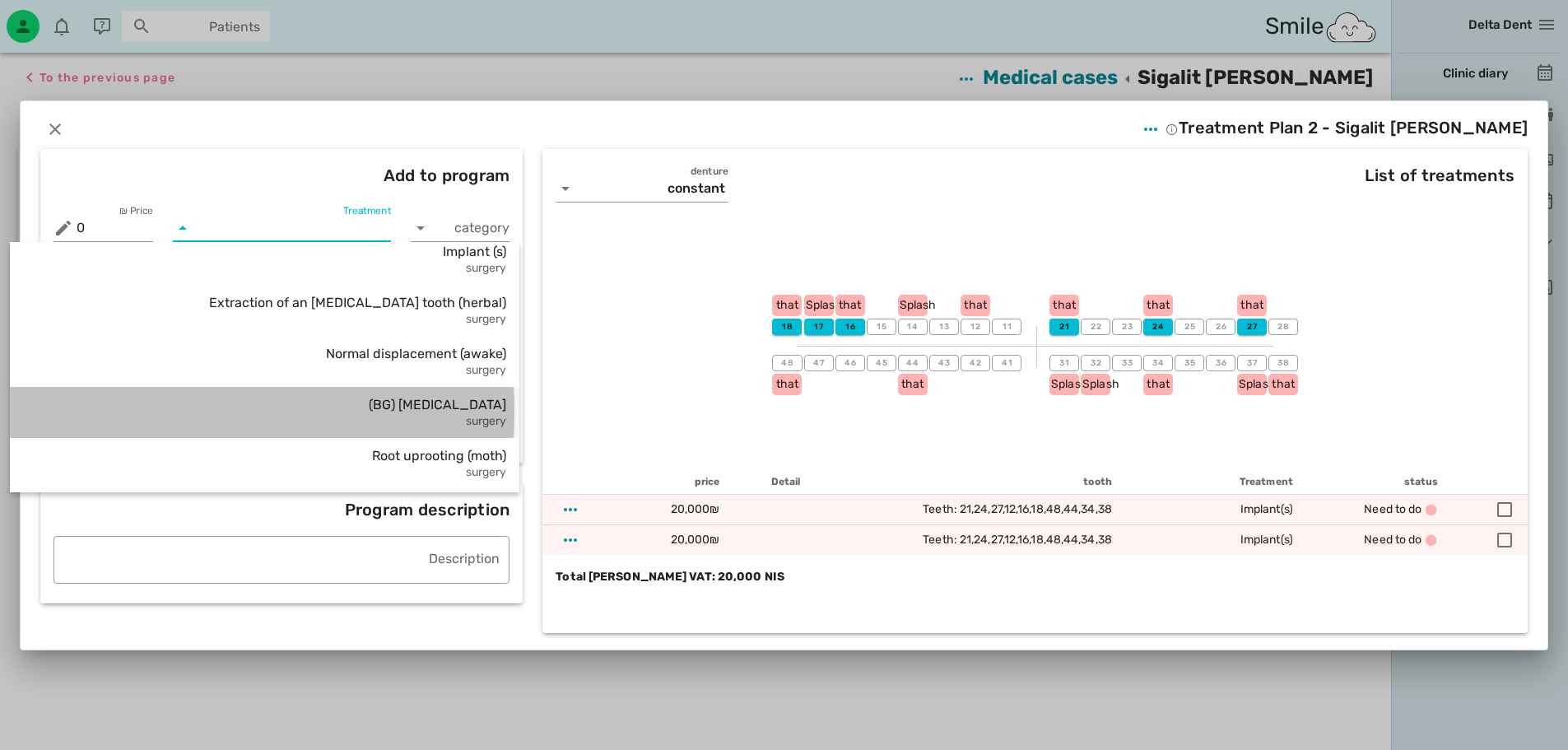 click on "surgery" at bounding box center (264, 422) 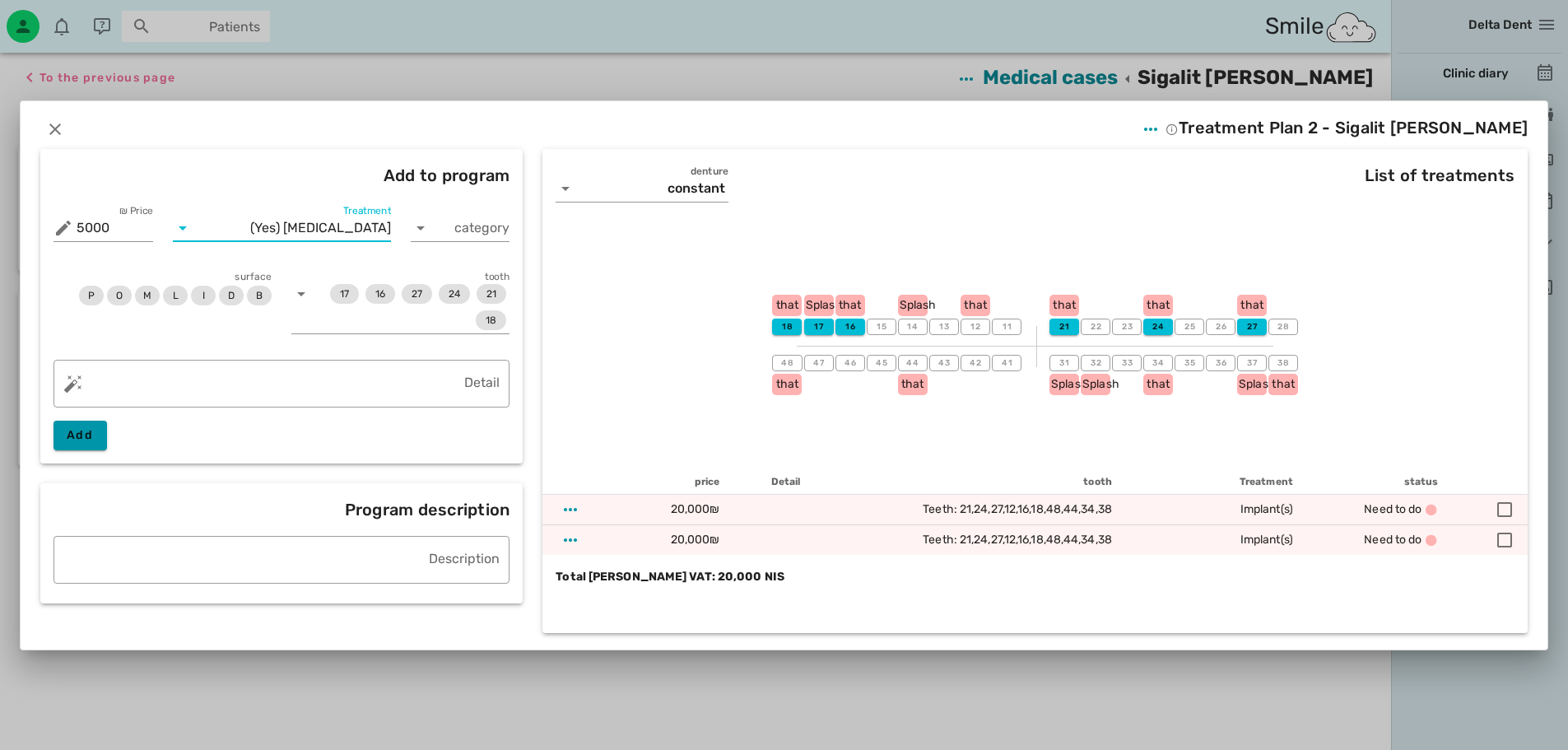 click on "Add" at bounding box center (80, 435) 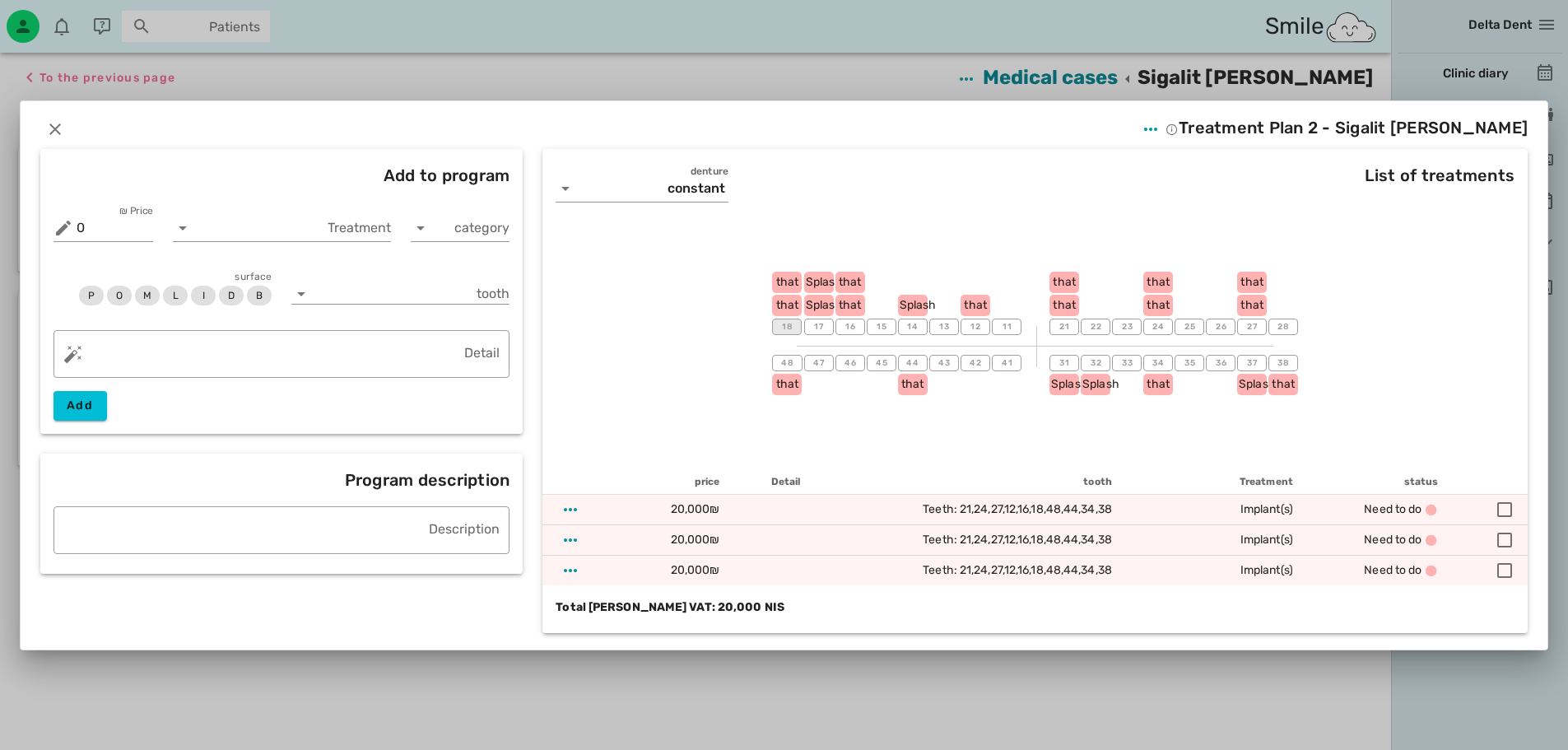 click on "18" at bounding box center (788, 327) 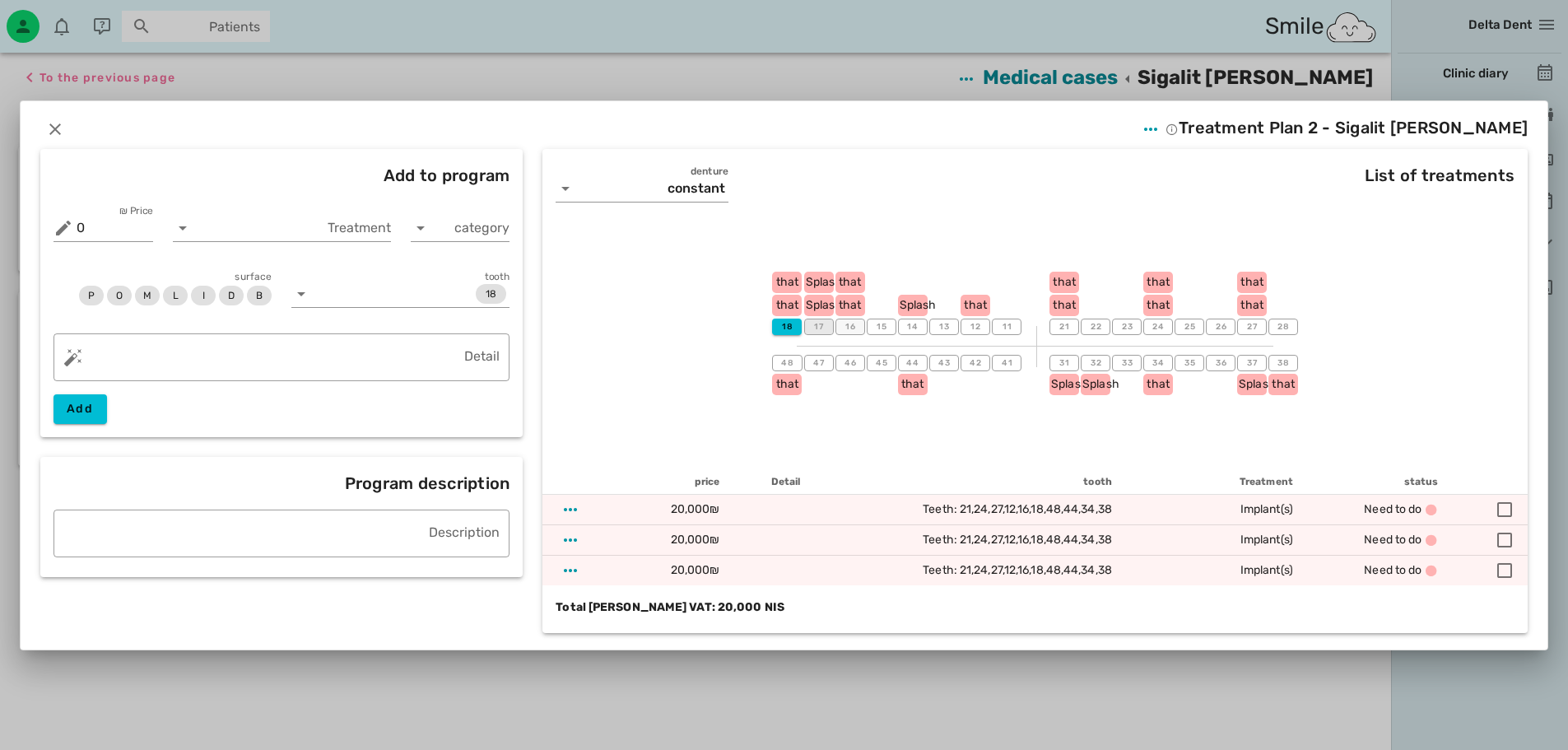 click on "17" at bounding box center (819, 327) 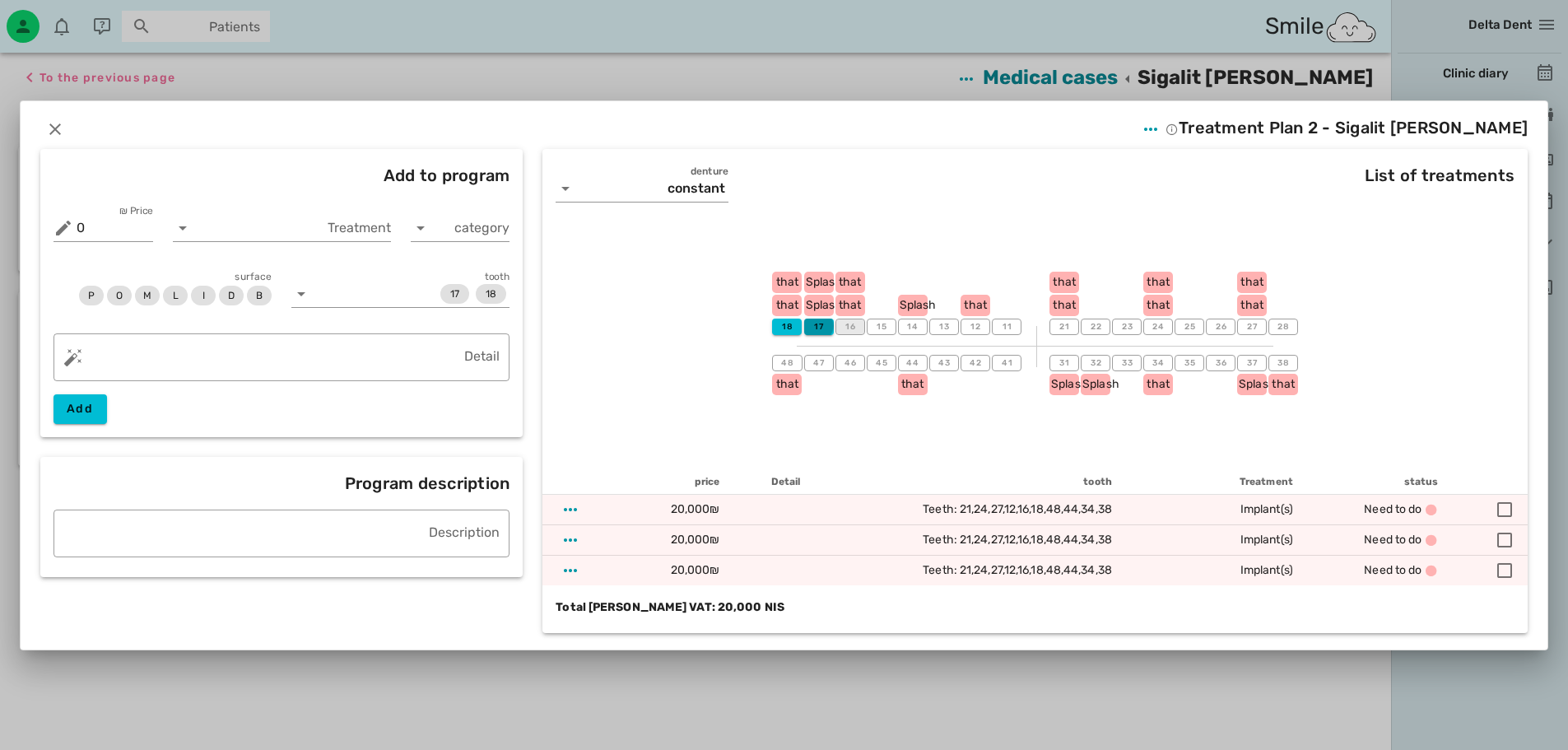 click on "16" at bounding box center [850, 327] 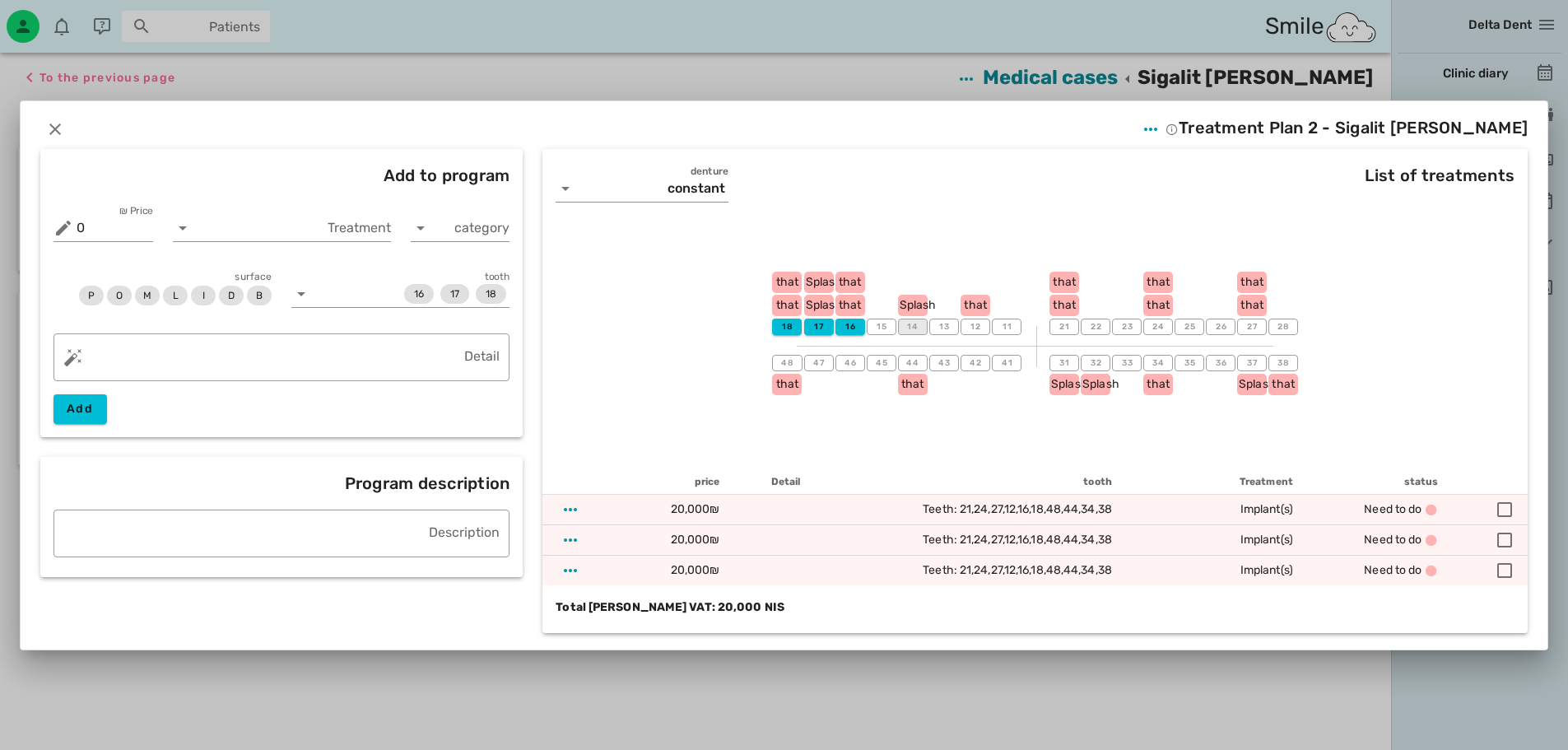 click on "14" at bounding box center (913, 327) 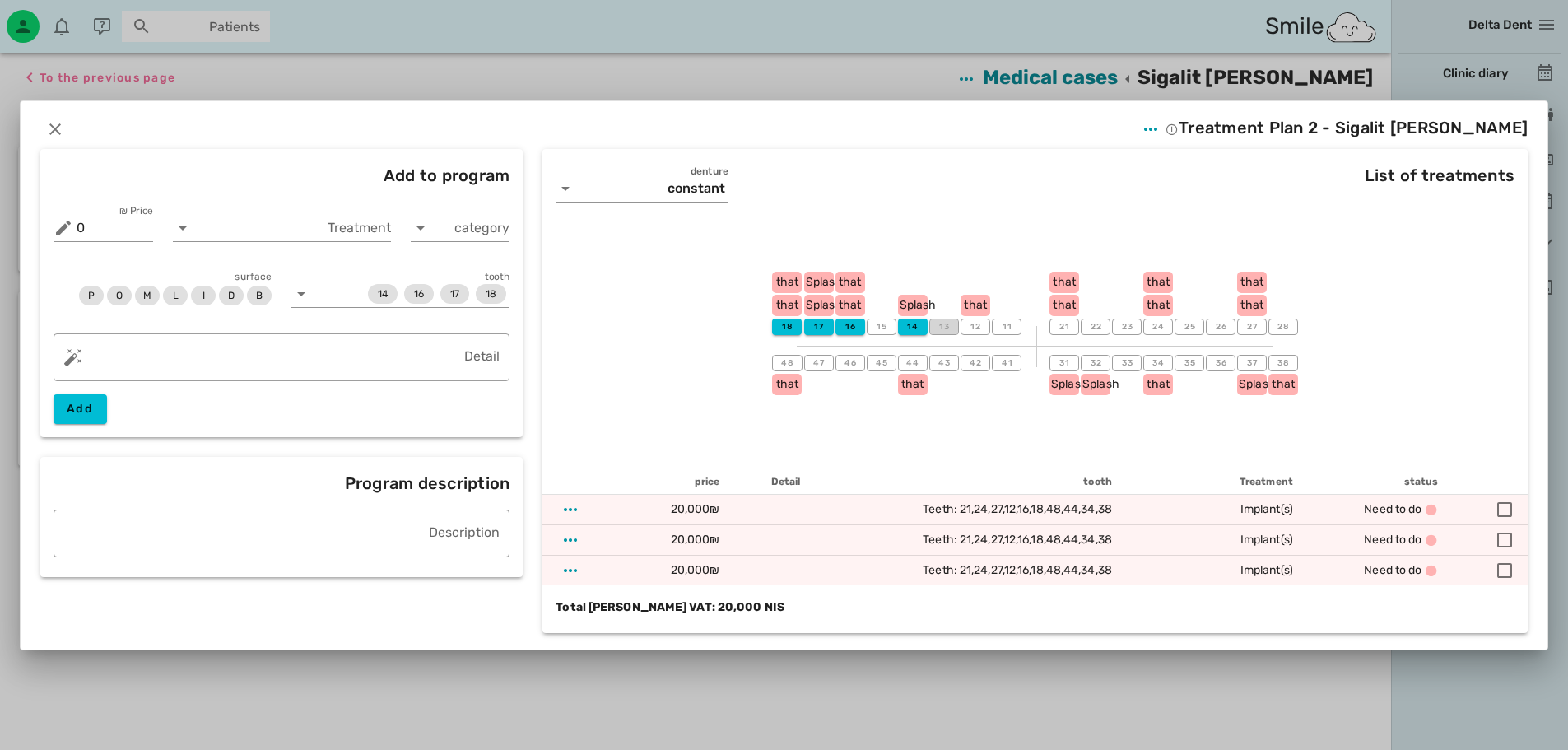 click on "13" at bounding box center (944, 327) 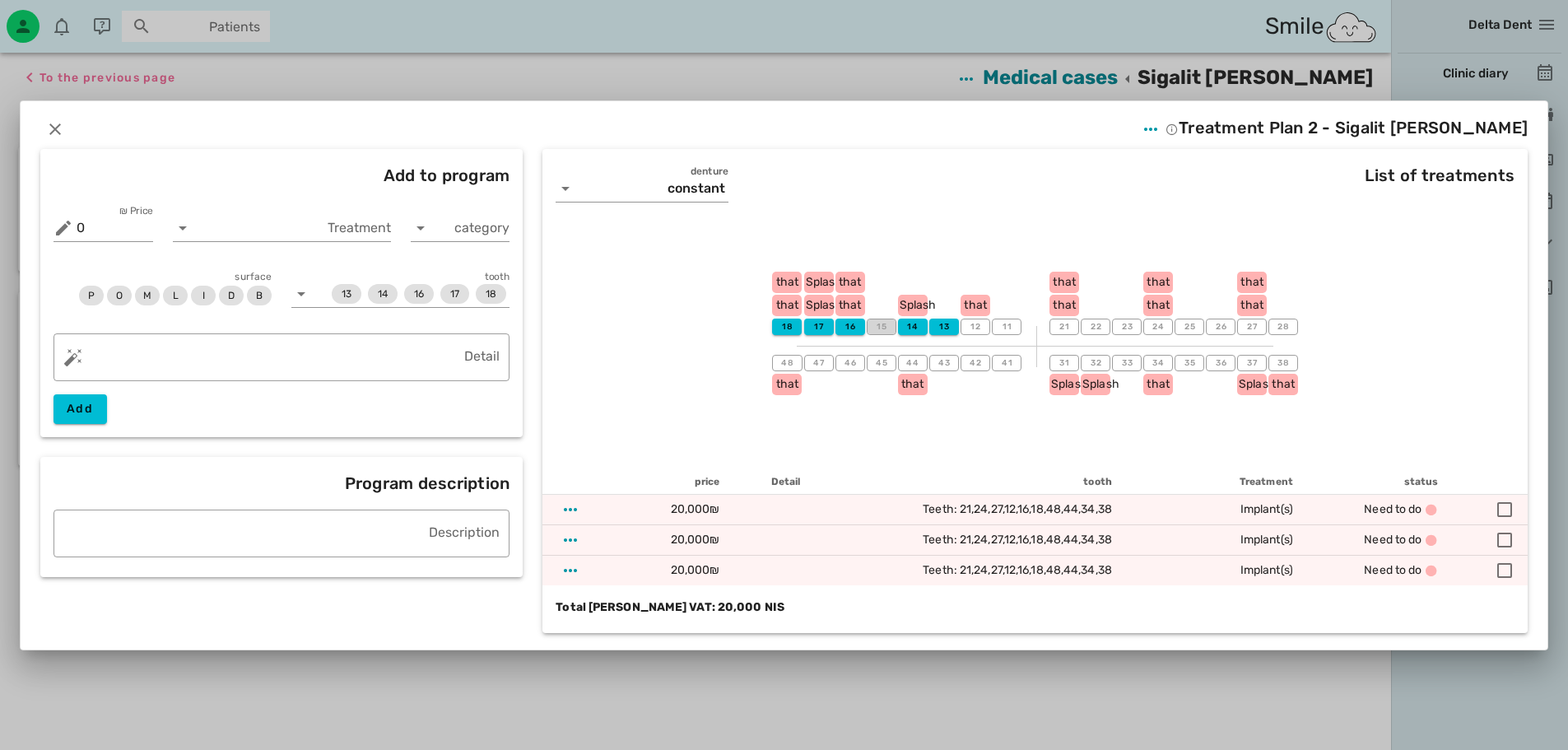 click on "15" at bounding box center [882, 327] 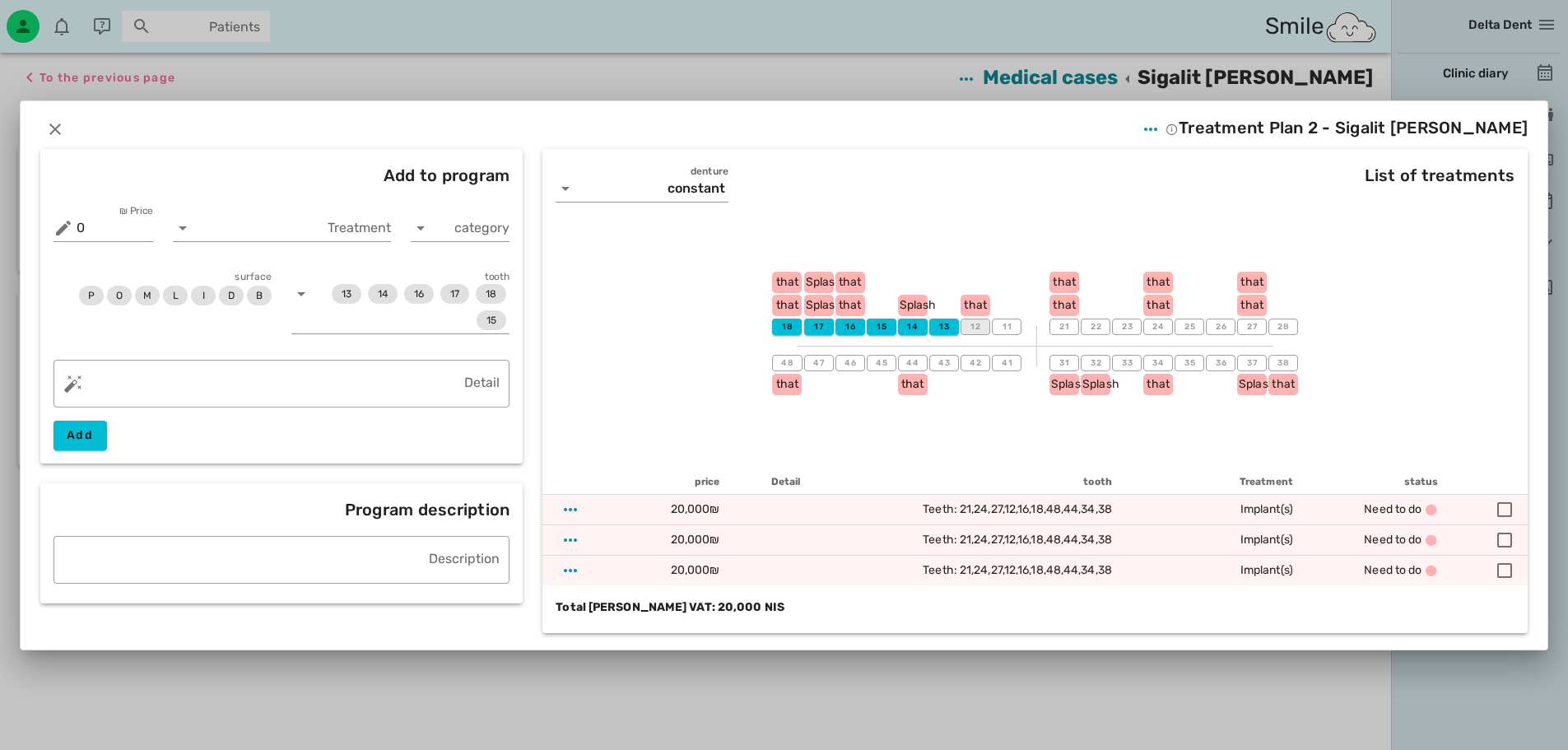 click on "12" at bounding box center [975, 327] 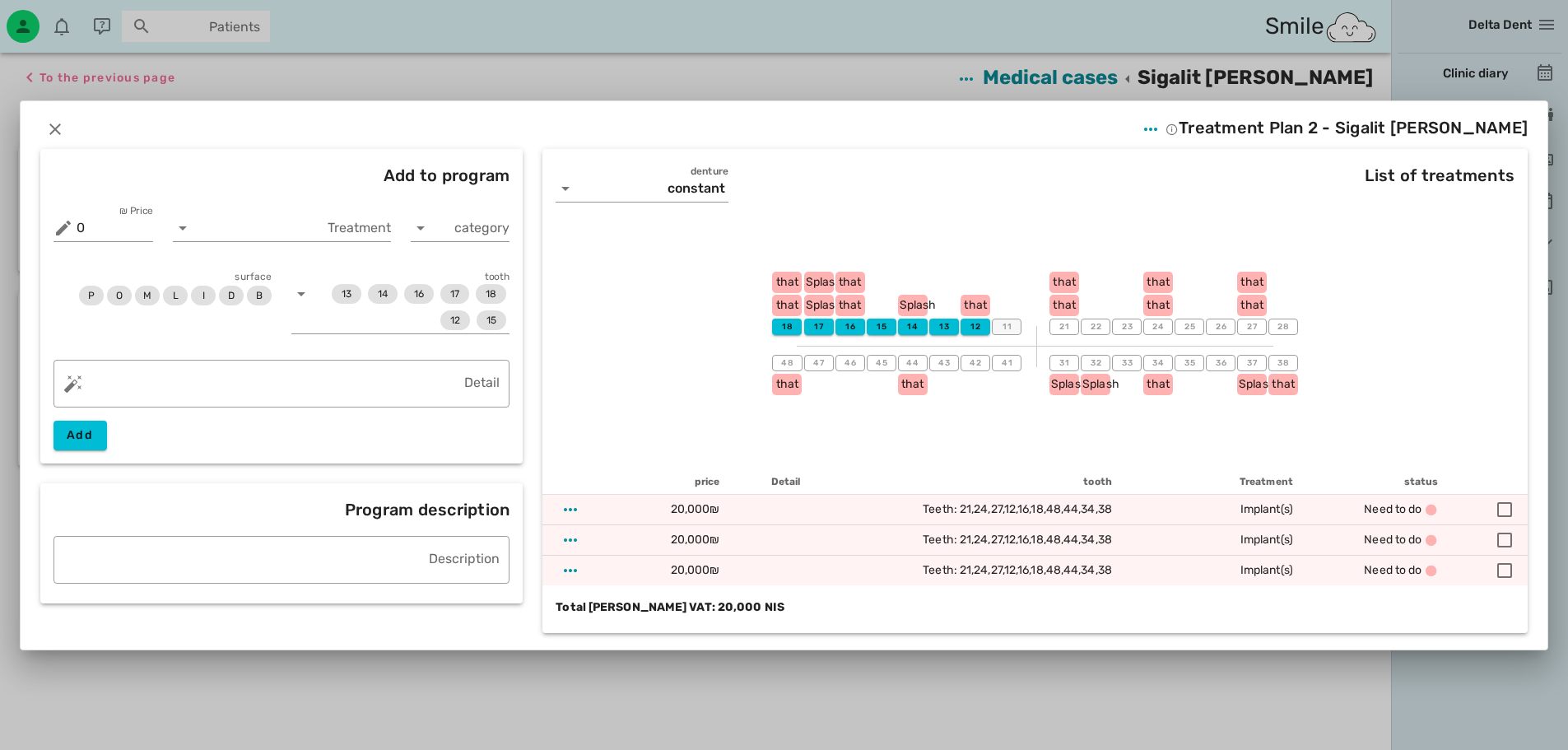 click on "11" at bounding box center [1007, 327] 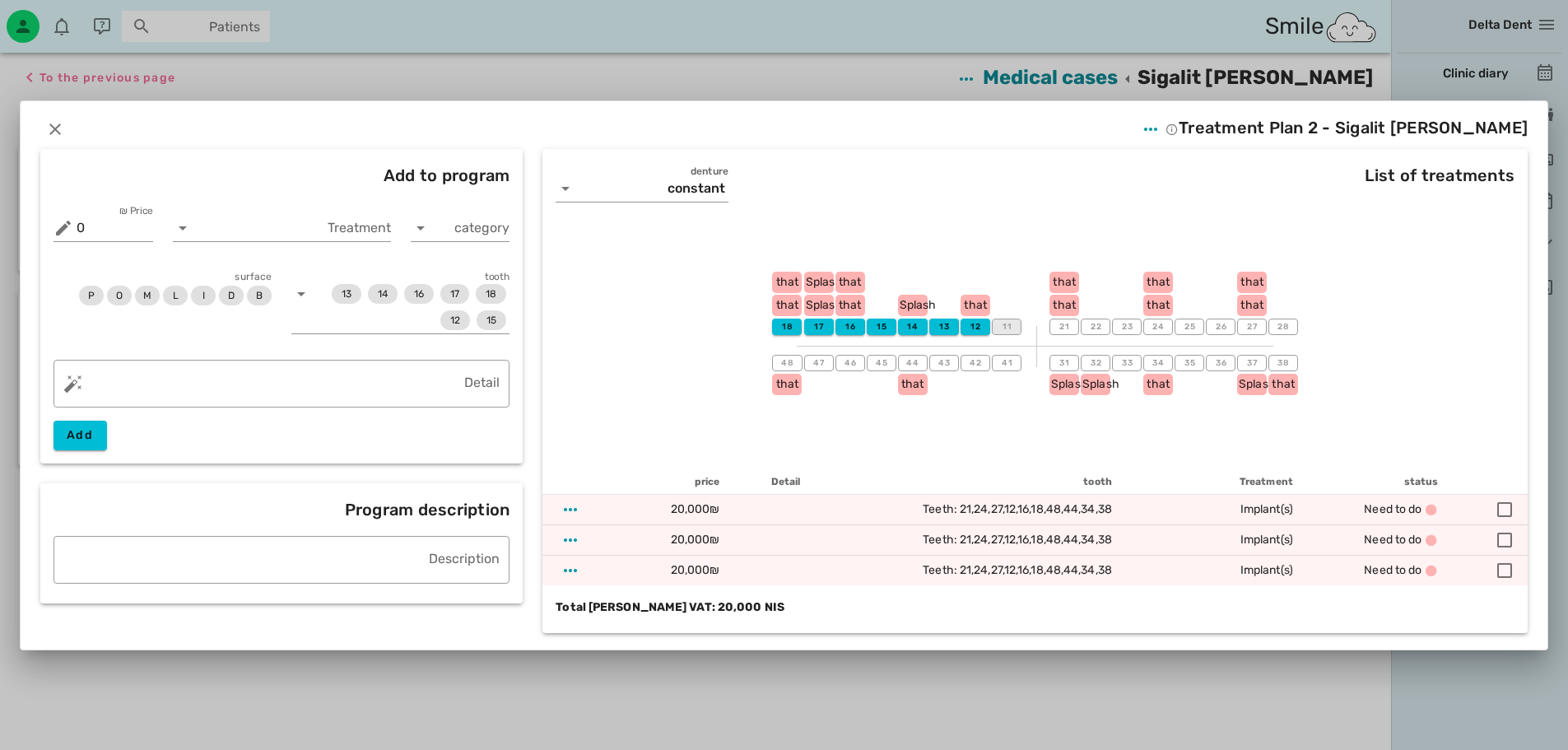 click on "11" at bounding box center [1007, 327] 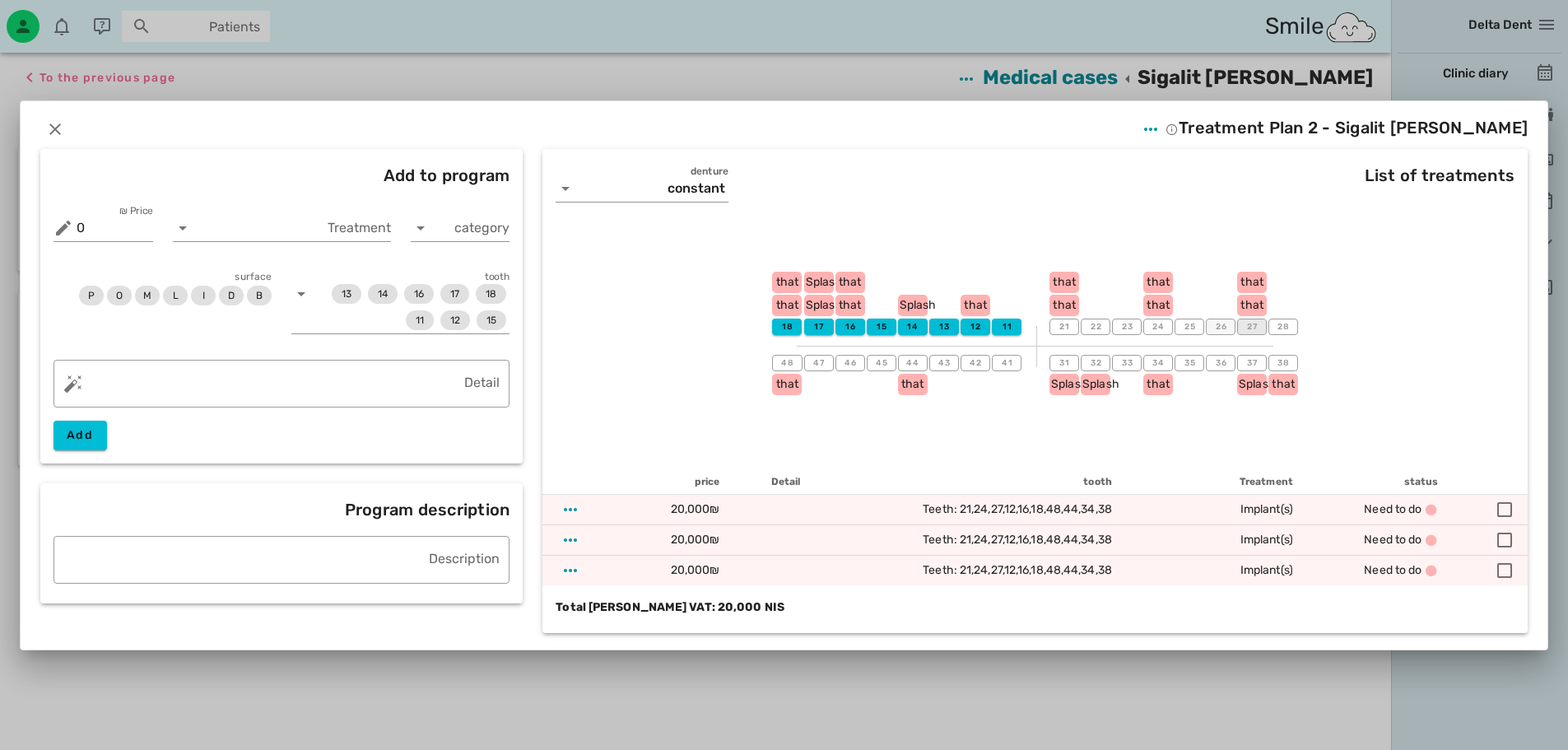 click on "27" at bounding box center [1252, 327] 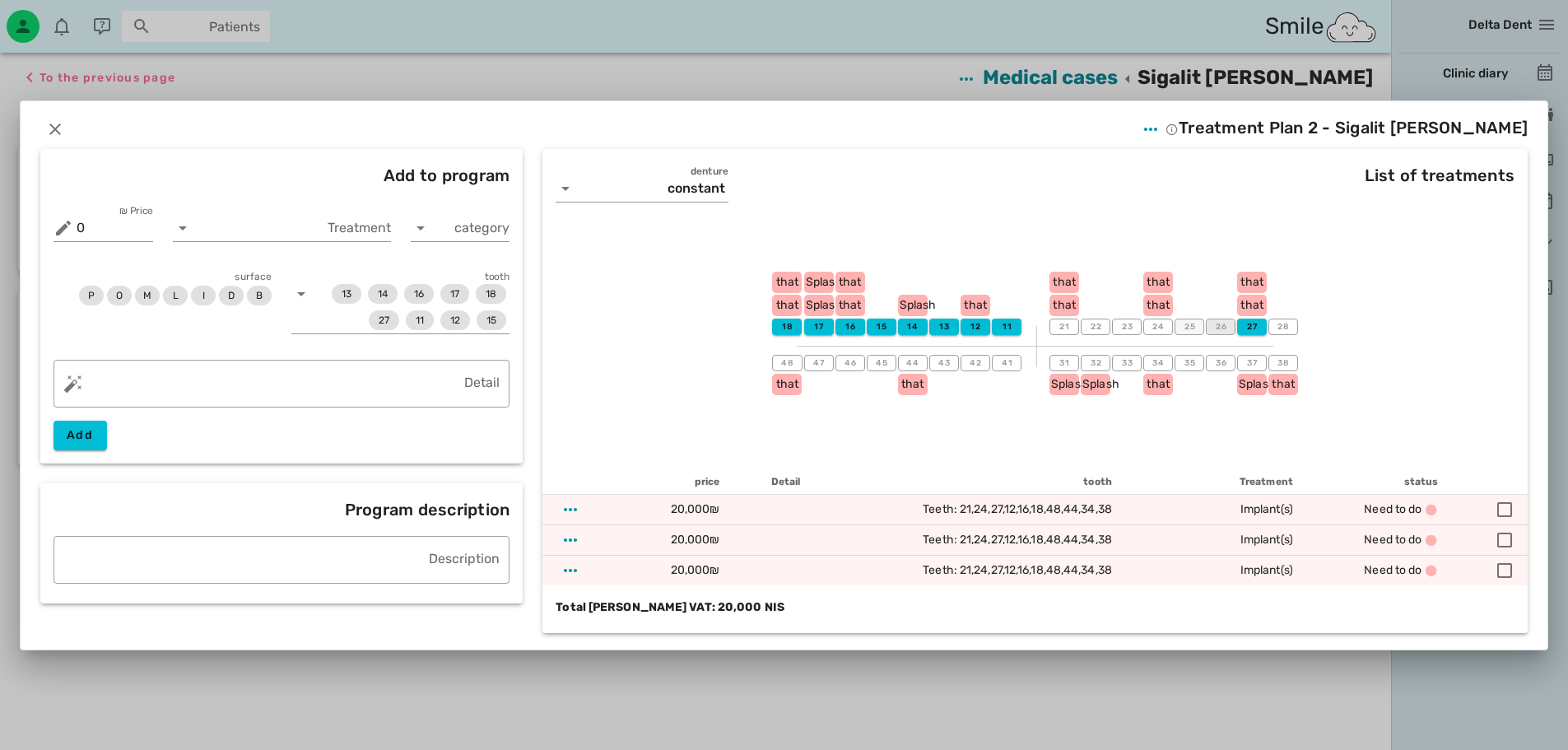 click on "26" at bounding box center [1221, 327] 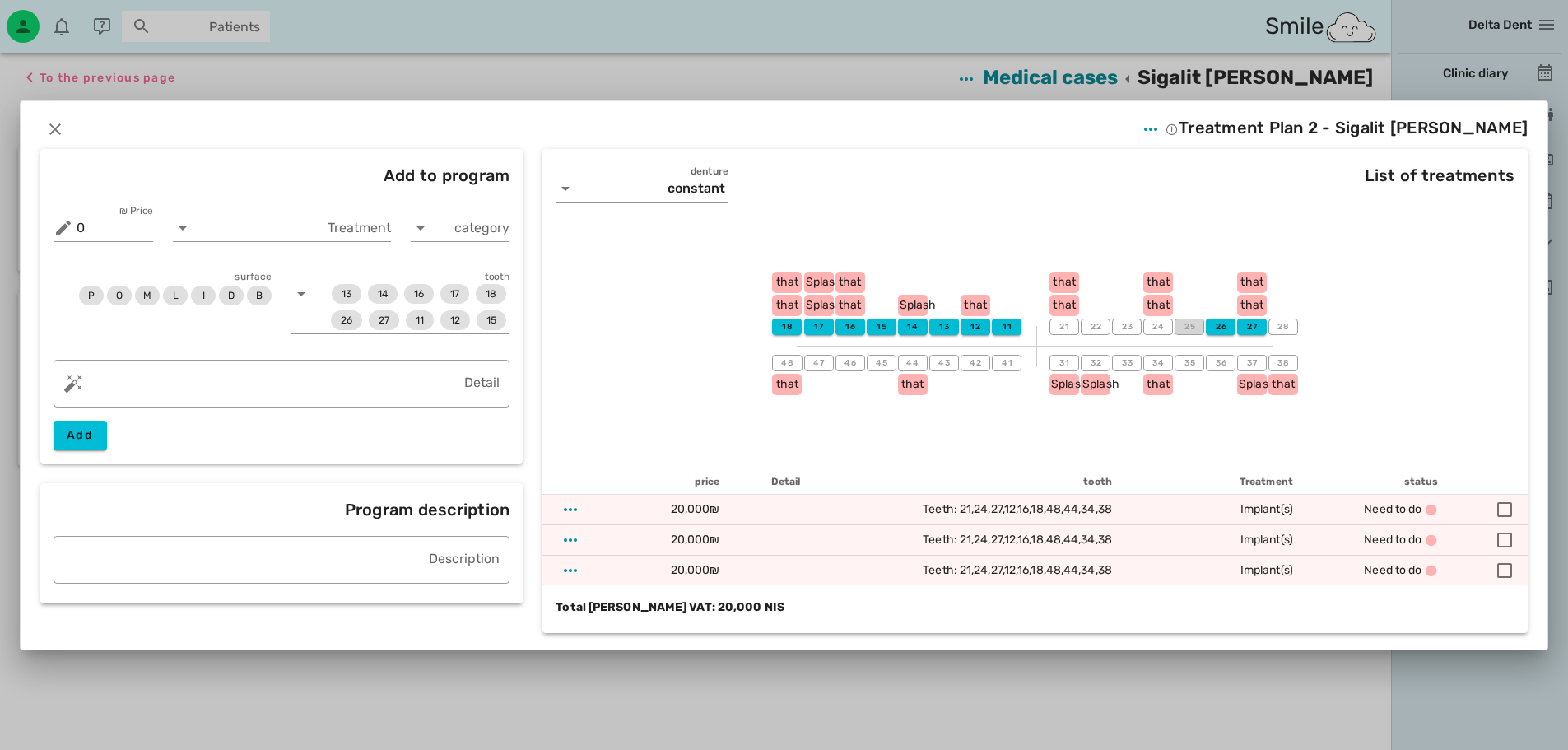 click on "25" at bounding box center (1190, 327) 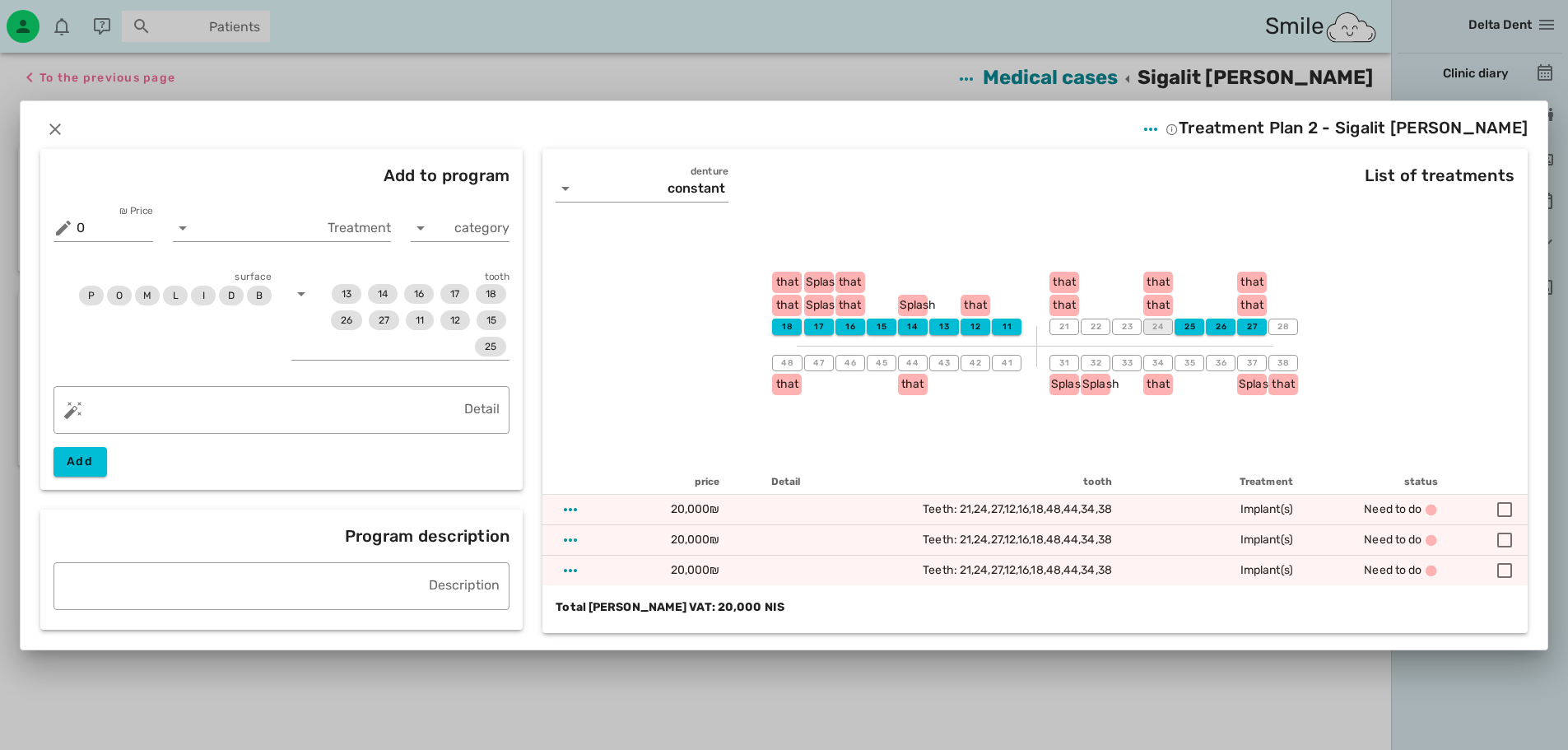 drag, startPoint x: 1152, startPoint y: 328, endPoint x: 1130, endPoint y: 325, distance: 22.203603 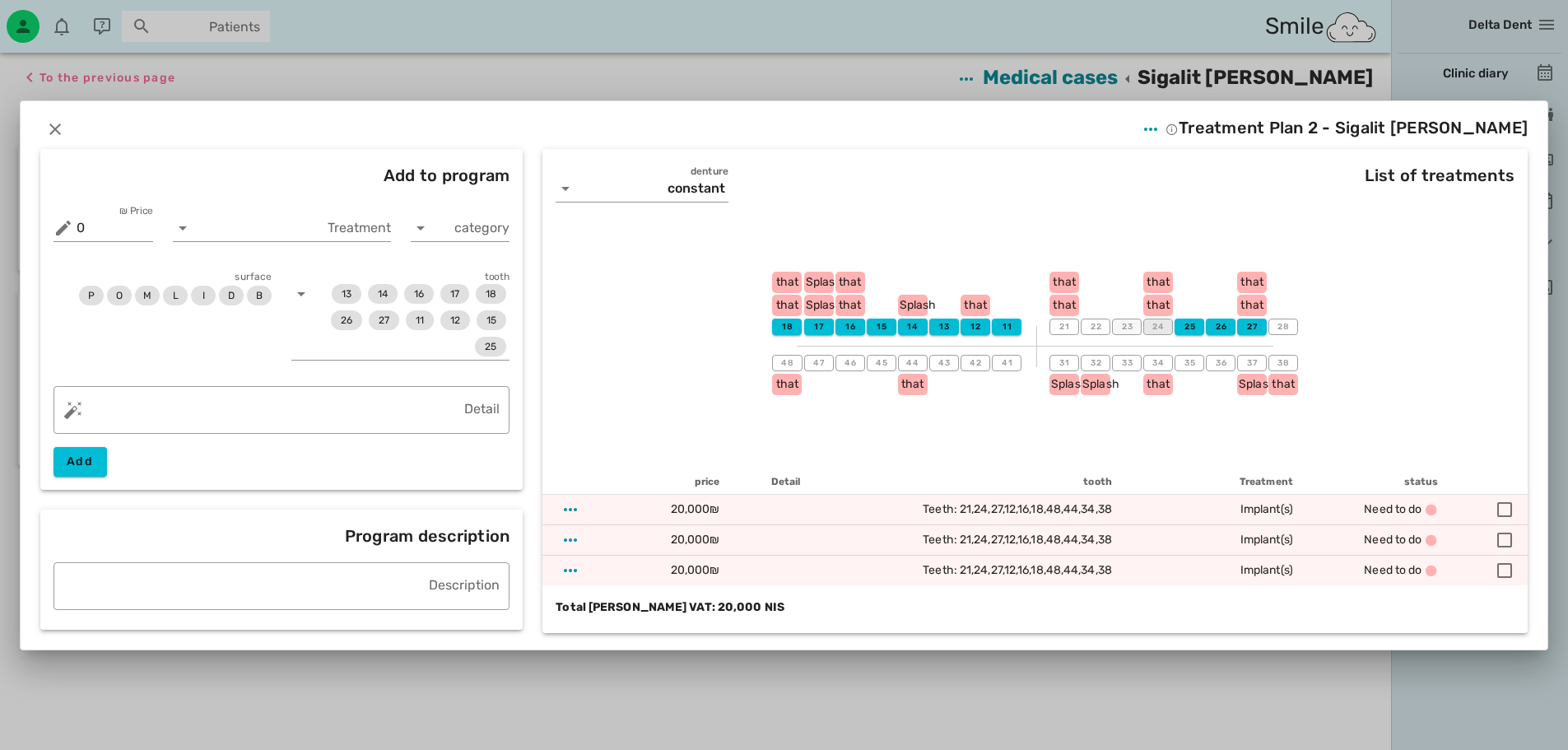 click on "24" at bounding box center (1158, 327) 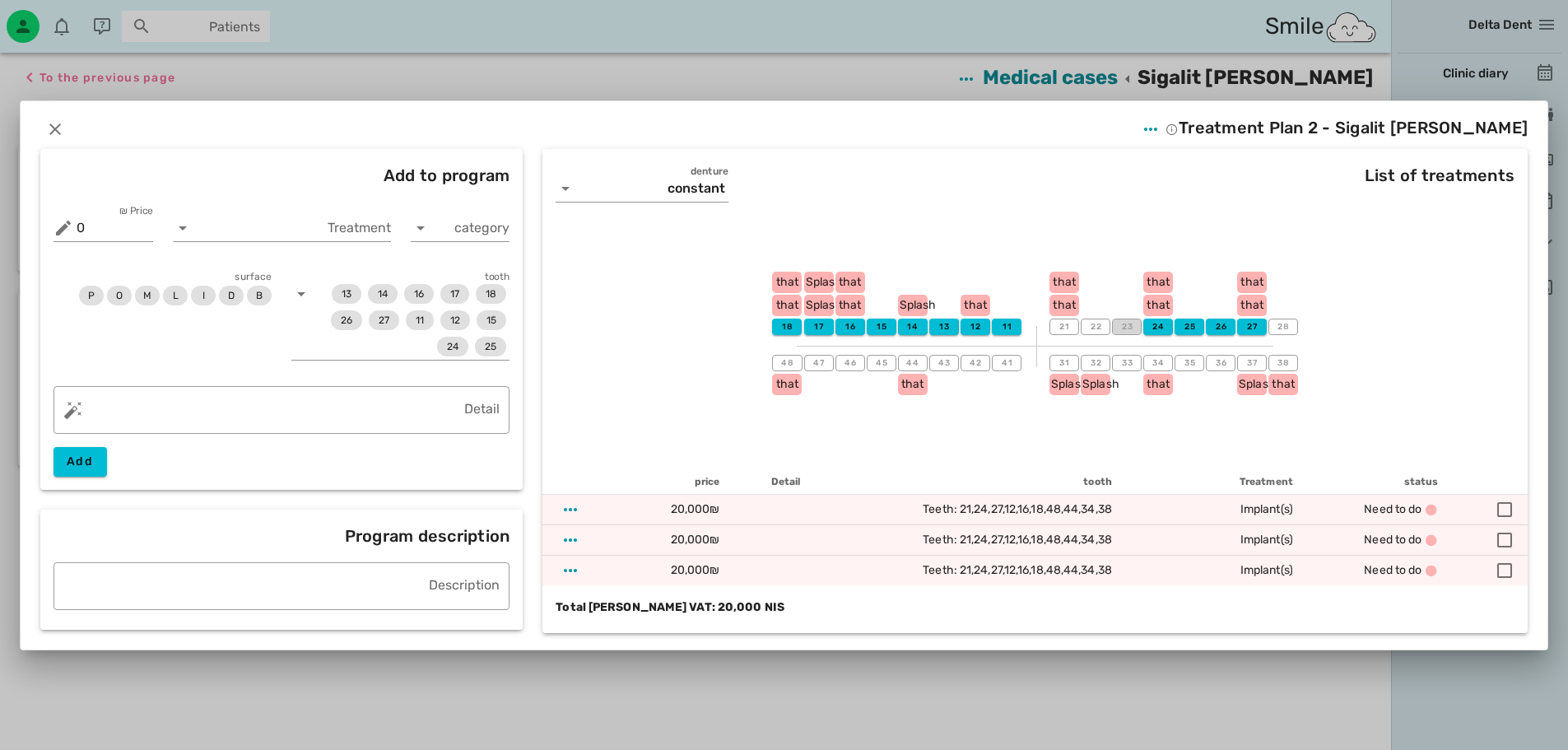 click on "23" at bounding box center [1128, 327] 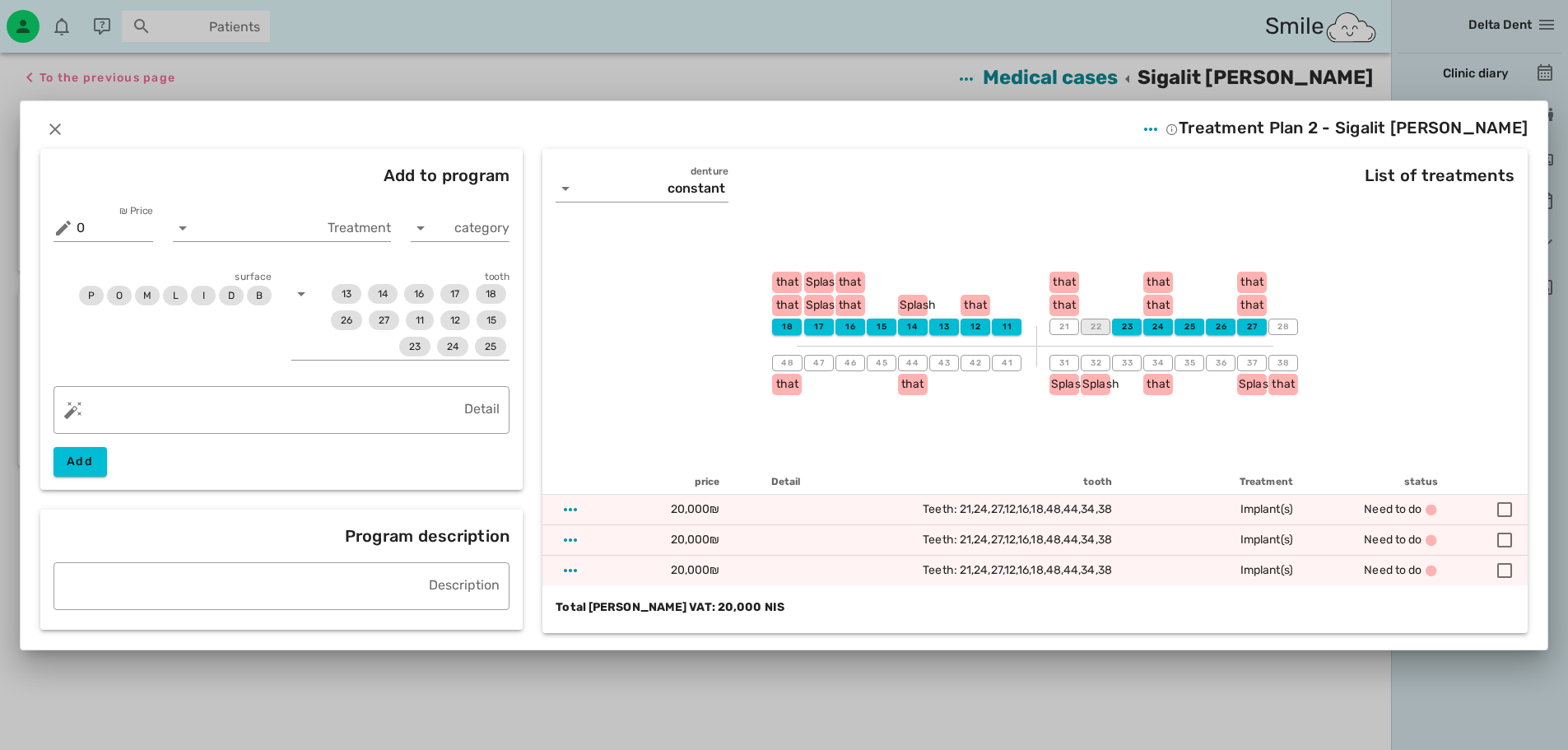 click on "22" at bounding box center [1096, 327] 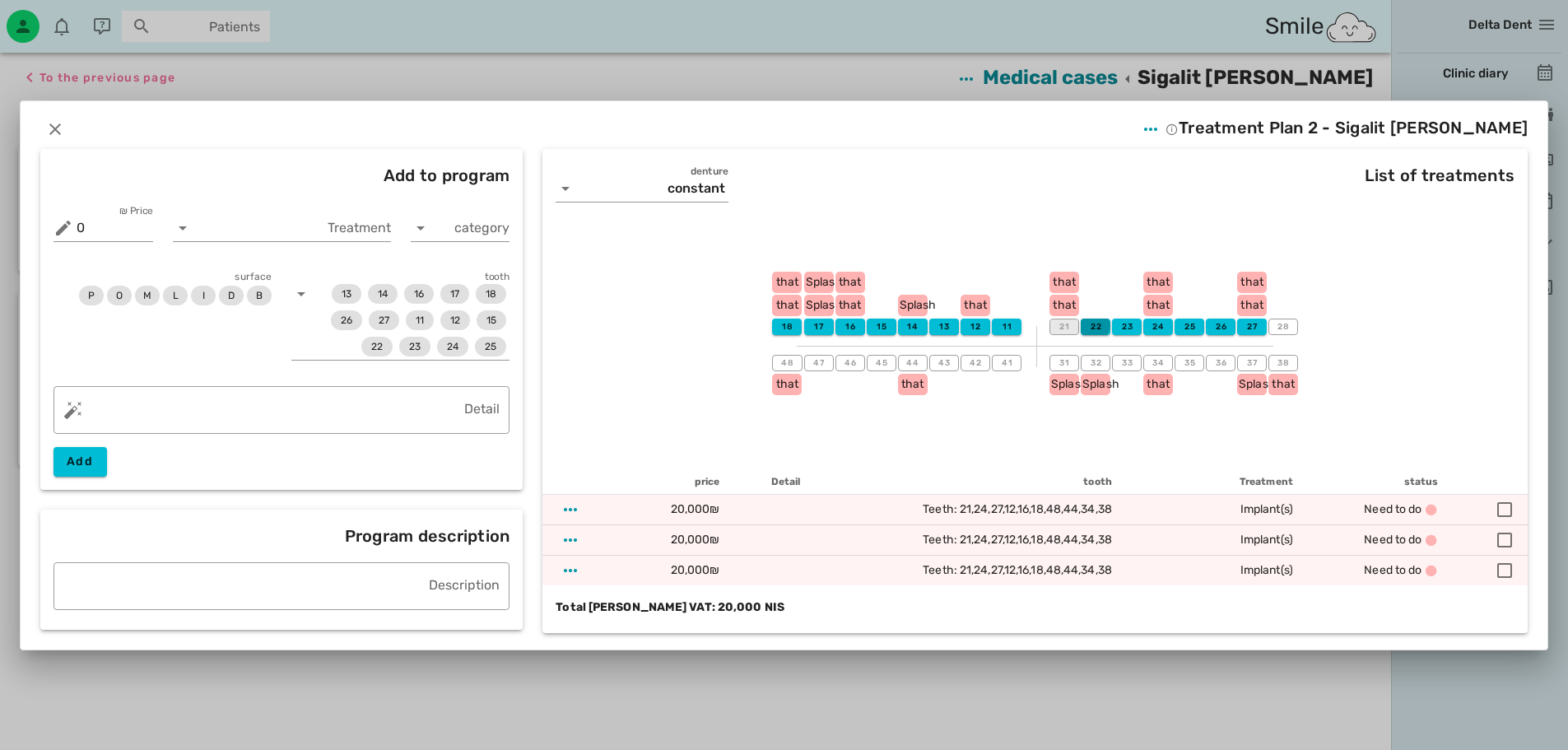 click on "21" at bounding box center [1064, 327] 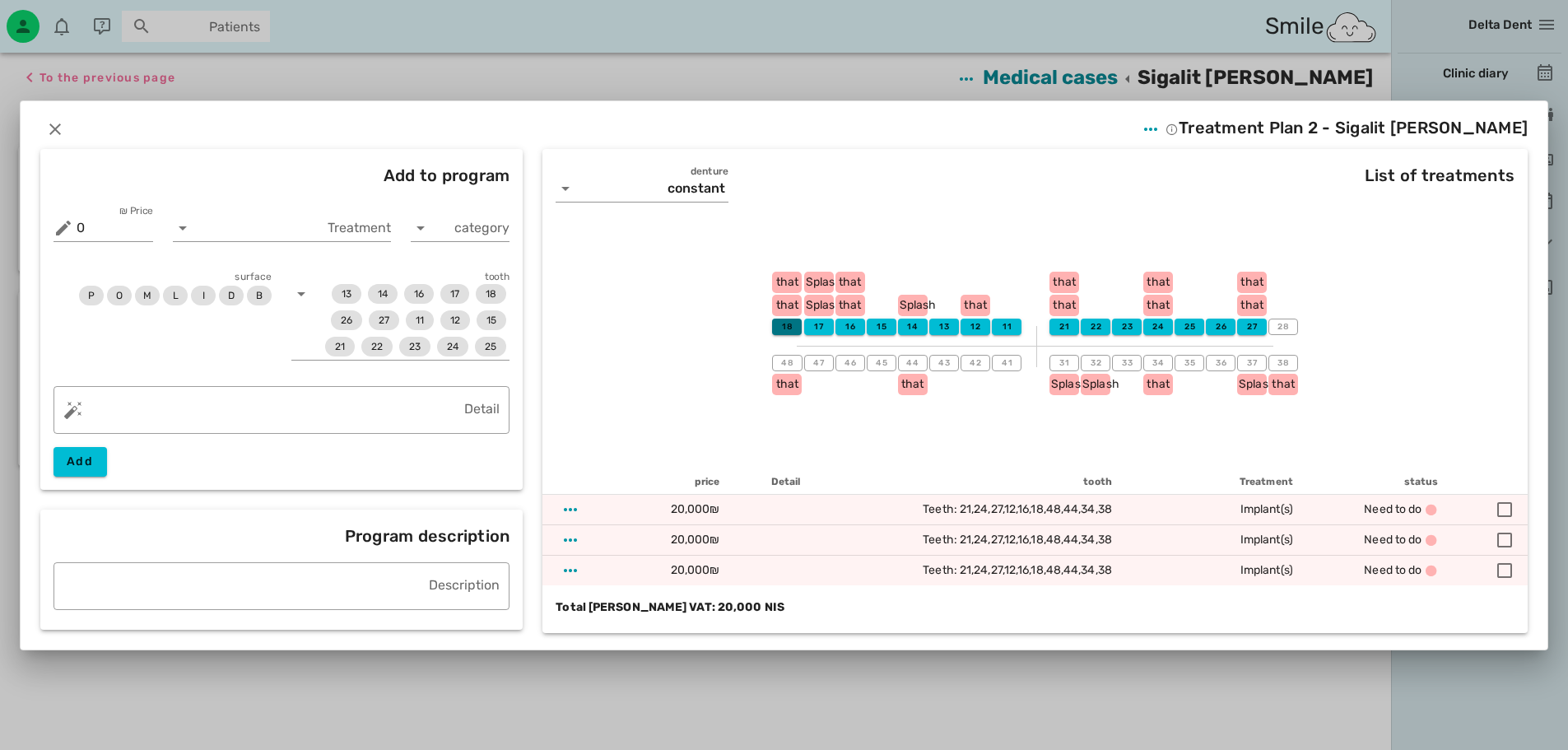 drag, startPoint x: 783, startPoint y: 326, endPoint x: 612, endPoint y: 298, distance: 173.27723 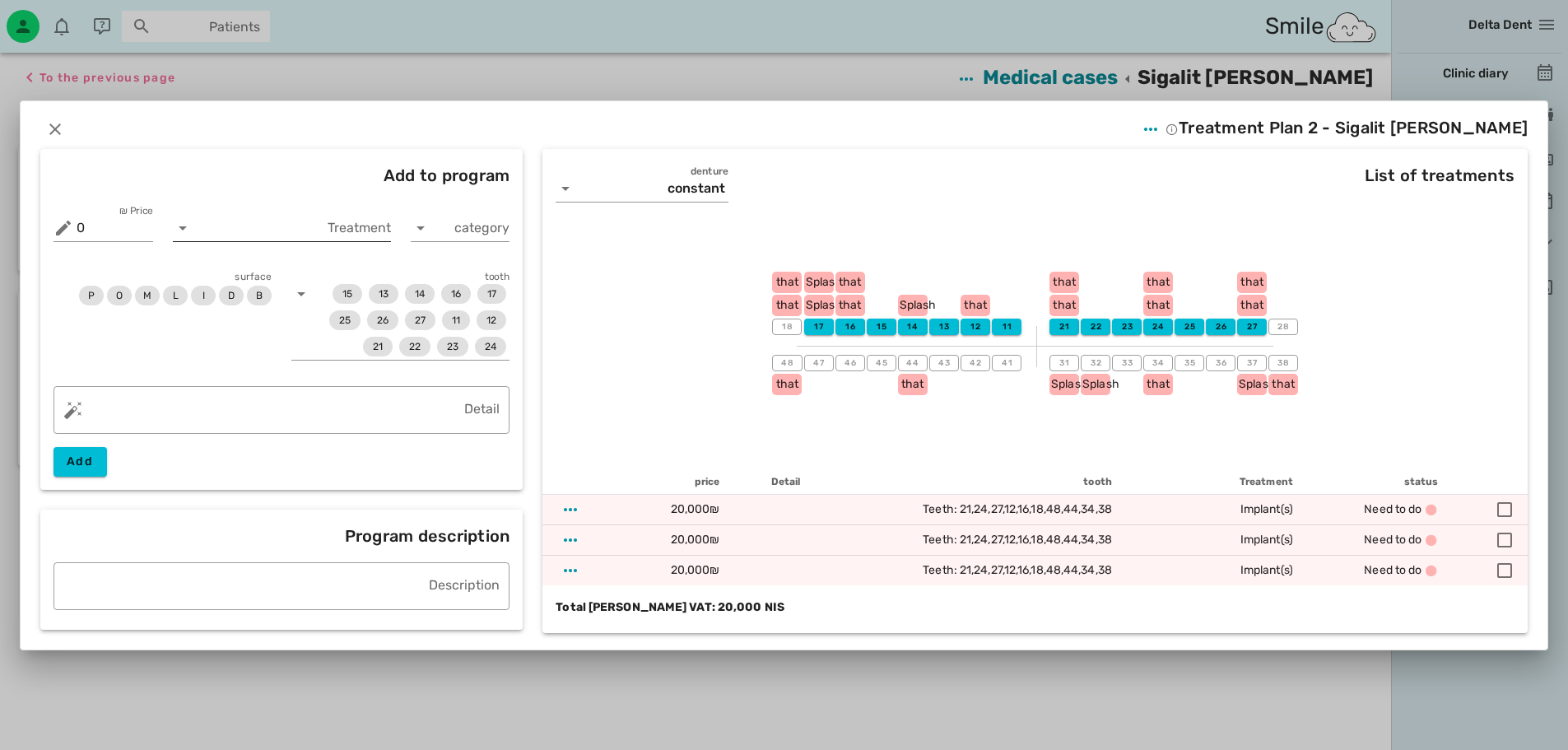 click on "Treatment" at bounding box center (281, 231) 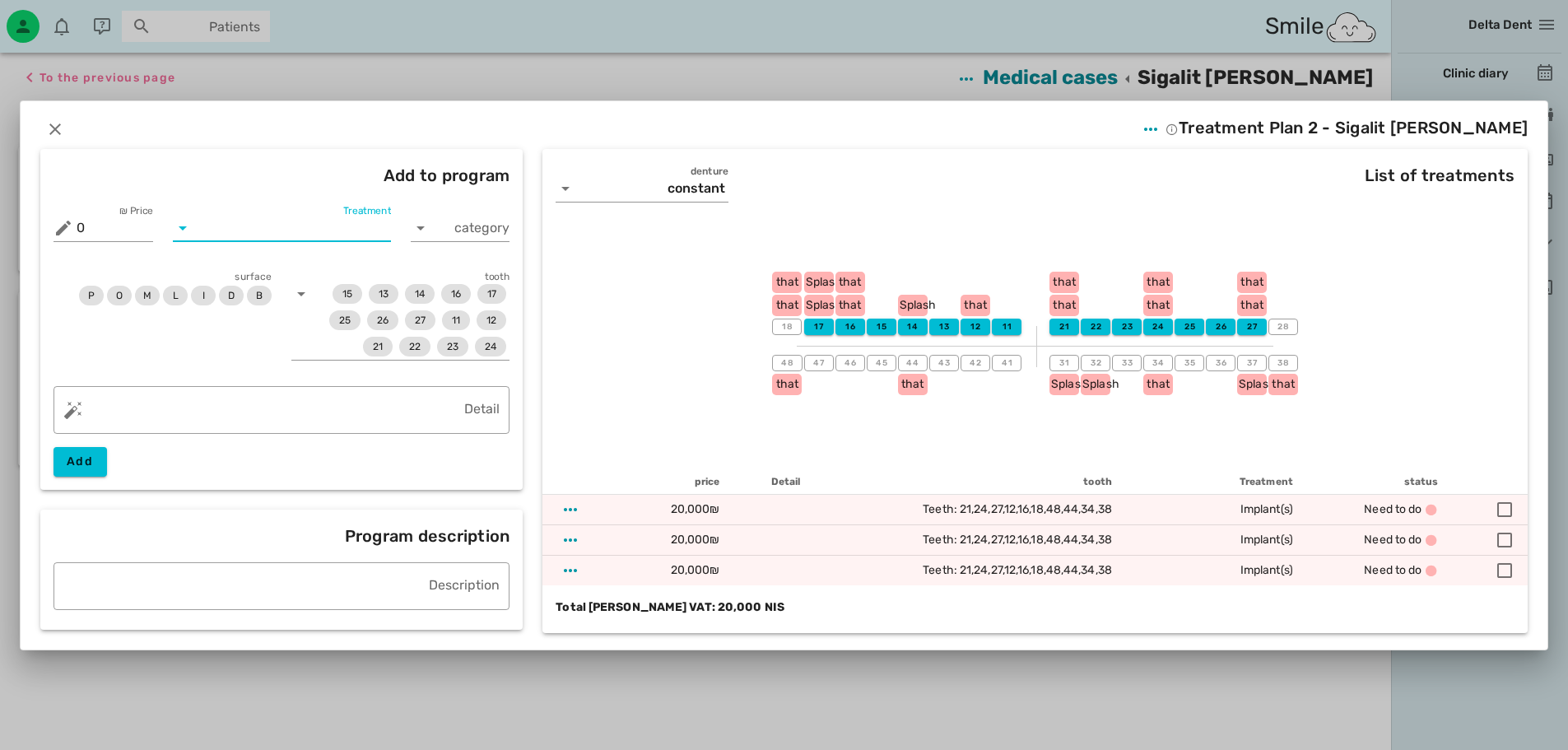 click on "Treatment" at bounding box center (293, 228) 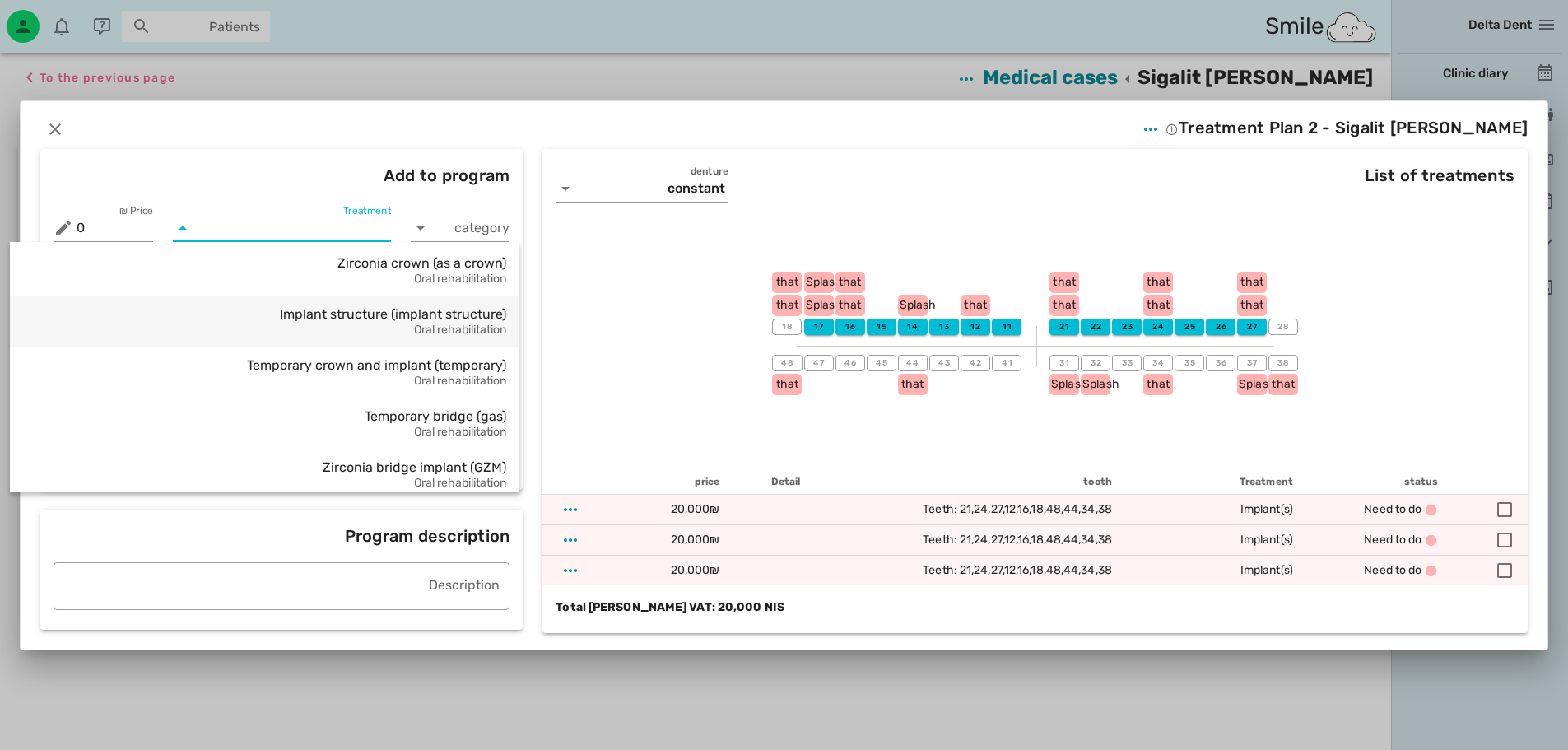 scroll, scrollTop: 1295, scrollLeft: 0, axis: vertical 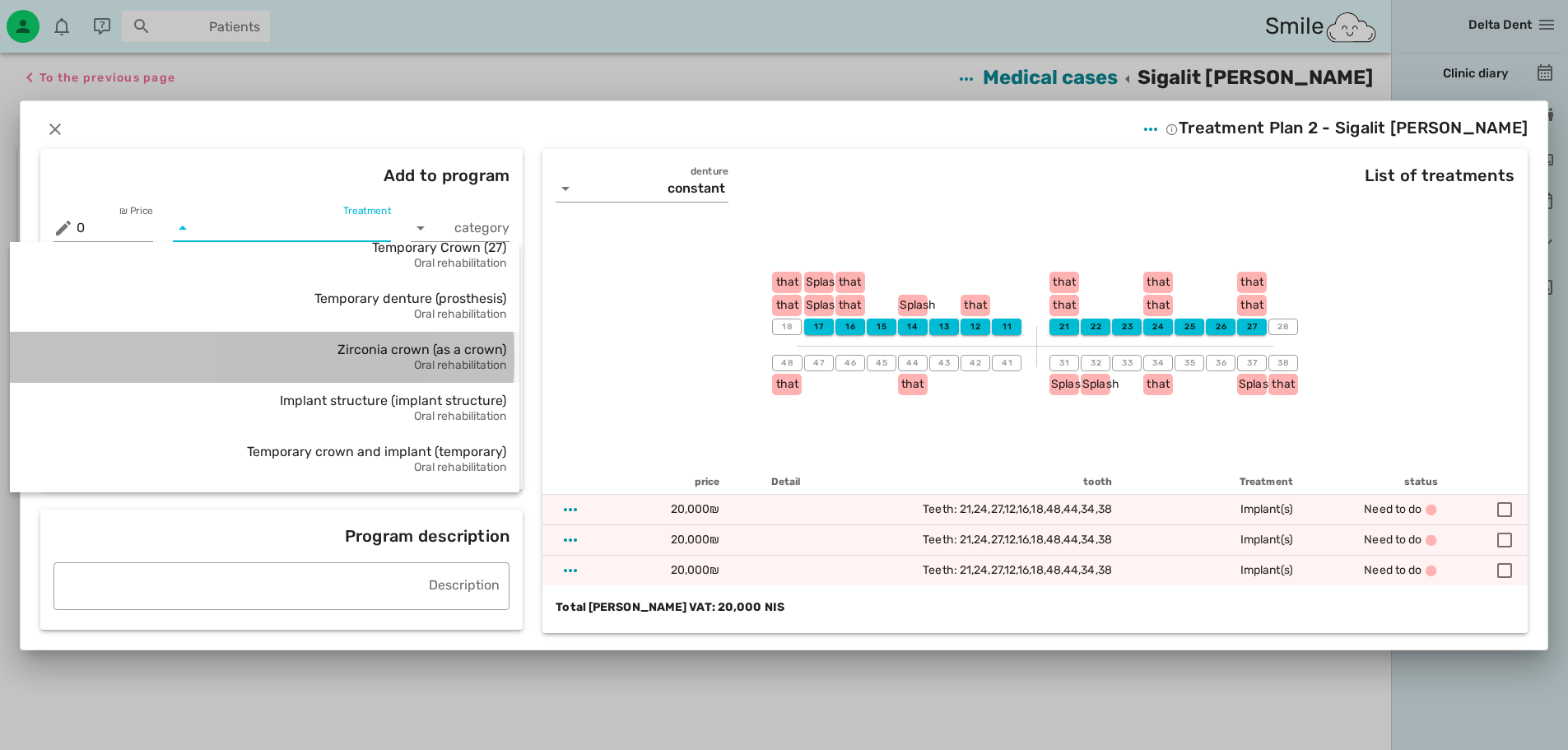 click on "Zirconia crown (as a crown)" at bounding box center (421, 349) 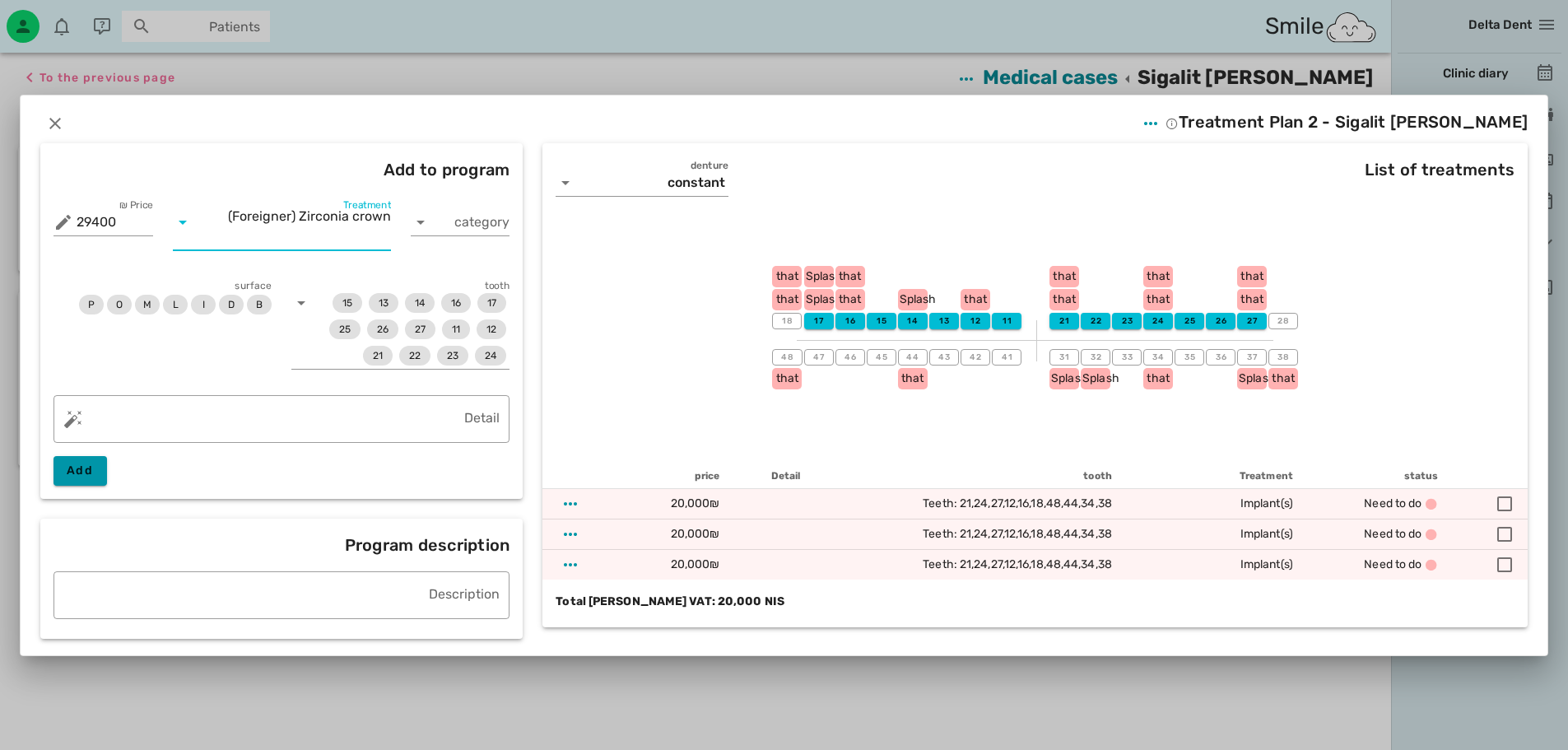 click on "Add" at bounding box center (80, 470) 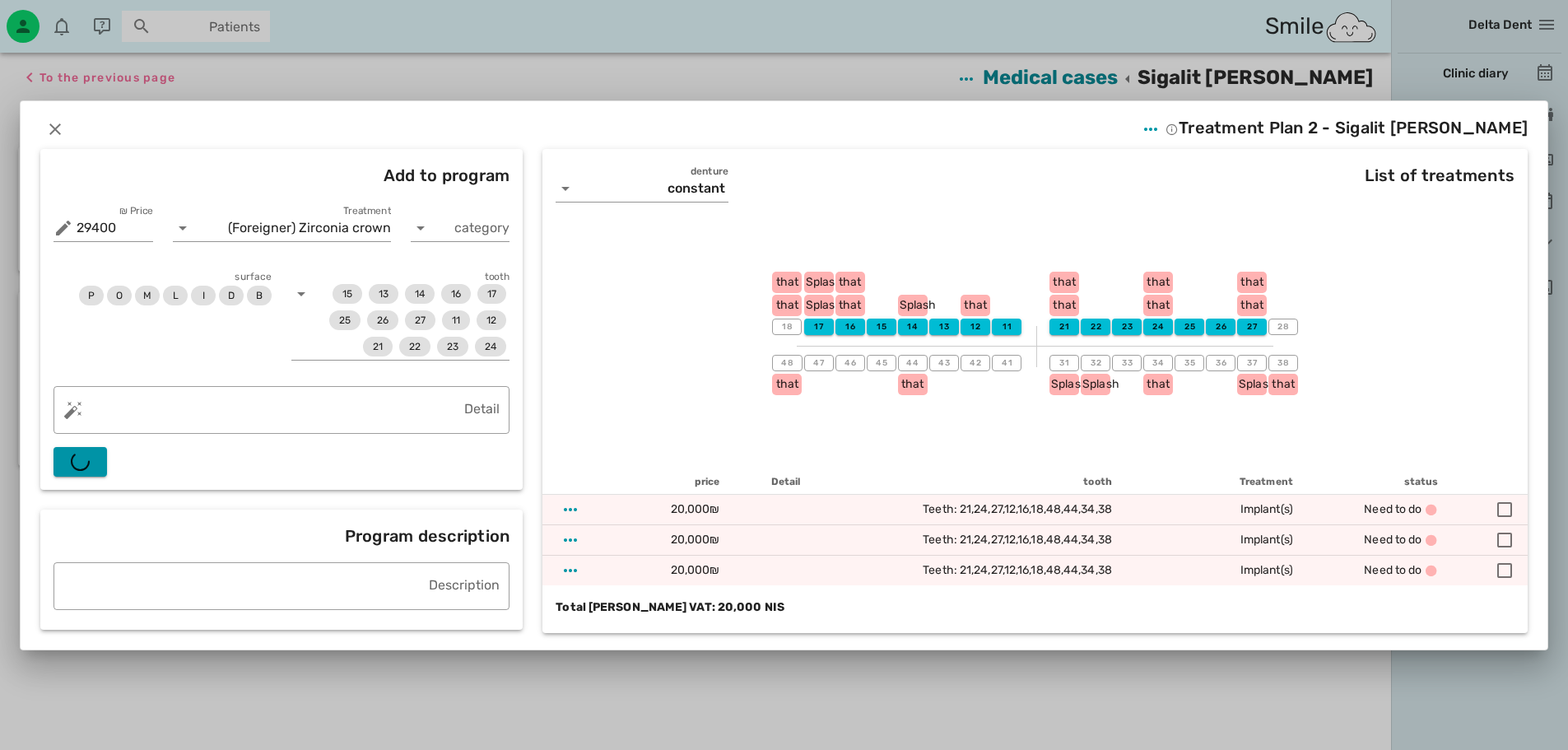 type on "0" 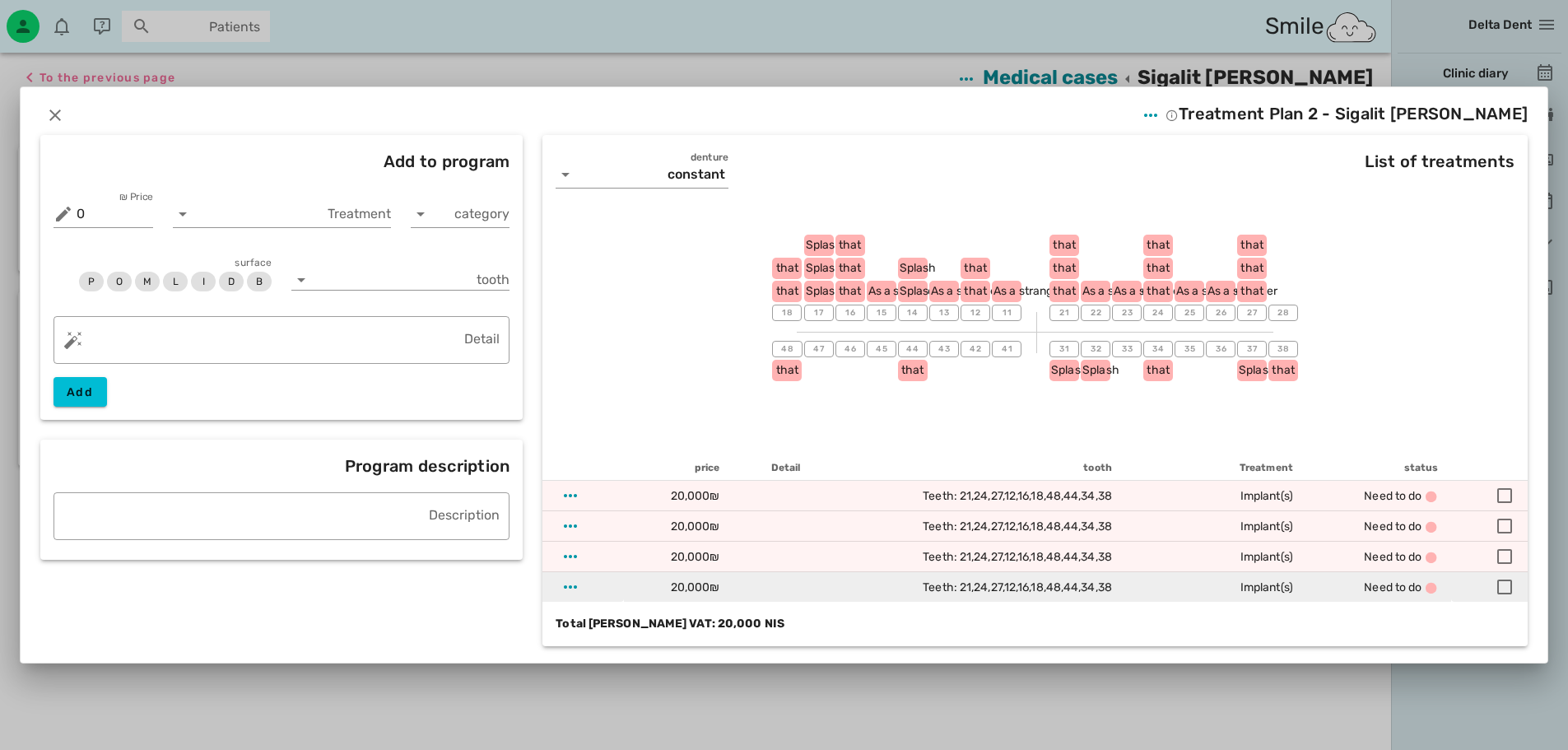 drag, startPoint x: 732, startPoint y: 627, endPoint x: 580, endPoint y: 599, distance: 154.55743 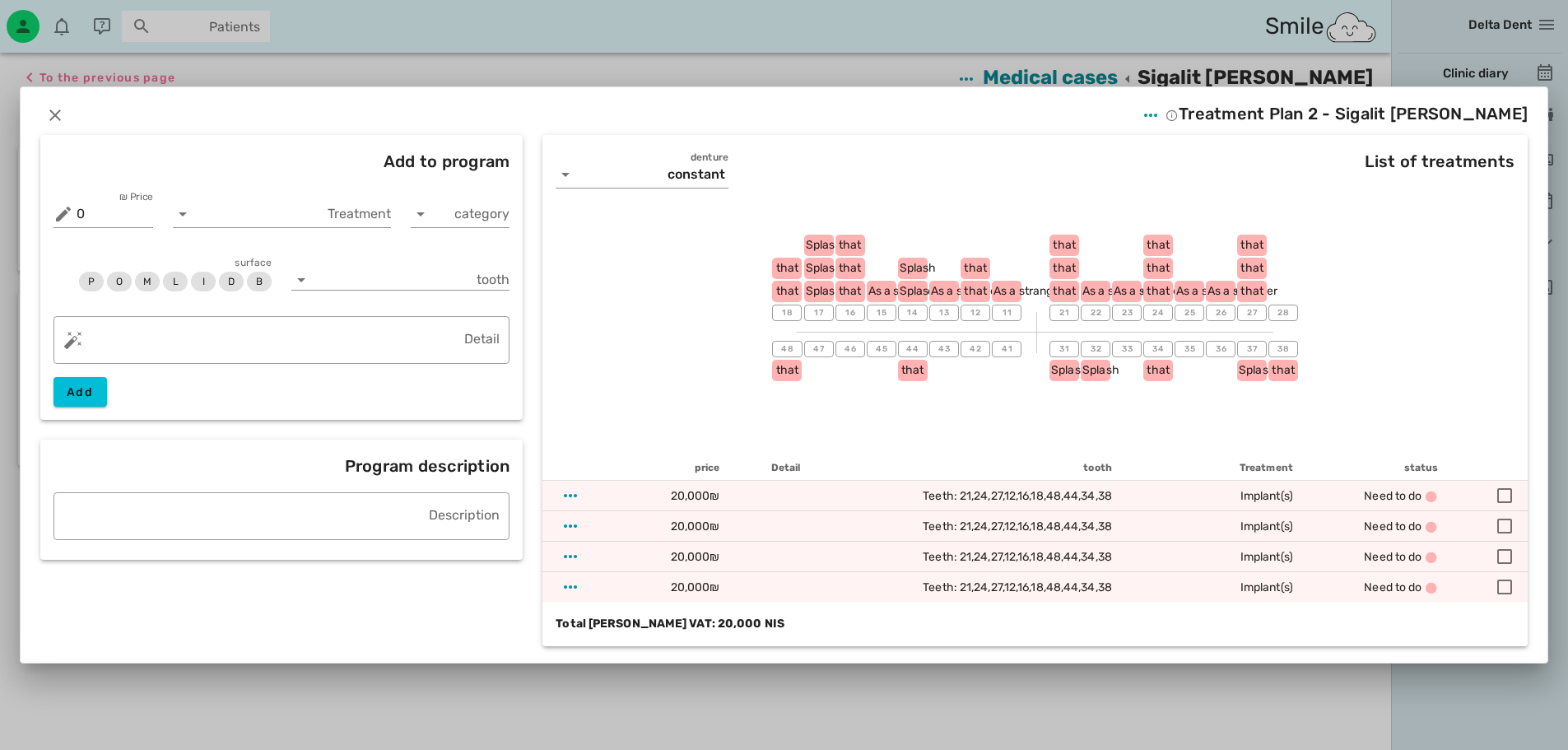 click on "List of treatments
denture constant
18
that
that
17
Splash
Splash
Splash
16
that
that
that
15
As a stranger
14
Splash
Splash
13
As a stranger
12
that
11
status Treatment" at bounding box center (1035, 390) 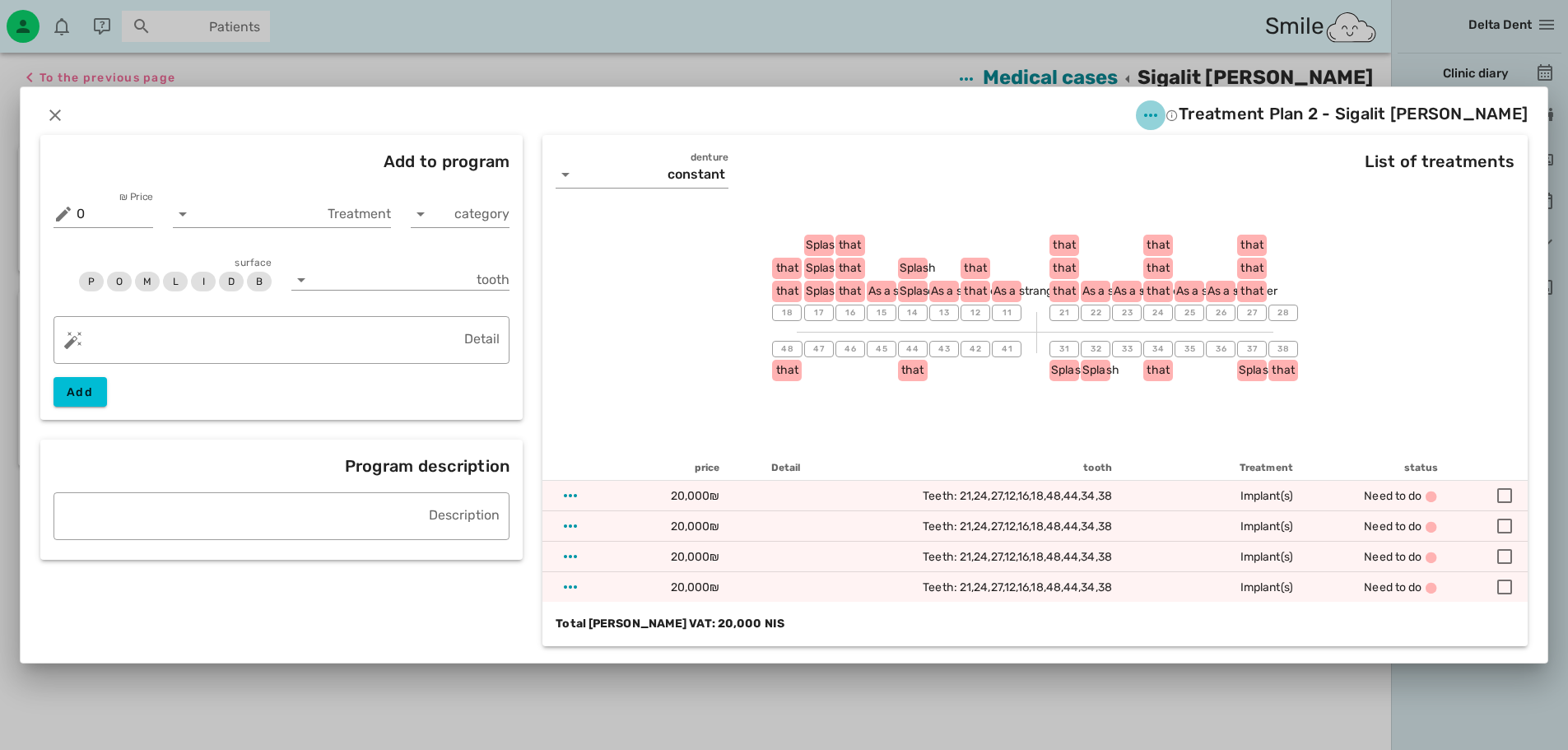 click at bounding box center [1151, 115] 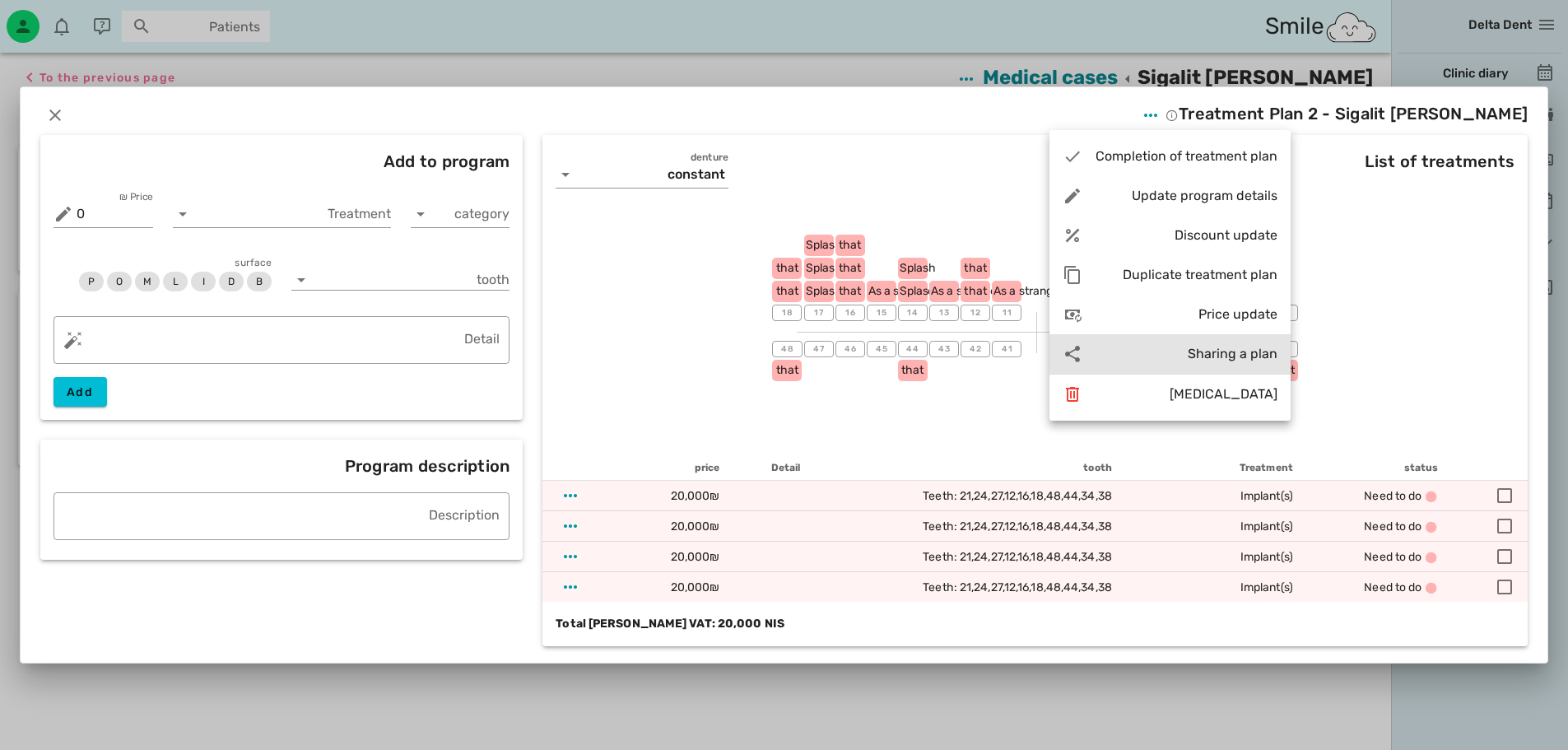 click on "Sharing a plan" at bounding box center [1232, 353] 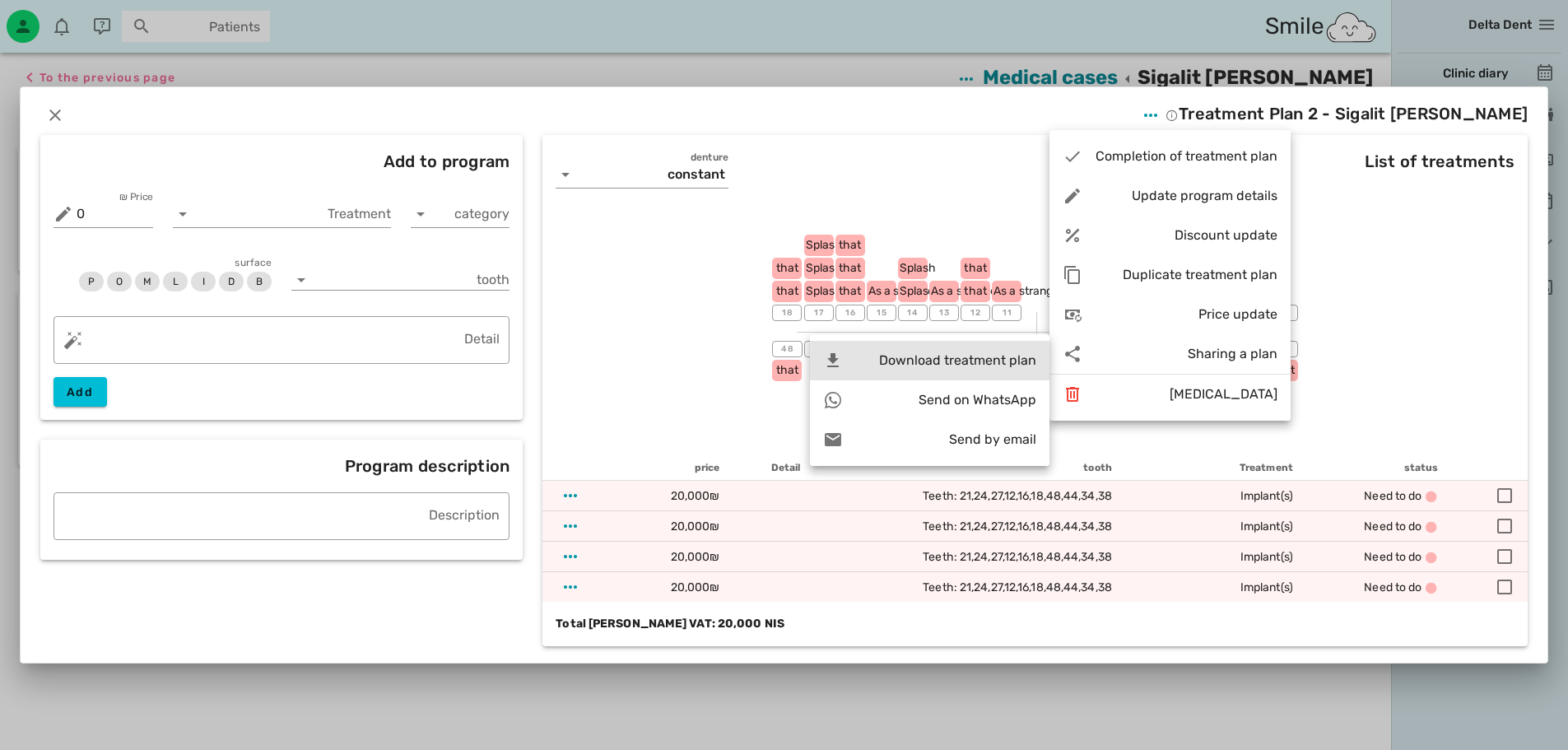 click on "Download treatment plan" at bounding box center [957, 360] 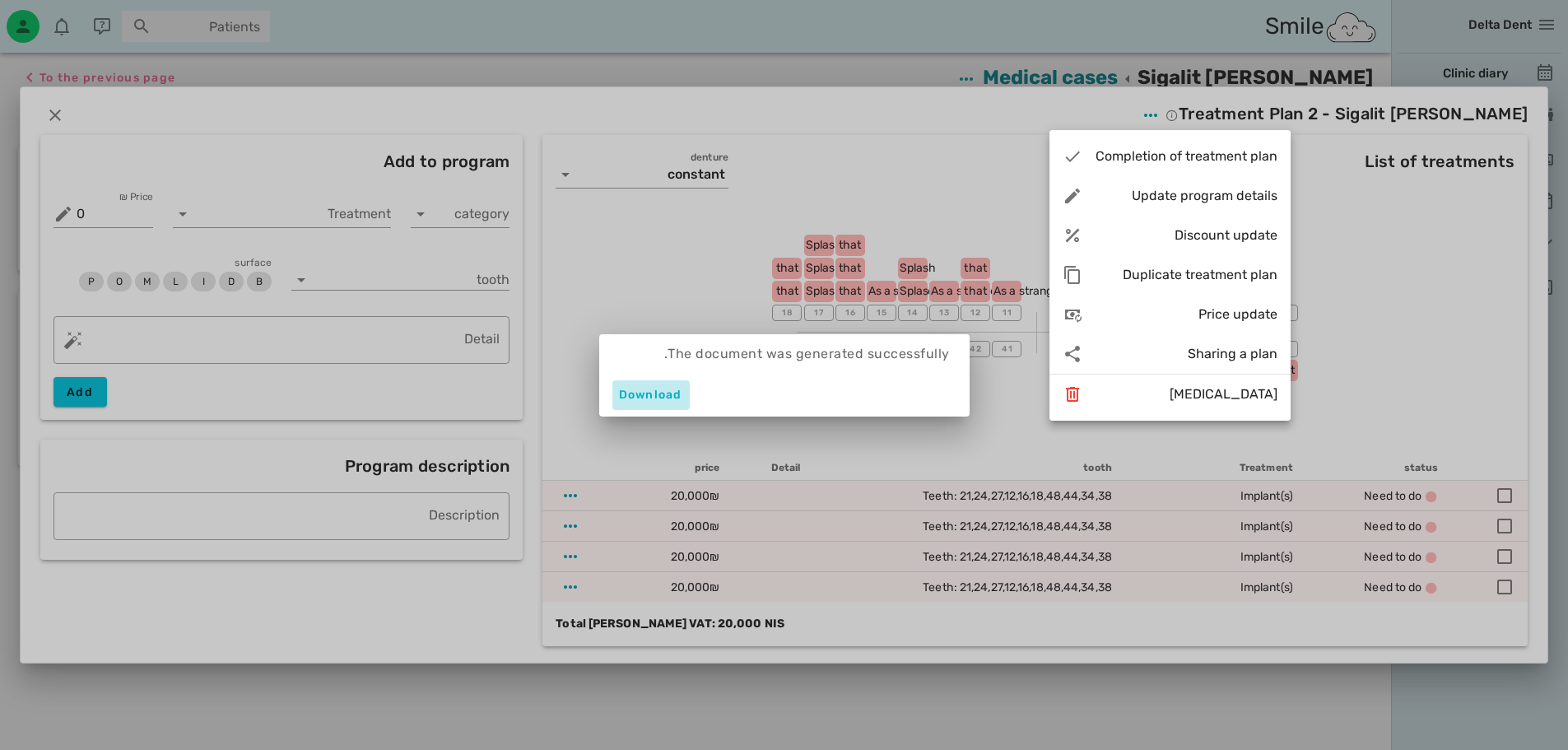 click on "Download" at bounding box center (650, 394) 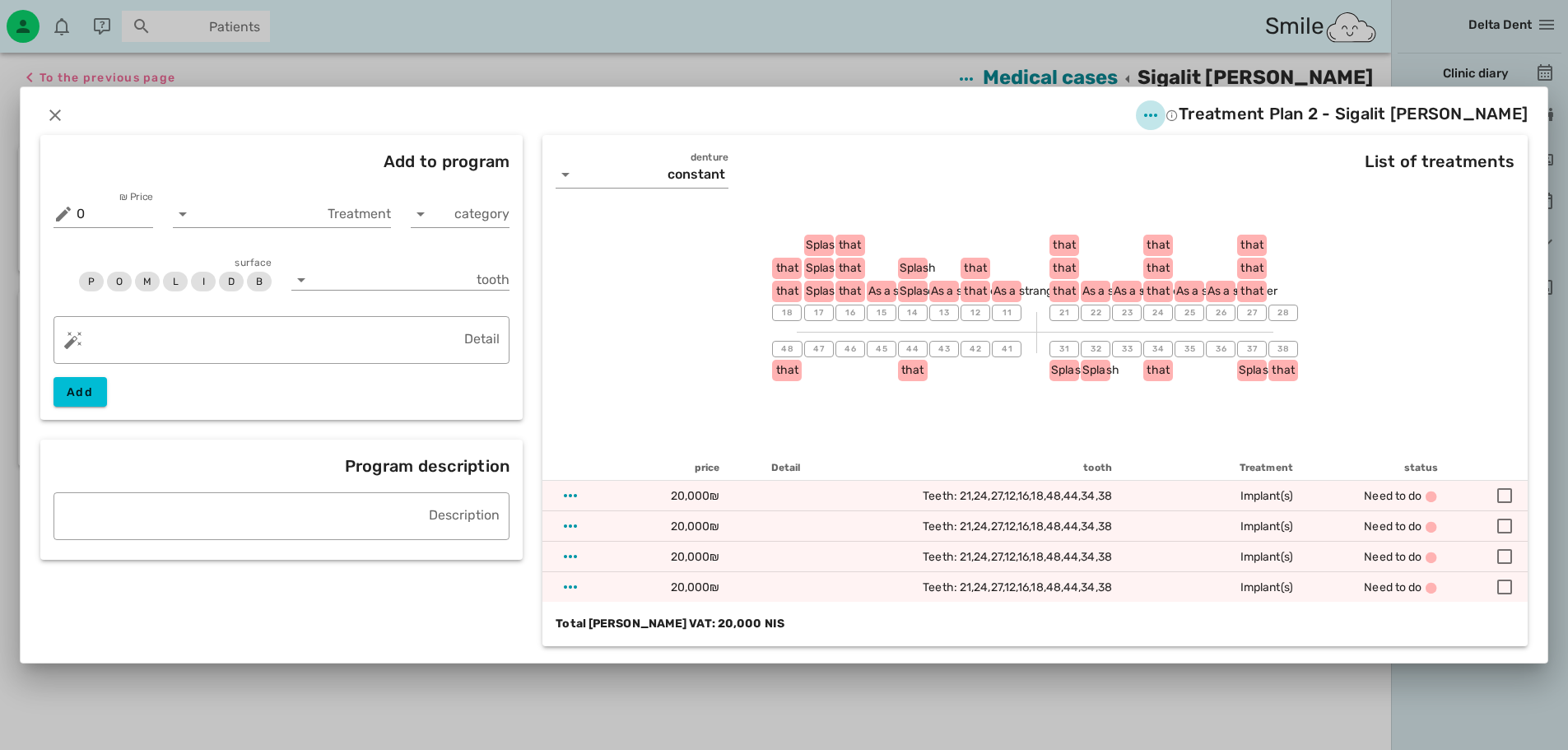 click at bounding box center [1151, 115] 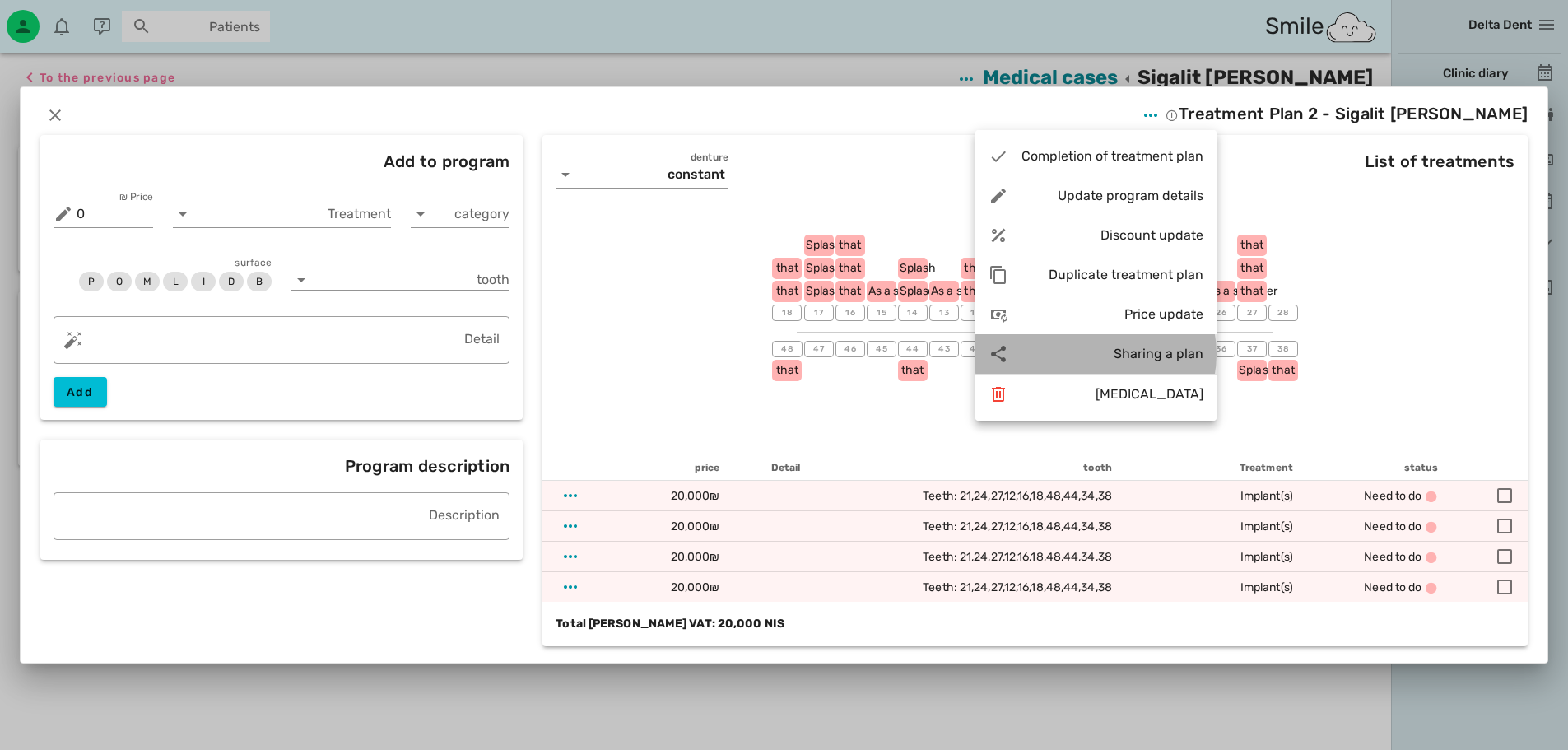 click on "Sharing a plan" at bounding box center (1096, 354) 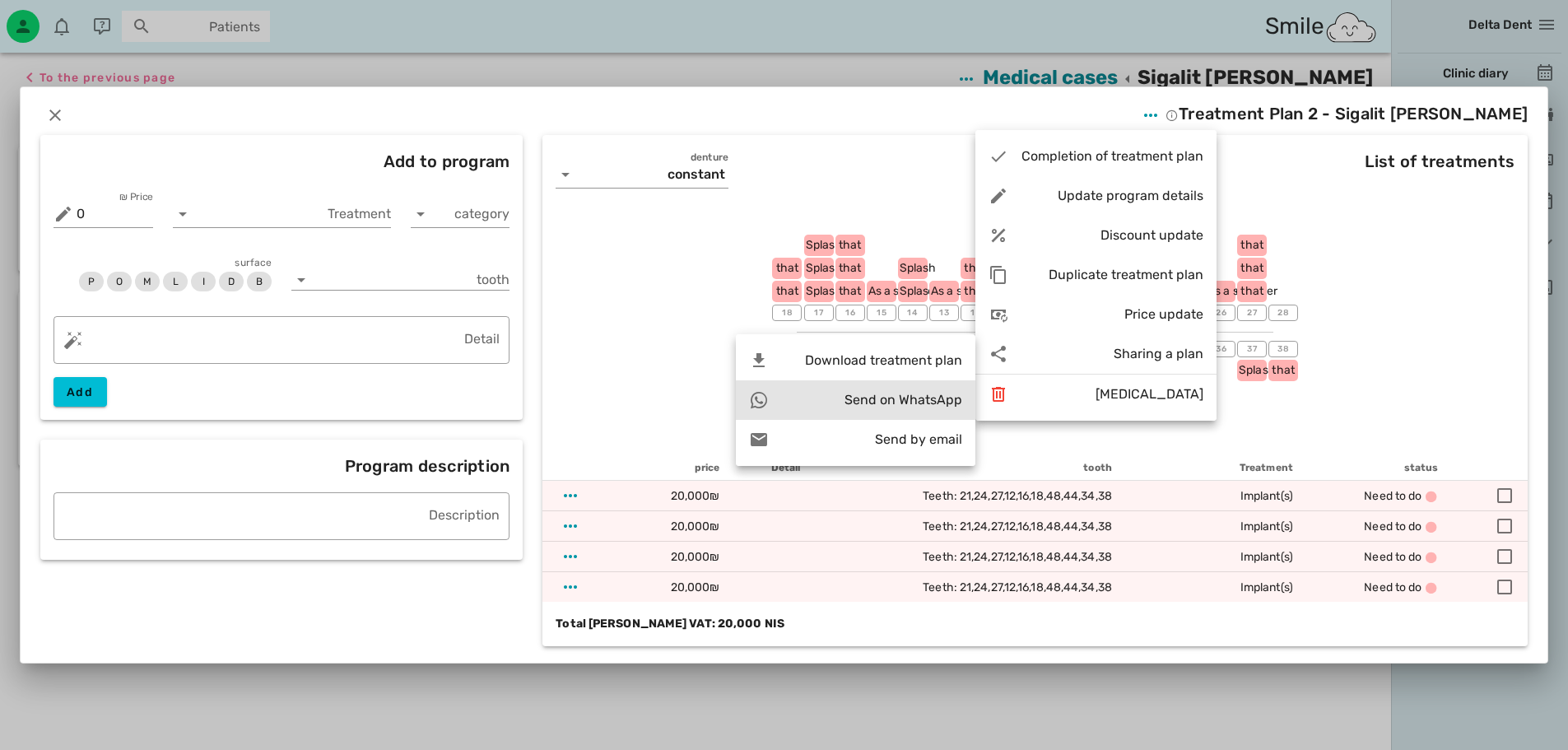 click on "Send on WhatsApp" at bounding box center (903, 399) 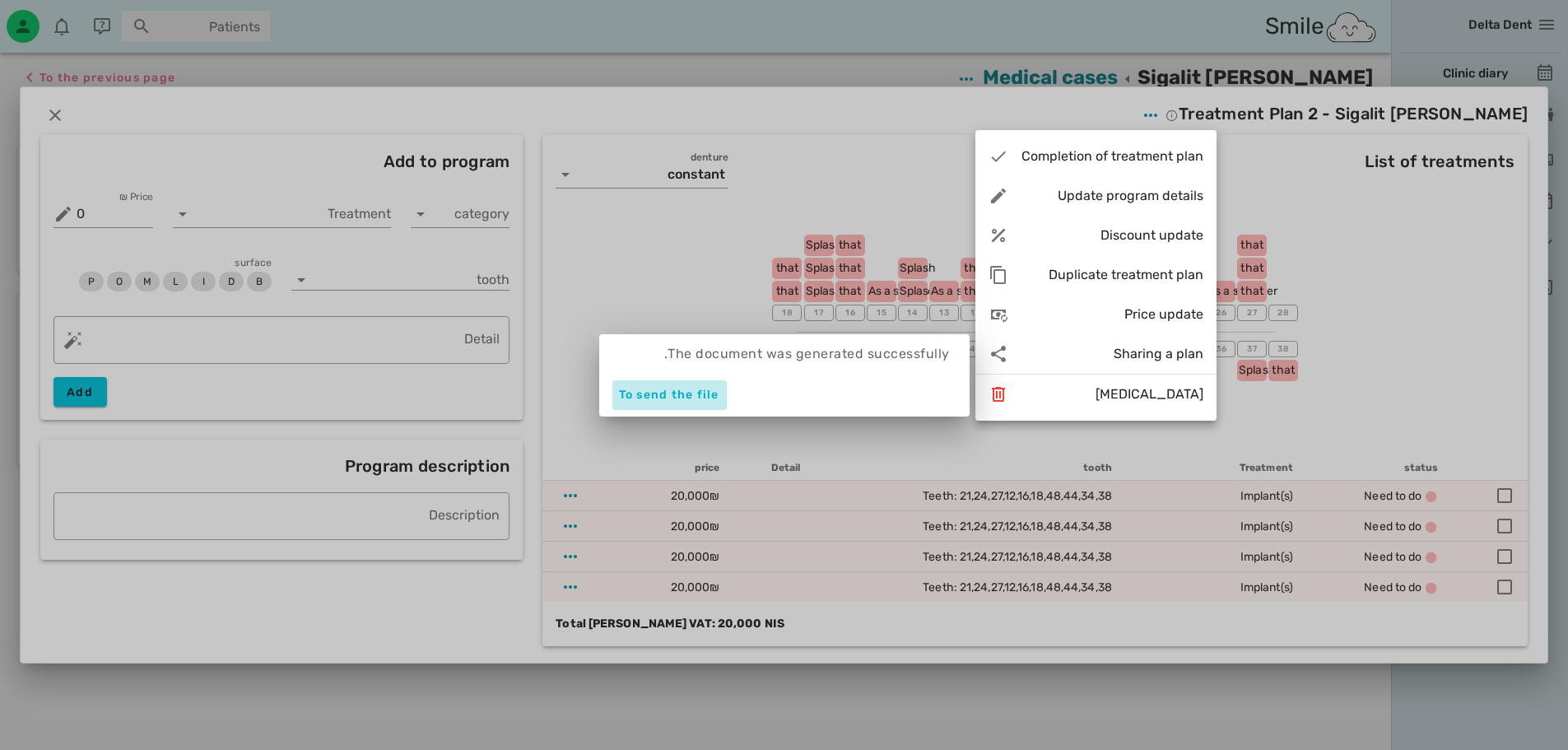 click on "To send the file" at bounding box center [669, 394] 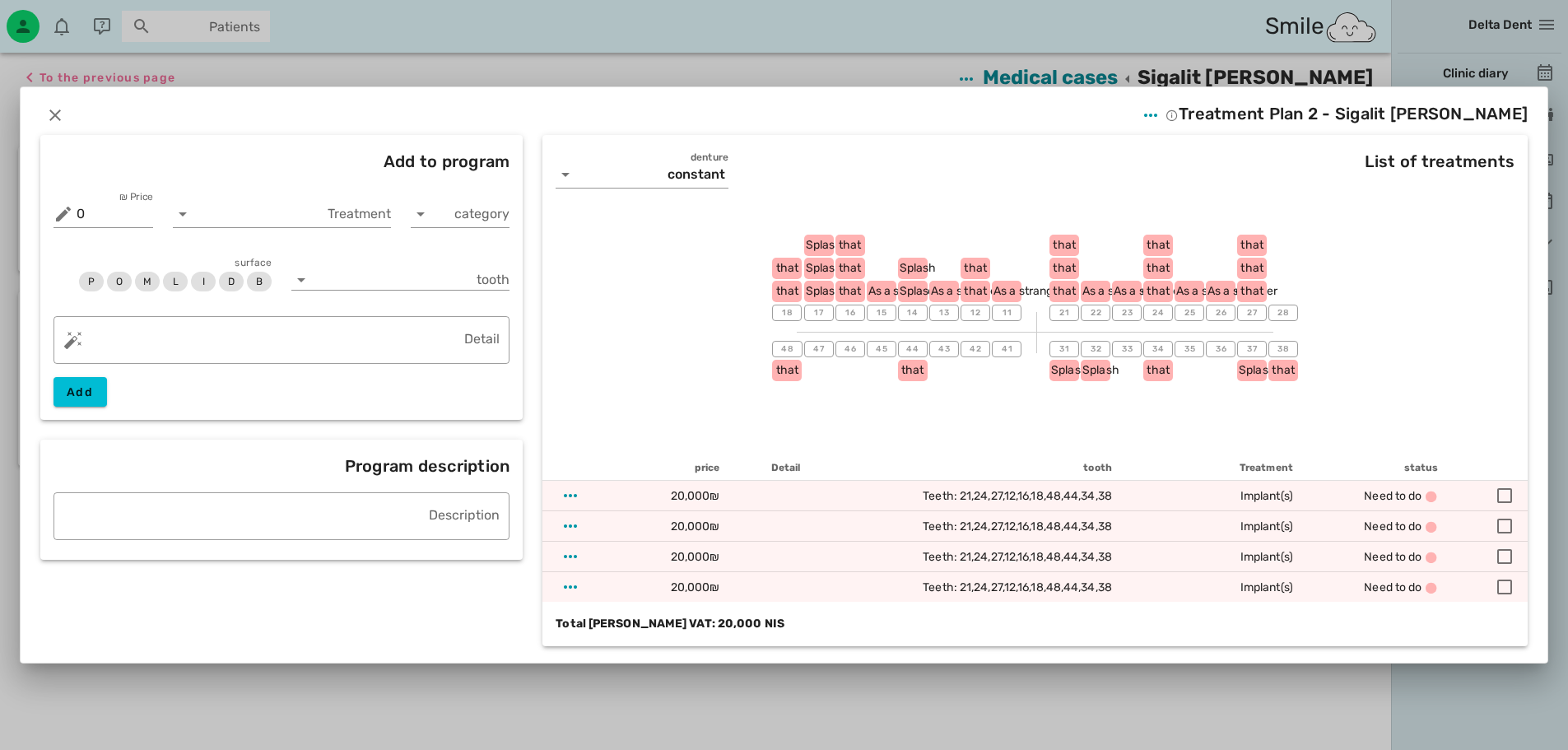 click on "List of treatments
denture constant
18
that
that
17
Splash
Splash
Splash
16
that
that
that
15
As a stranger
14
Splash
Splash
13
As a stranger
12
that
11
status Treatment" at bounding box center [1035, 395] 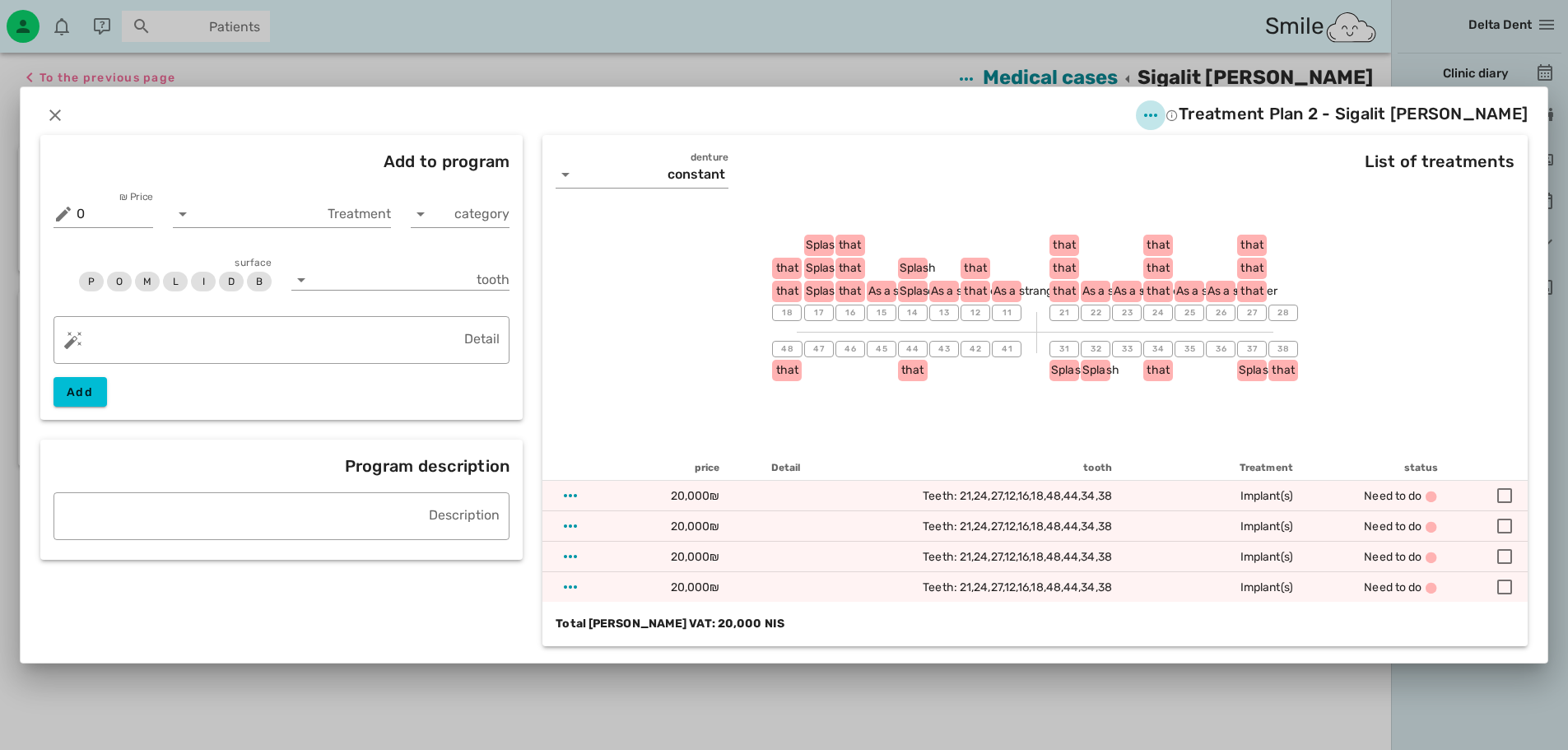 click at bounding box center [1151, 115] 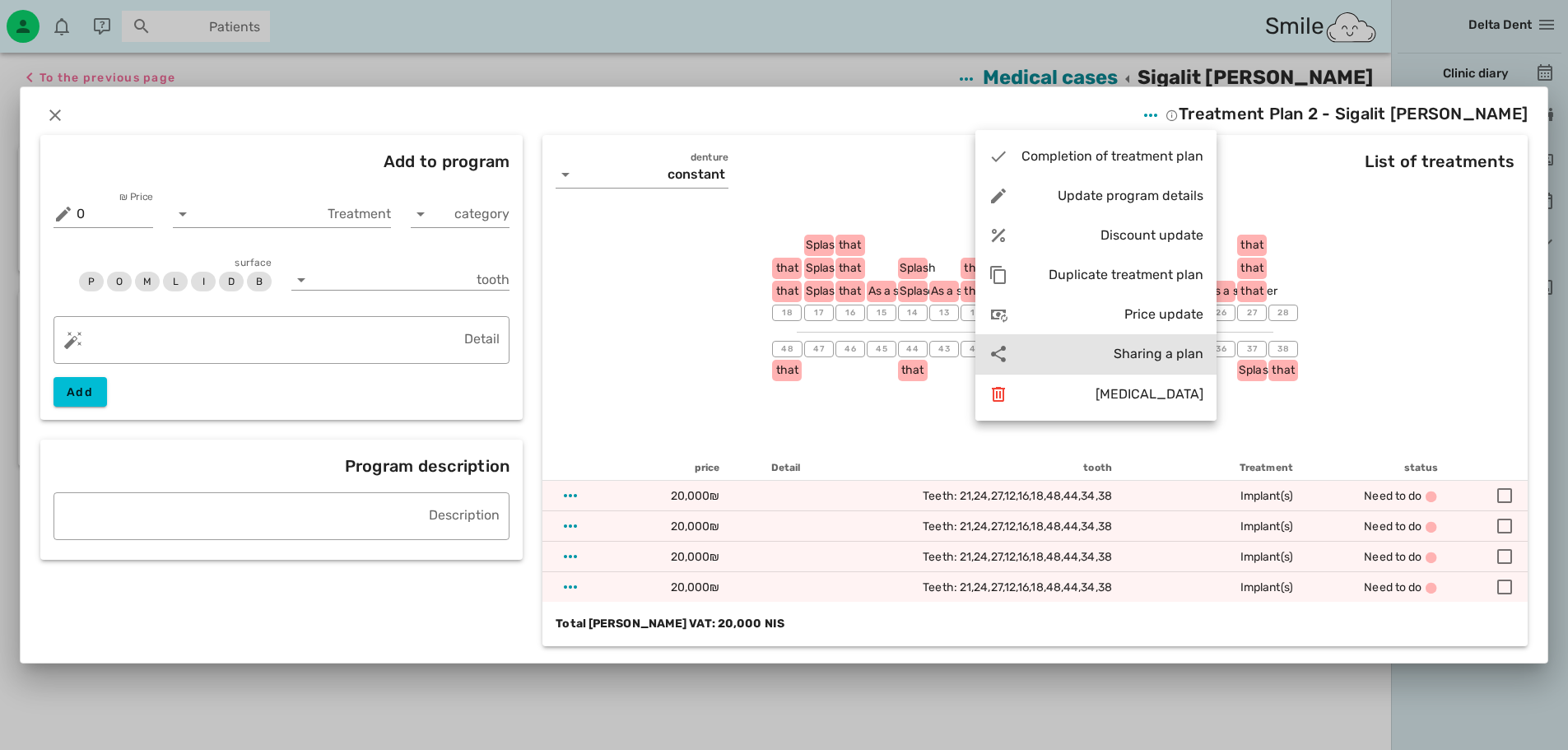 click on "Sharing a plan" at bounding box center [1158, 353] 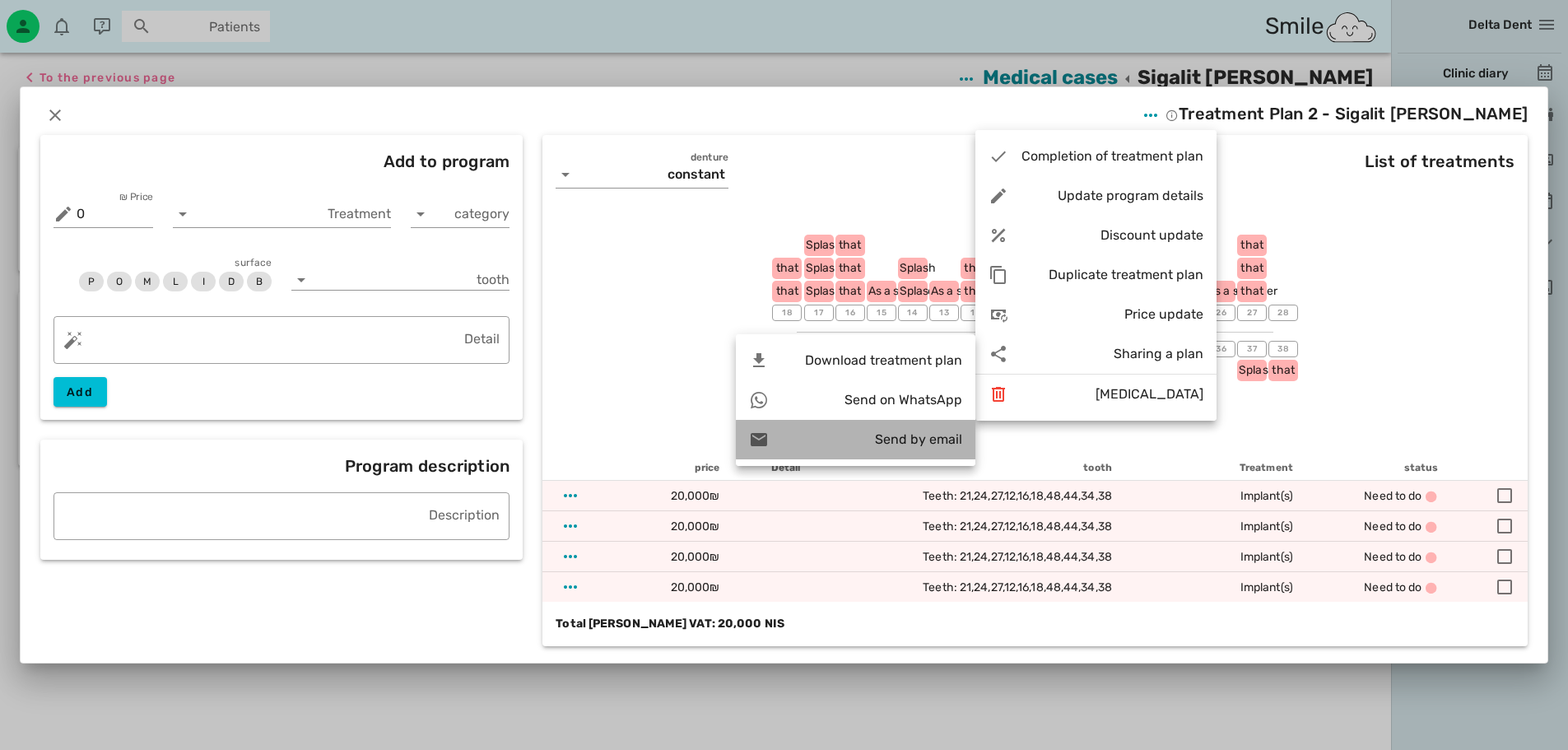 click on "Send by email" at bounding box center (919, 439) 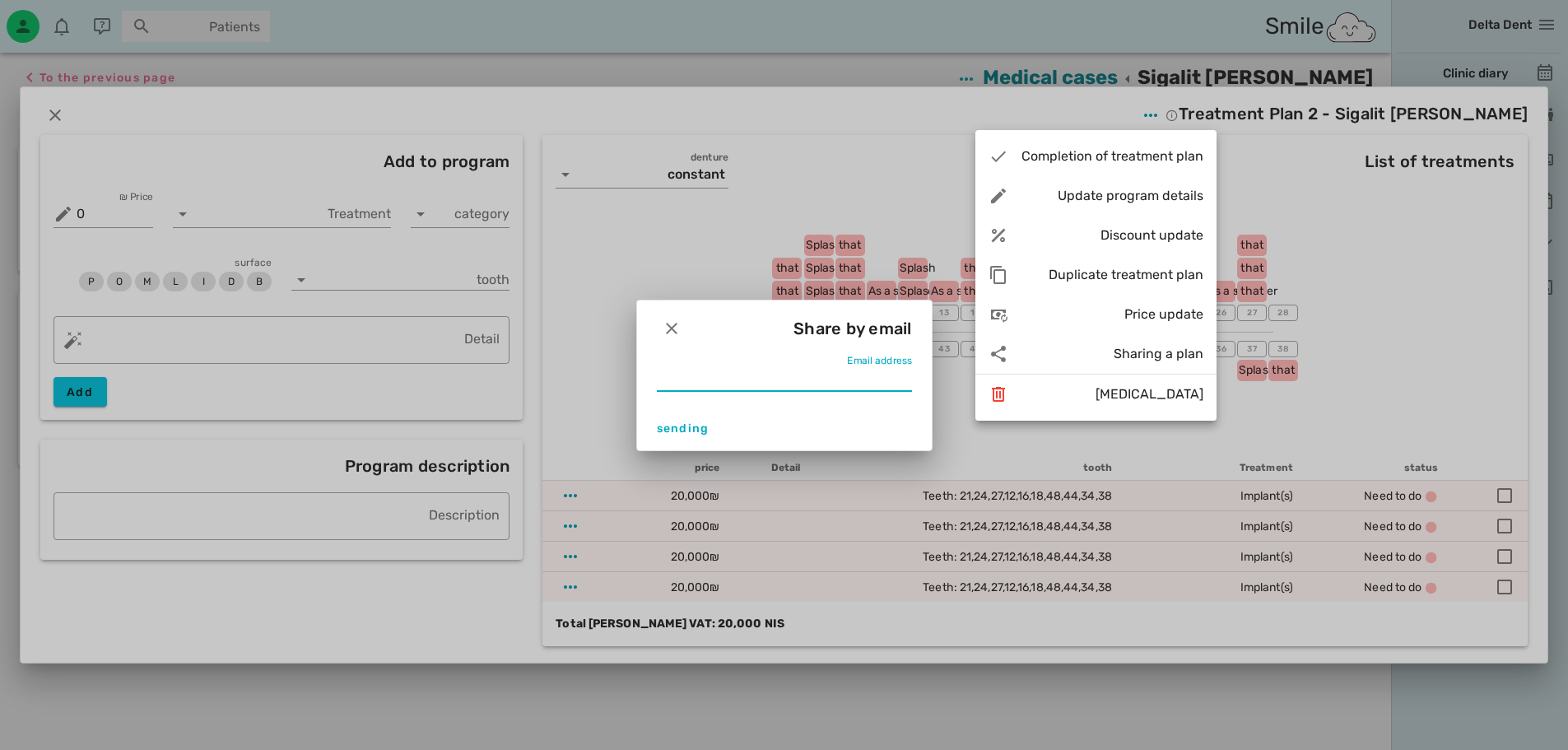 click on "Email address" at bounding box center [784, 378] 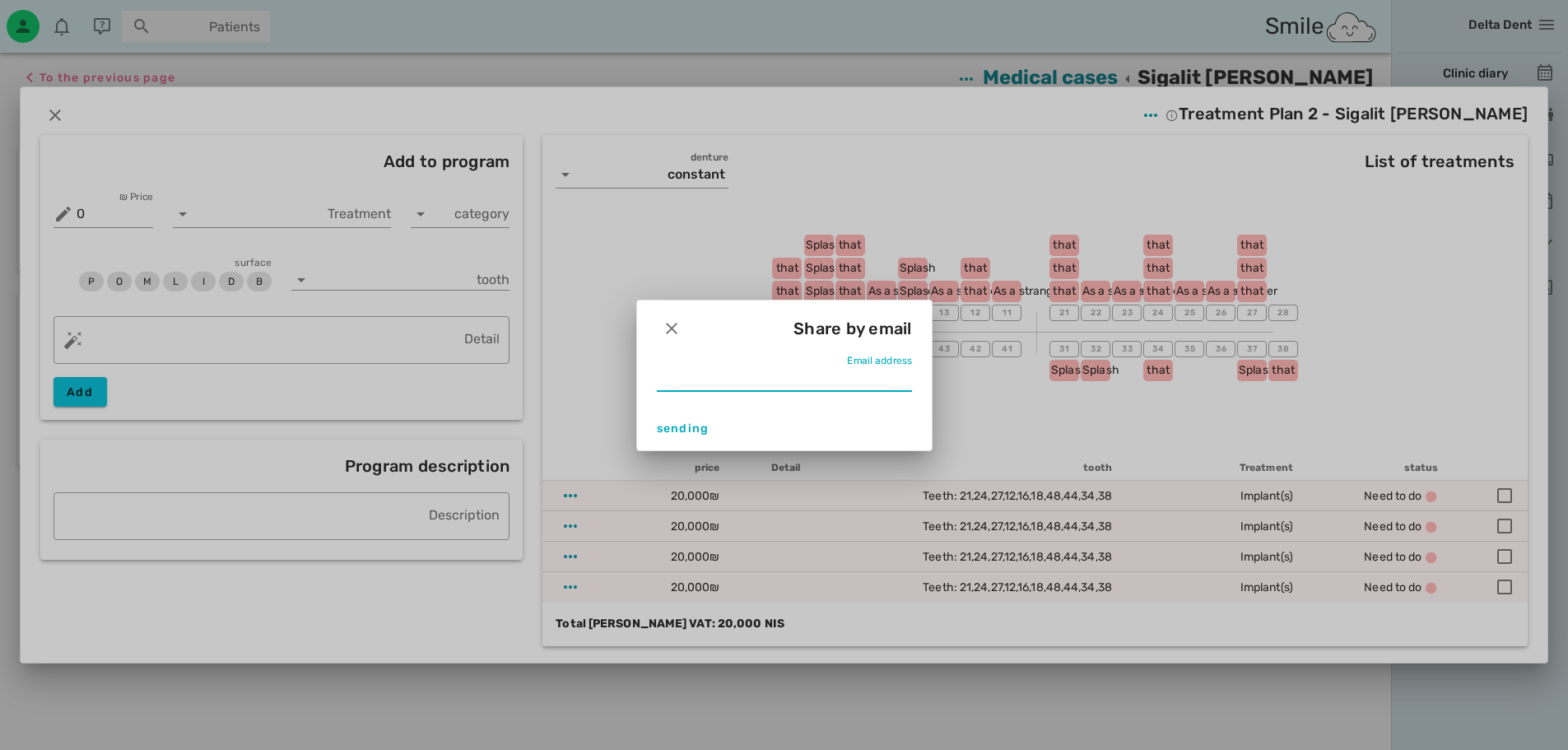 click on "Email address" at bounding box center (784, 378) 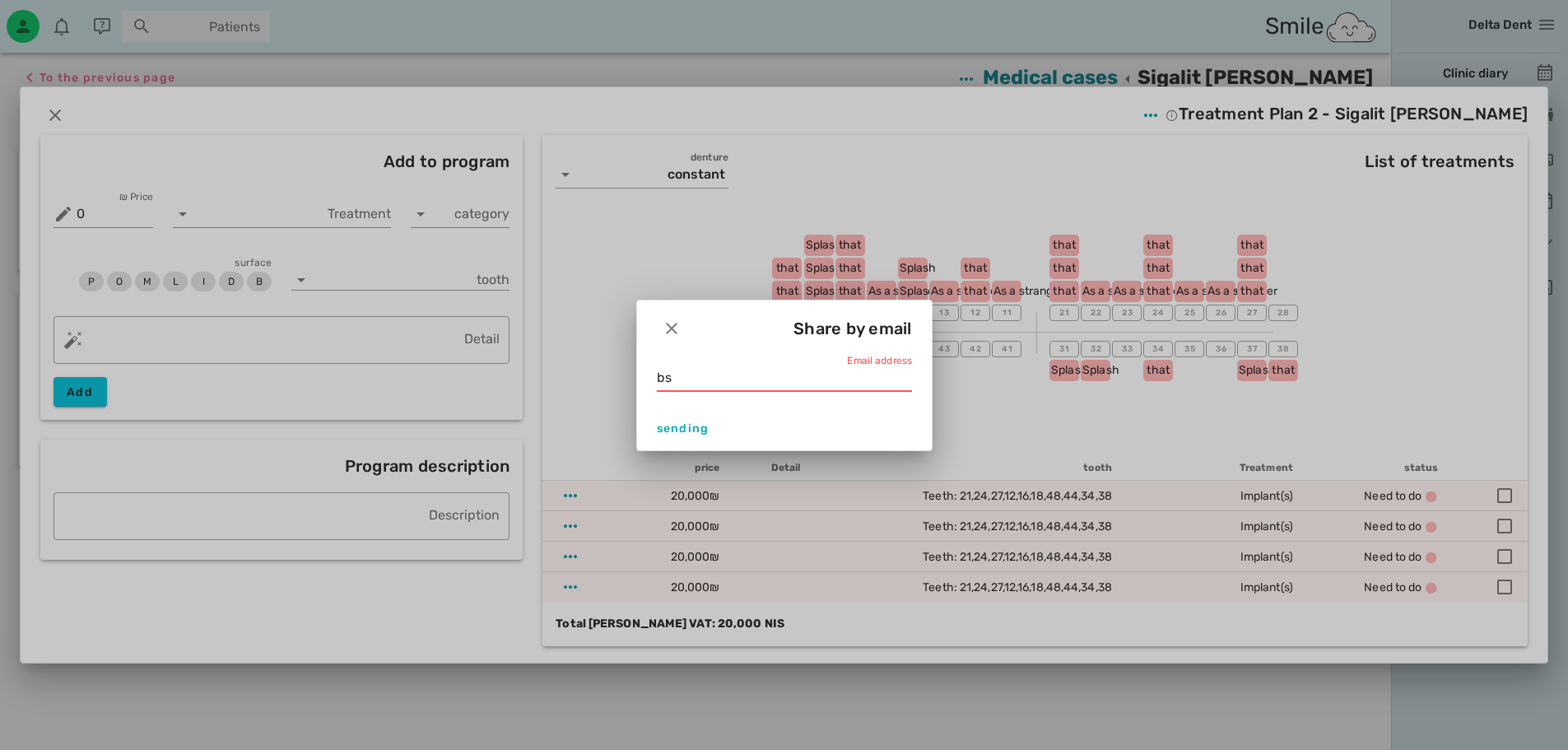 type on "b" 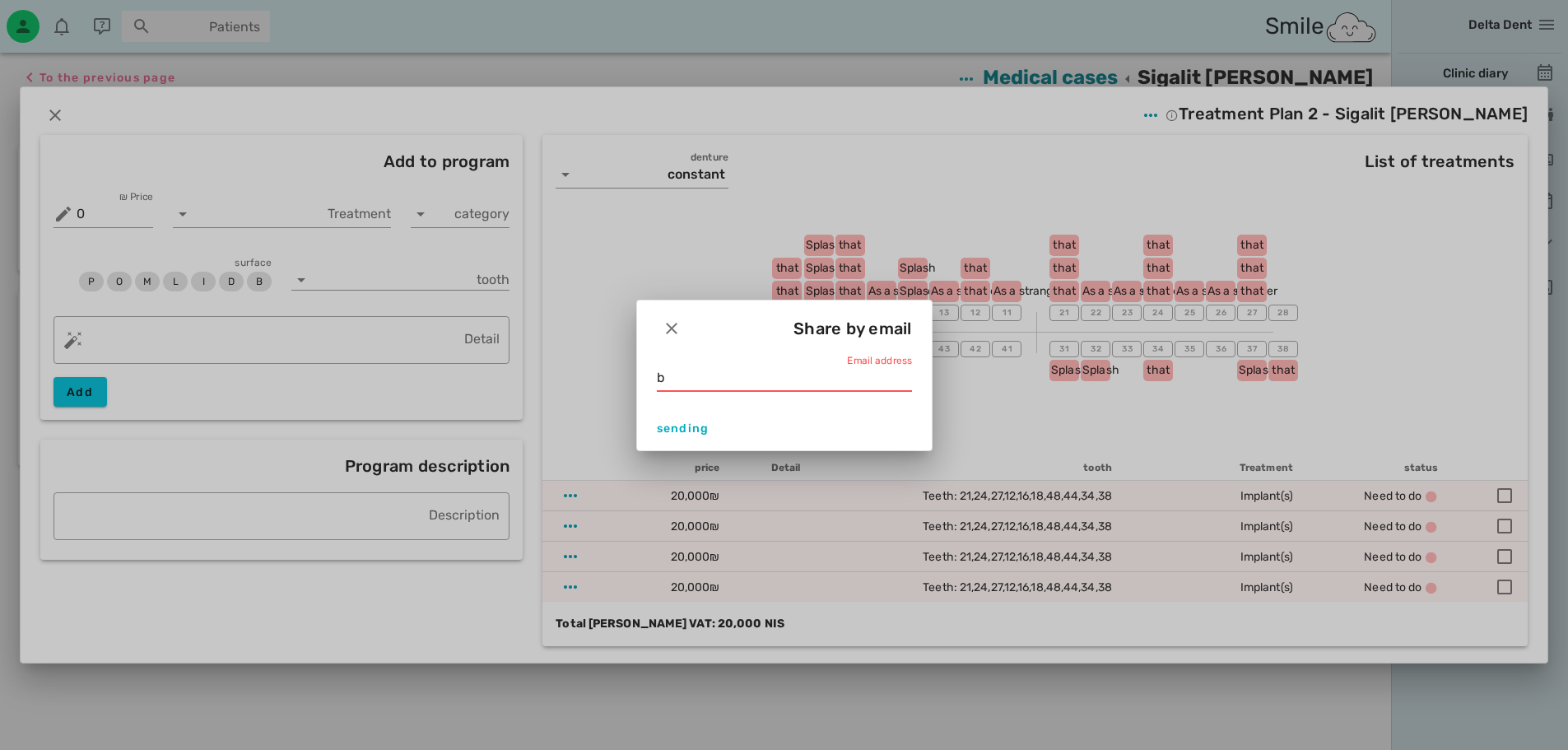 type 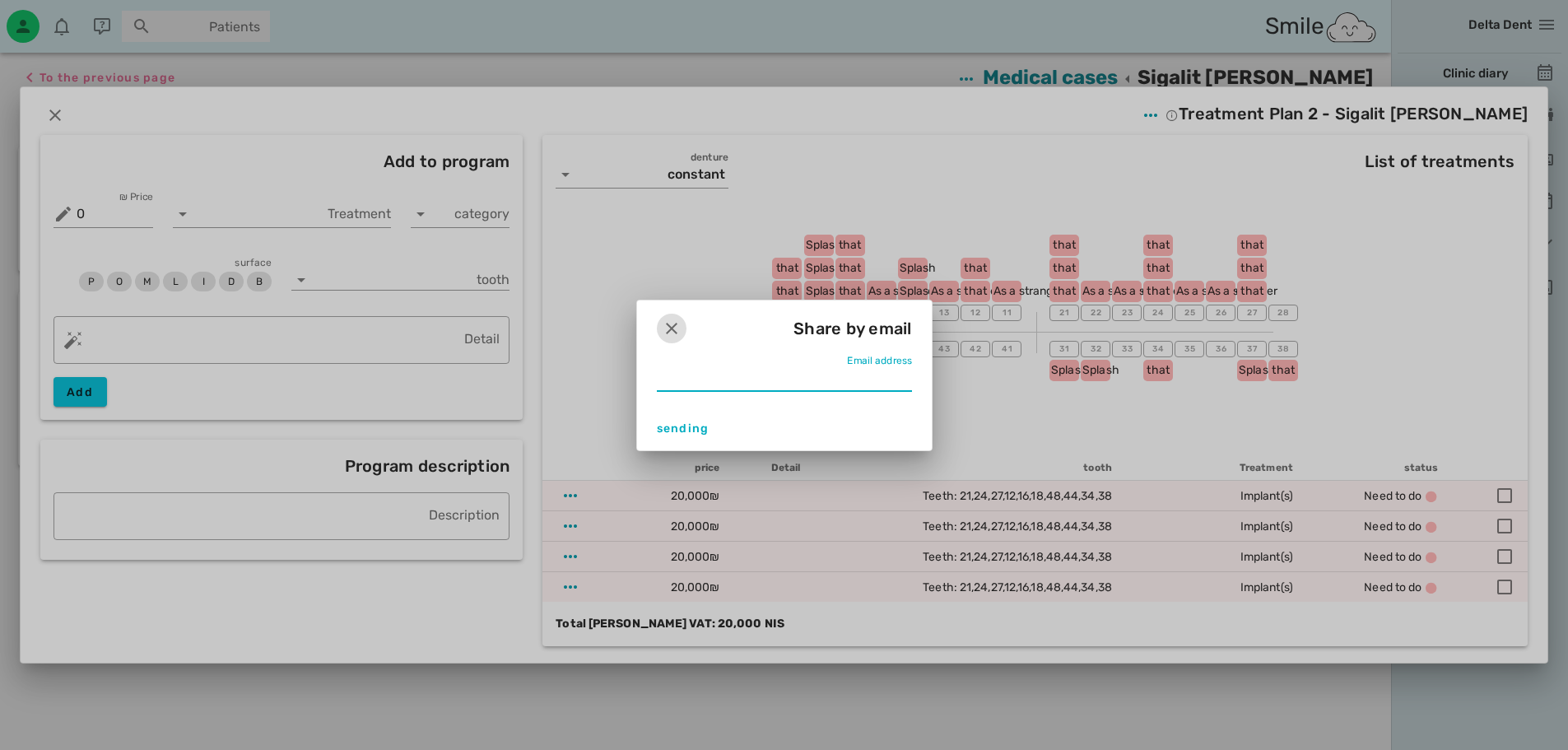 click at bounding box center [672, 328] 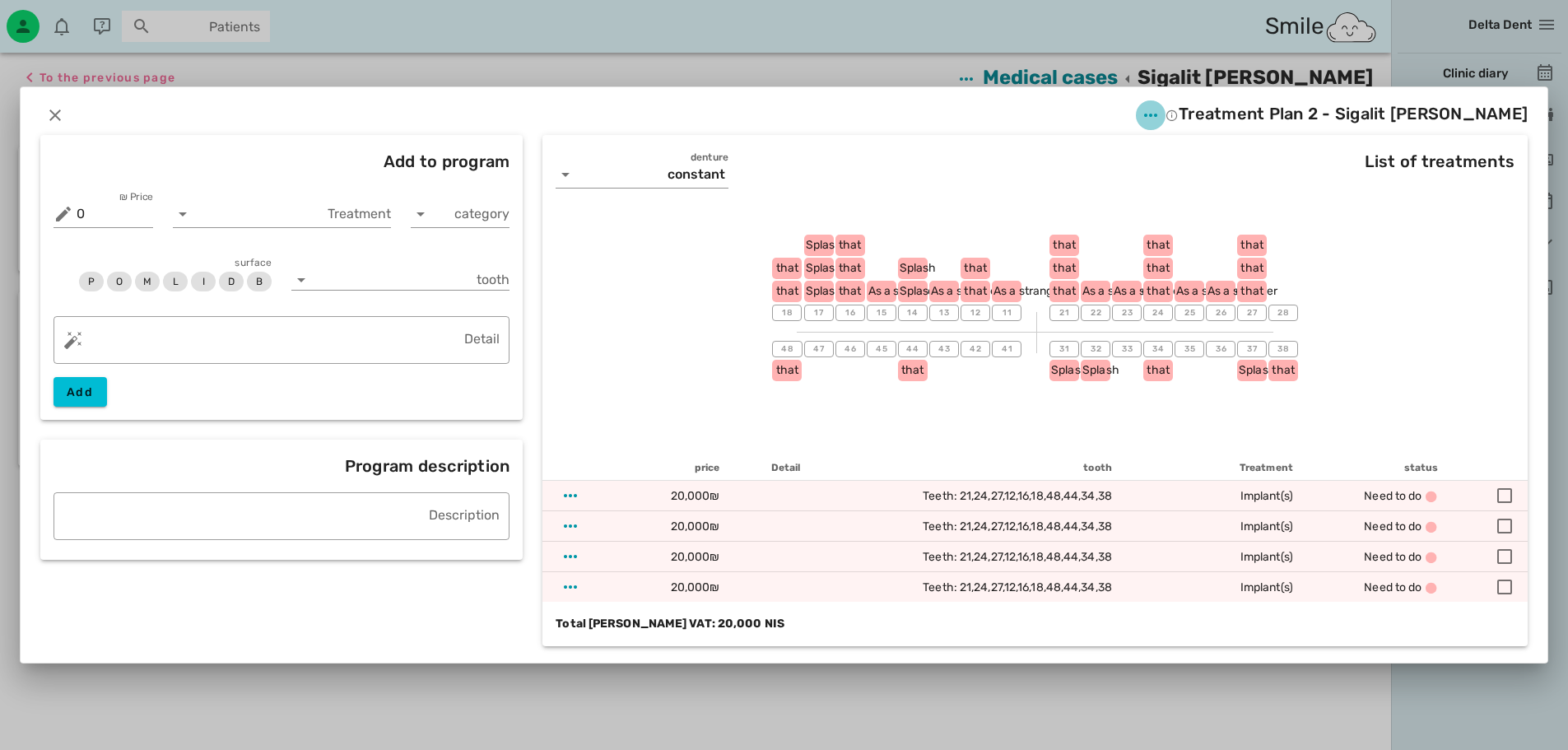 click at bounding box center [1151, 115] 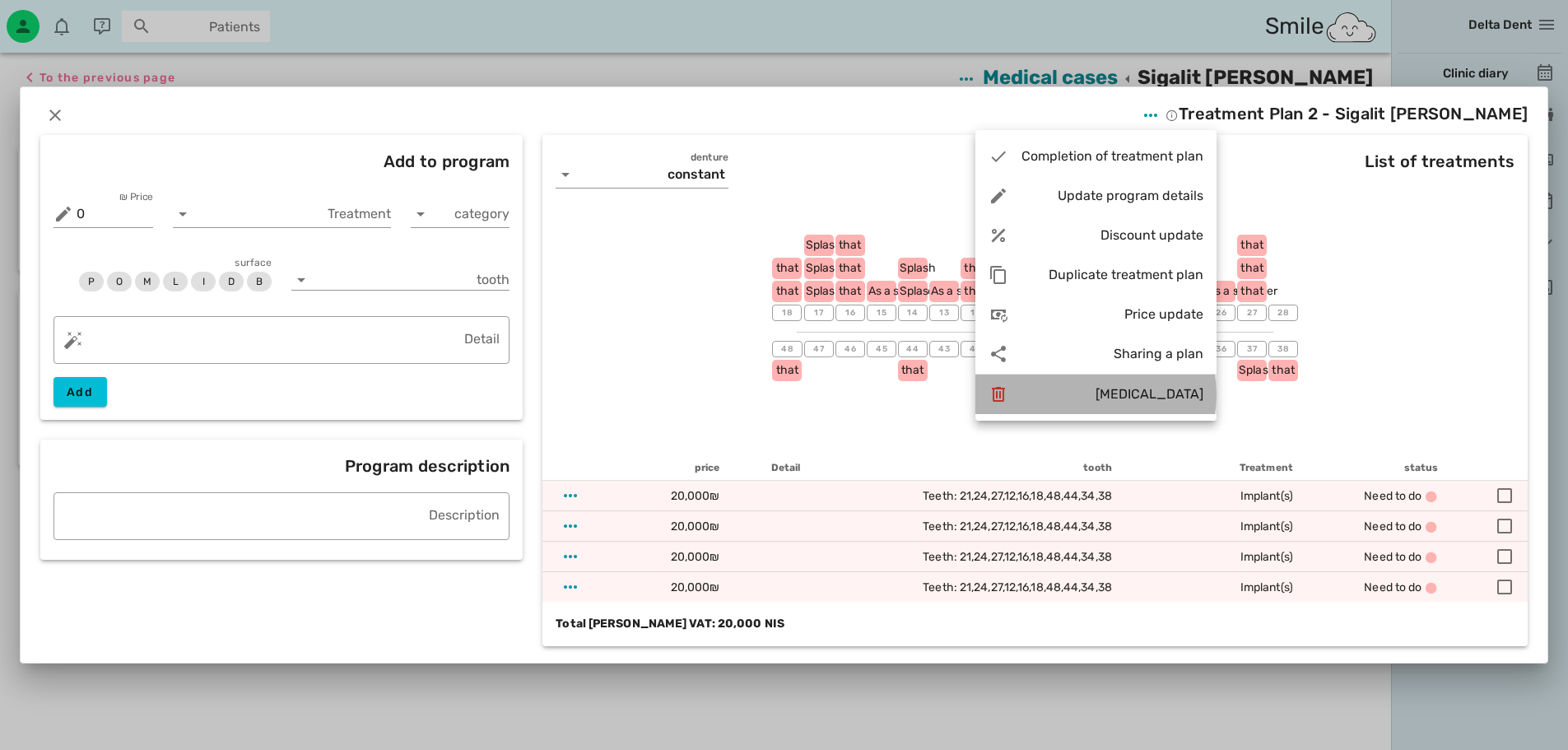 click on "[MEDICAL_DATA]" at bounding box center (1149, 394) 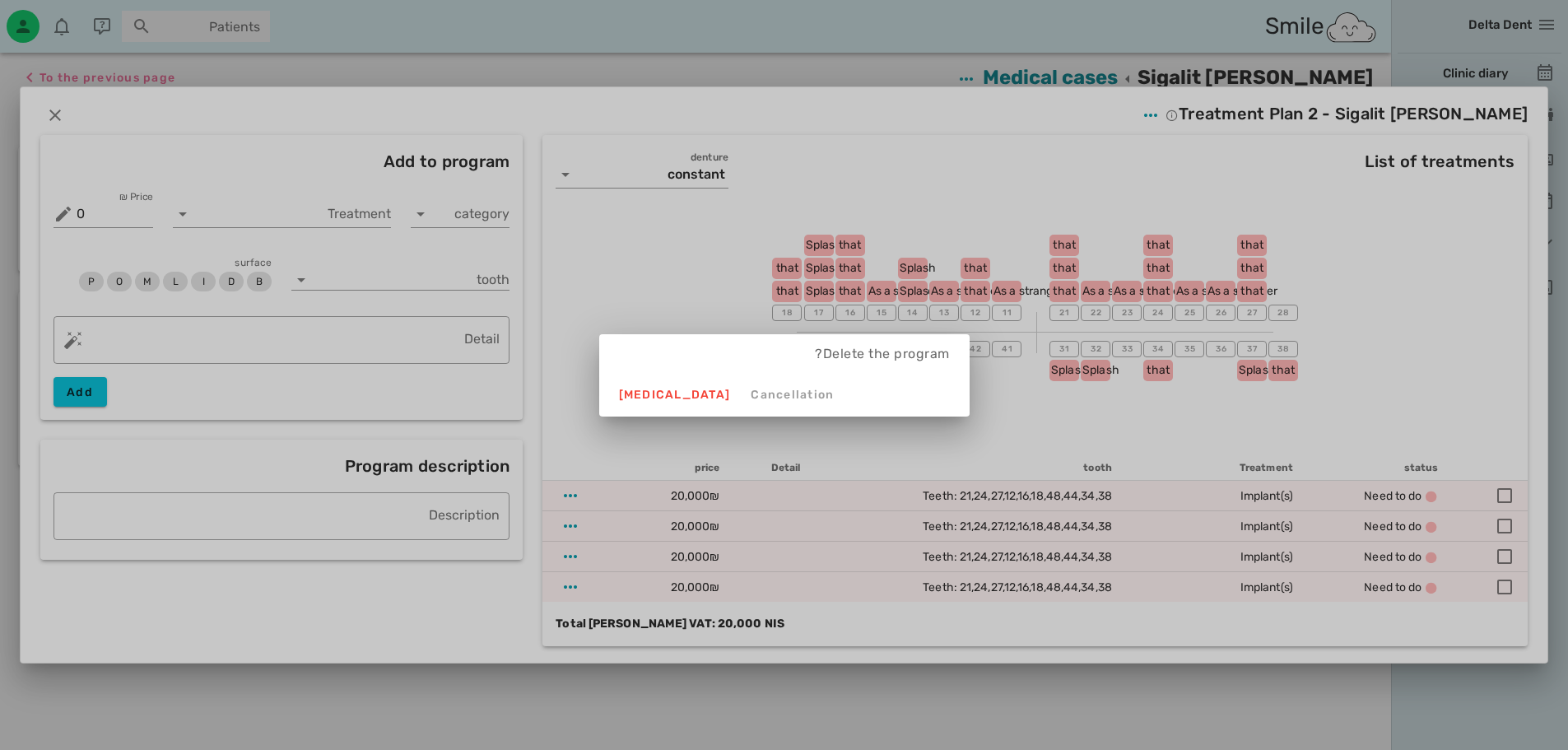 click on "Cancellation   [MEDICAL_DATA]" at bounding box center (784, 395) 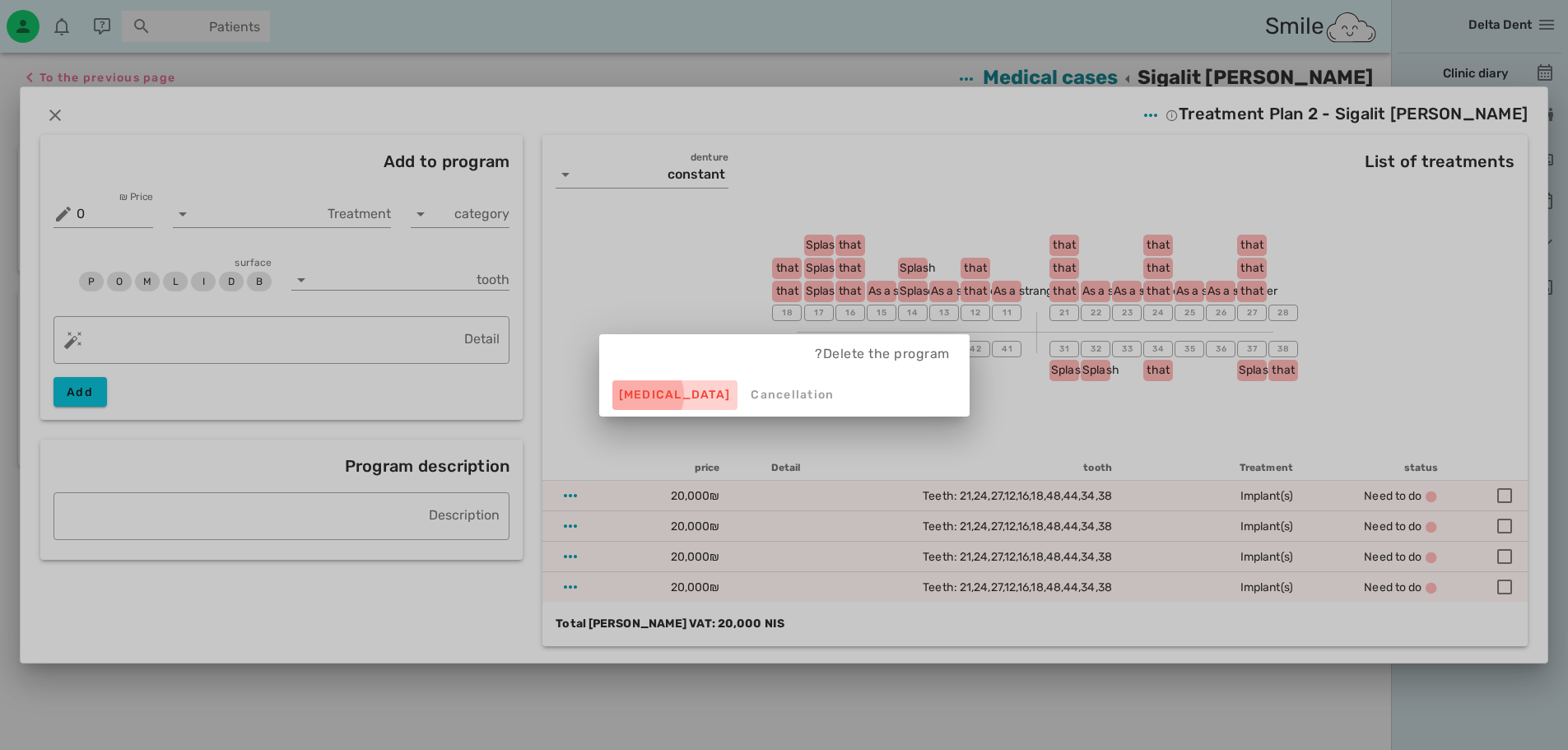 click on "[MEDICAL_DATA]" at bounding box center (675, 394) 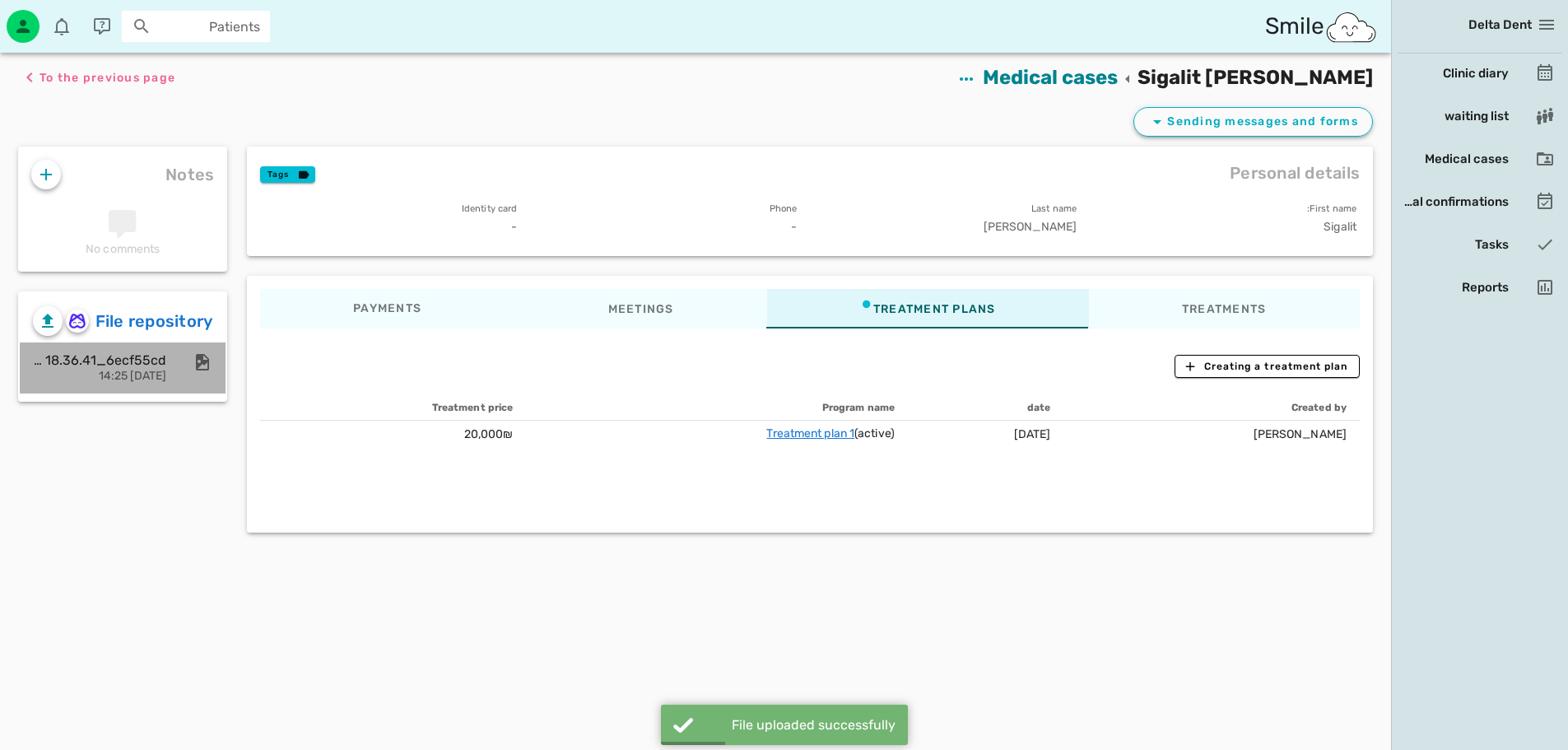 click at bounding box center [194, 362] 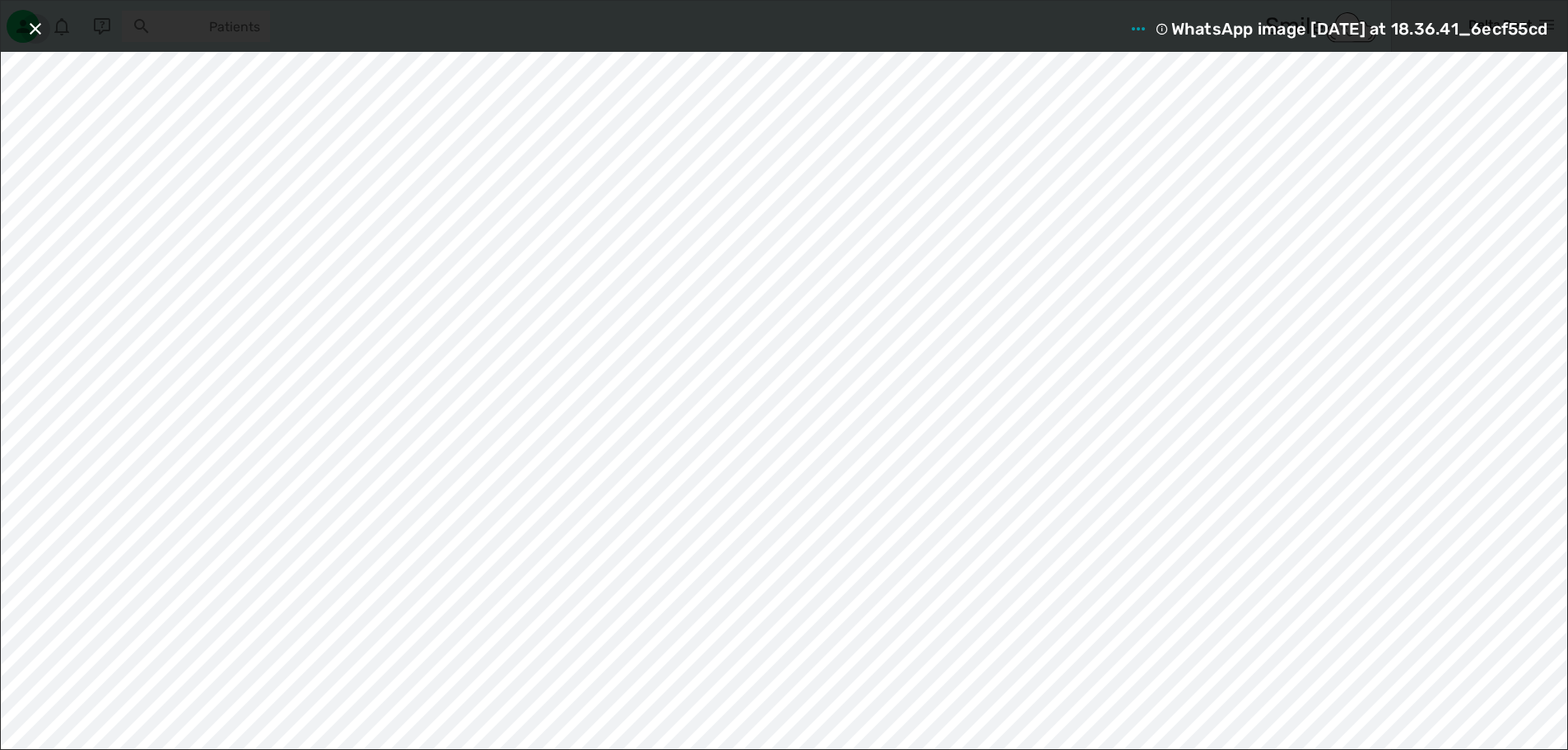 click at bounding box center (35, 29) 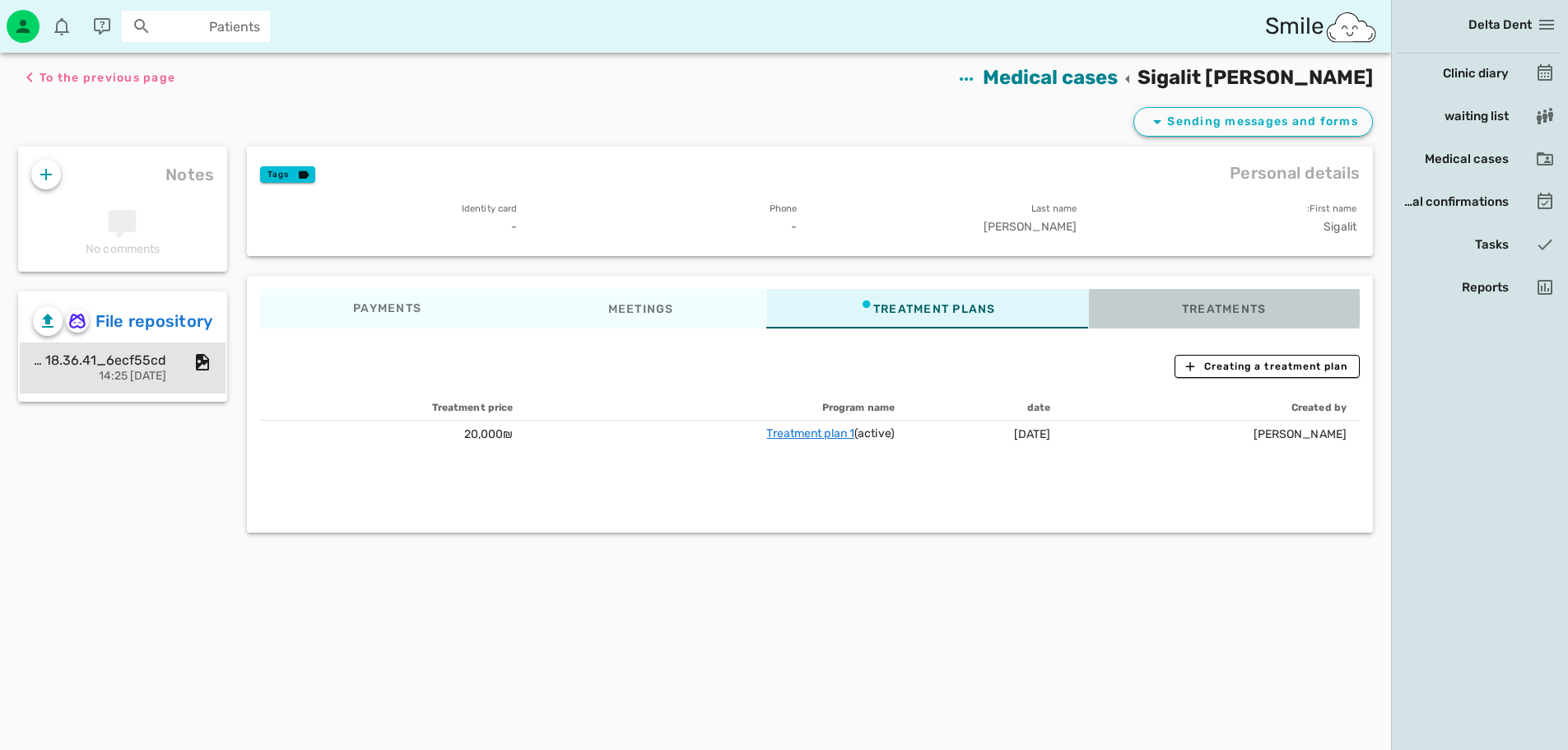 click on "Treatments" at bounding box center (1224, 309) 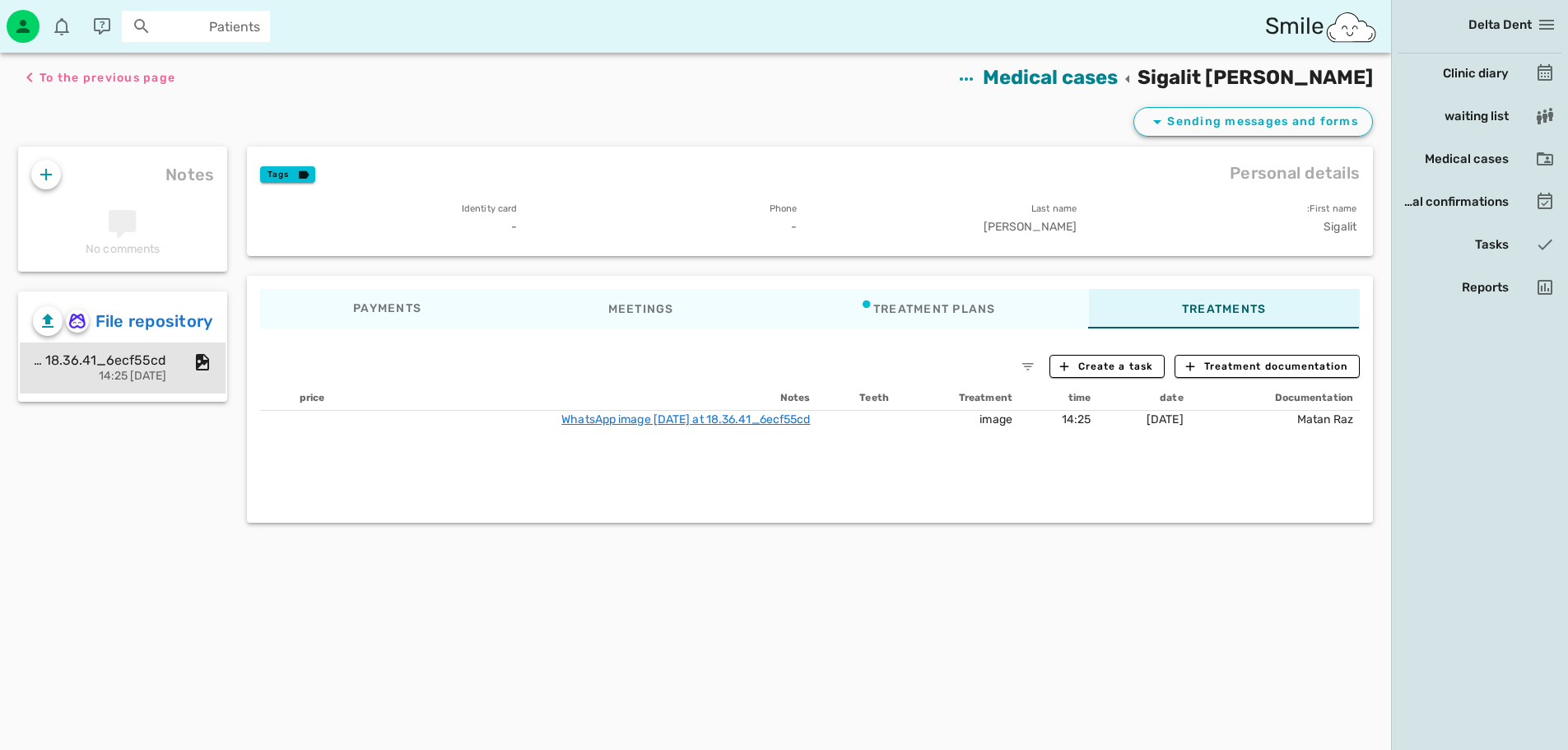 drag, startPoint x: 480, startPoint y: 431, endPoint x: 858, endPoint y: 441, distance: 378.13225 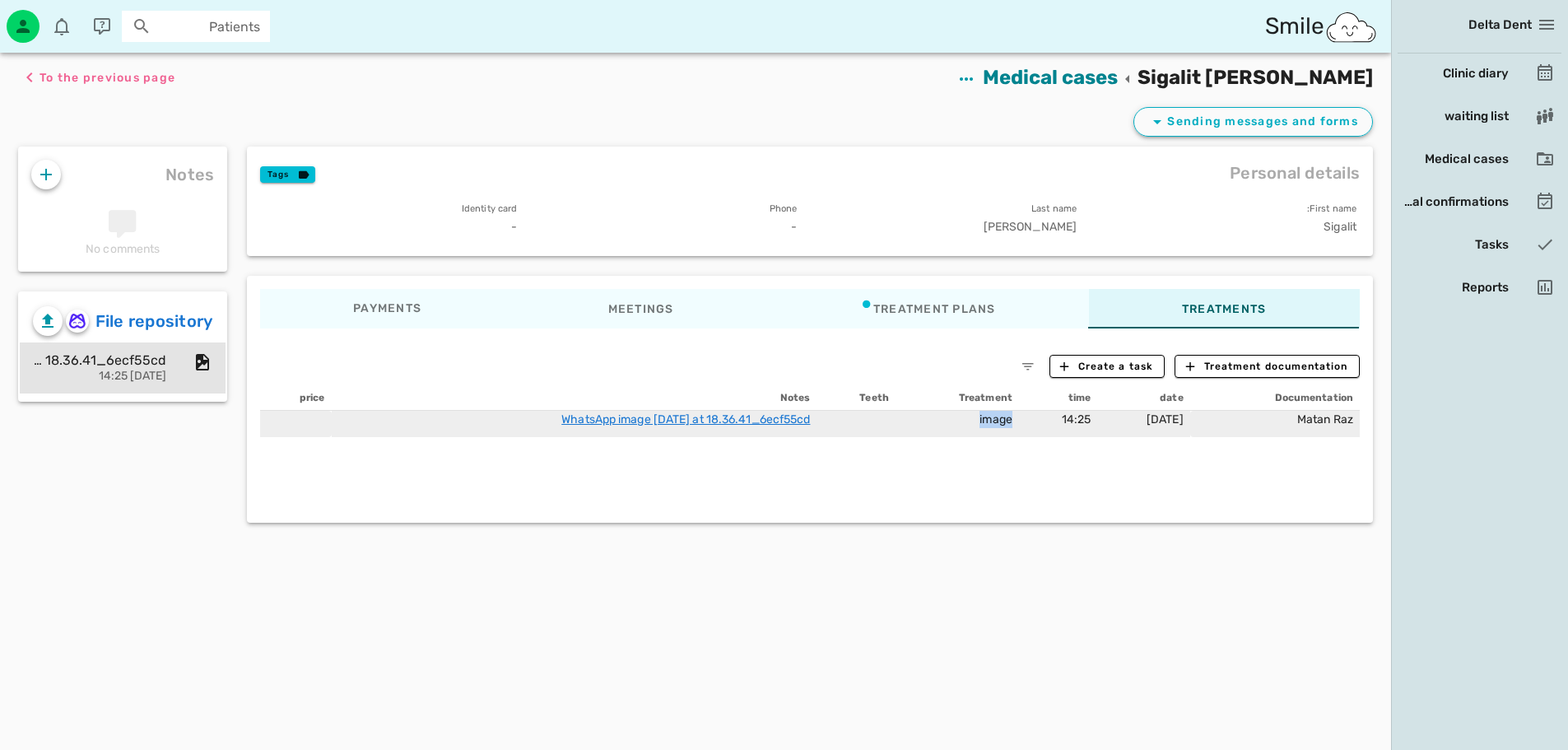 drag, startPoint x: 1002, startPoint y: 422, endPoint x: 915, endPoint y: 413, distance: 87.46428 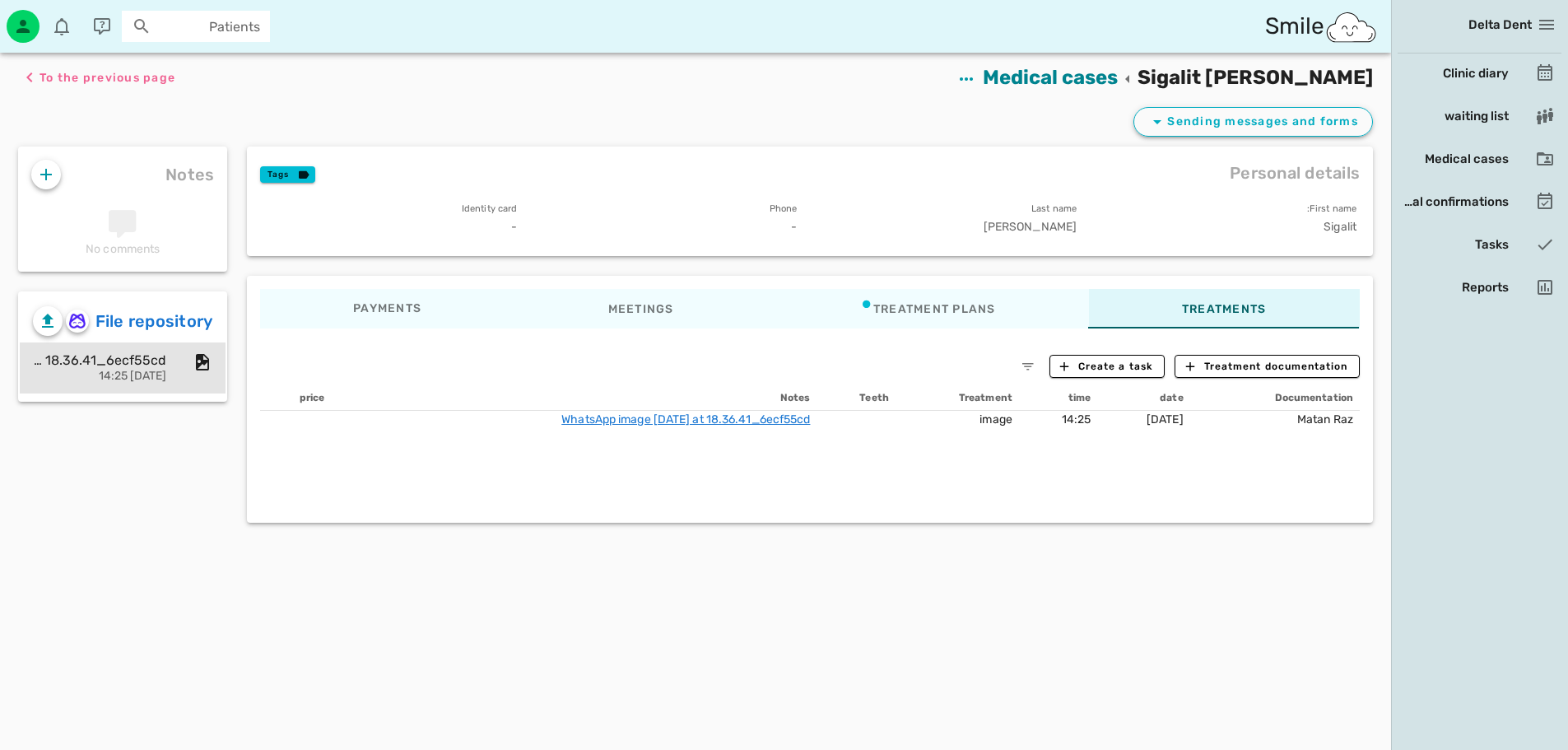 click on "Documentation date time Treatment Teeth Notes price
Matan Raz
[DATE]
14:25
image WhatsApp image [DATE] at 18.36.41_6ecf55cd" at bounding box center [810, 442] 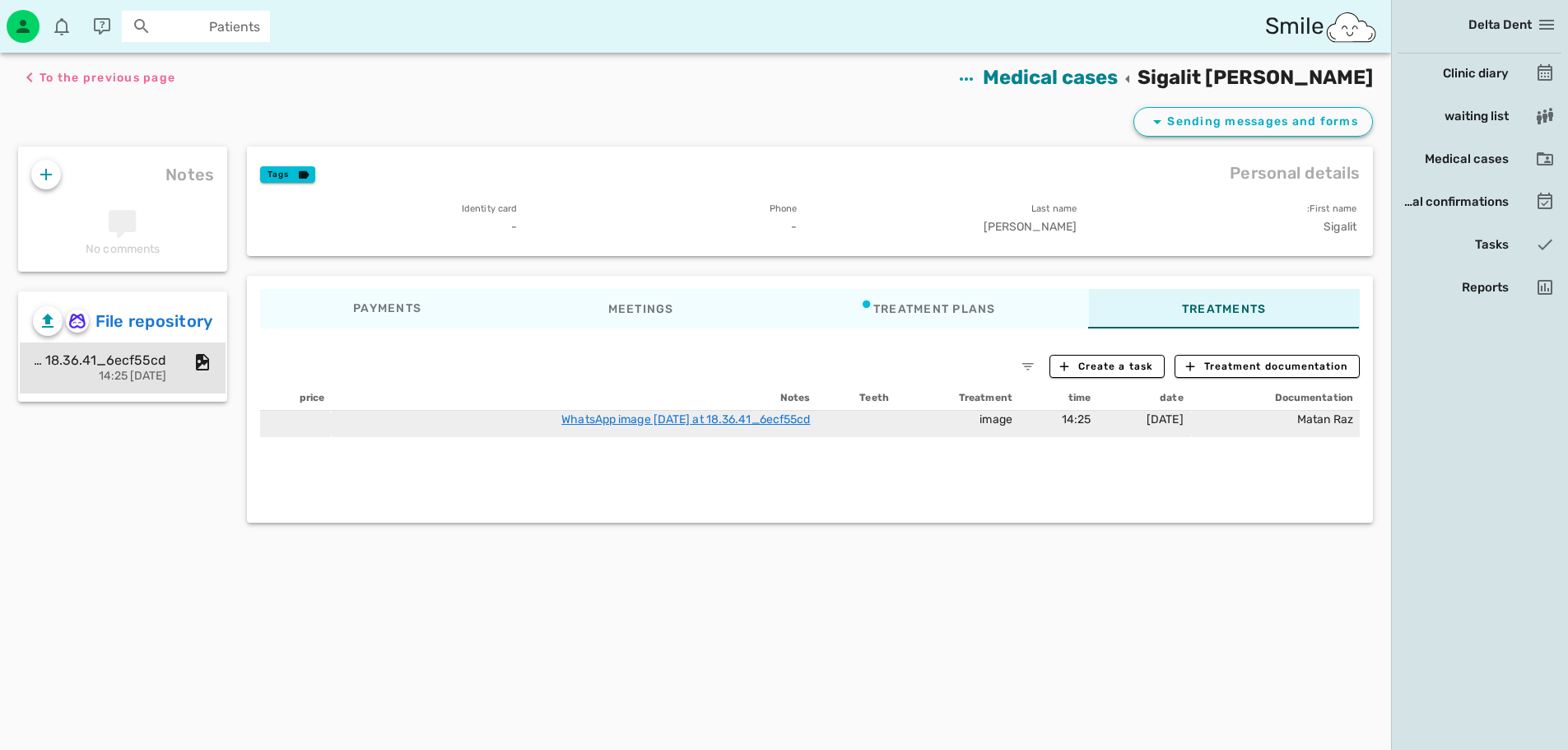 drag, startPoint x: 1300, startPoint y: 423, endPoint x: 1357, endPoint y: 431, distance: 57.55867 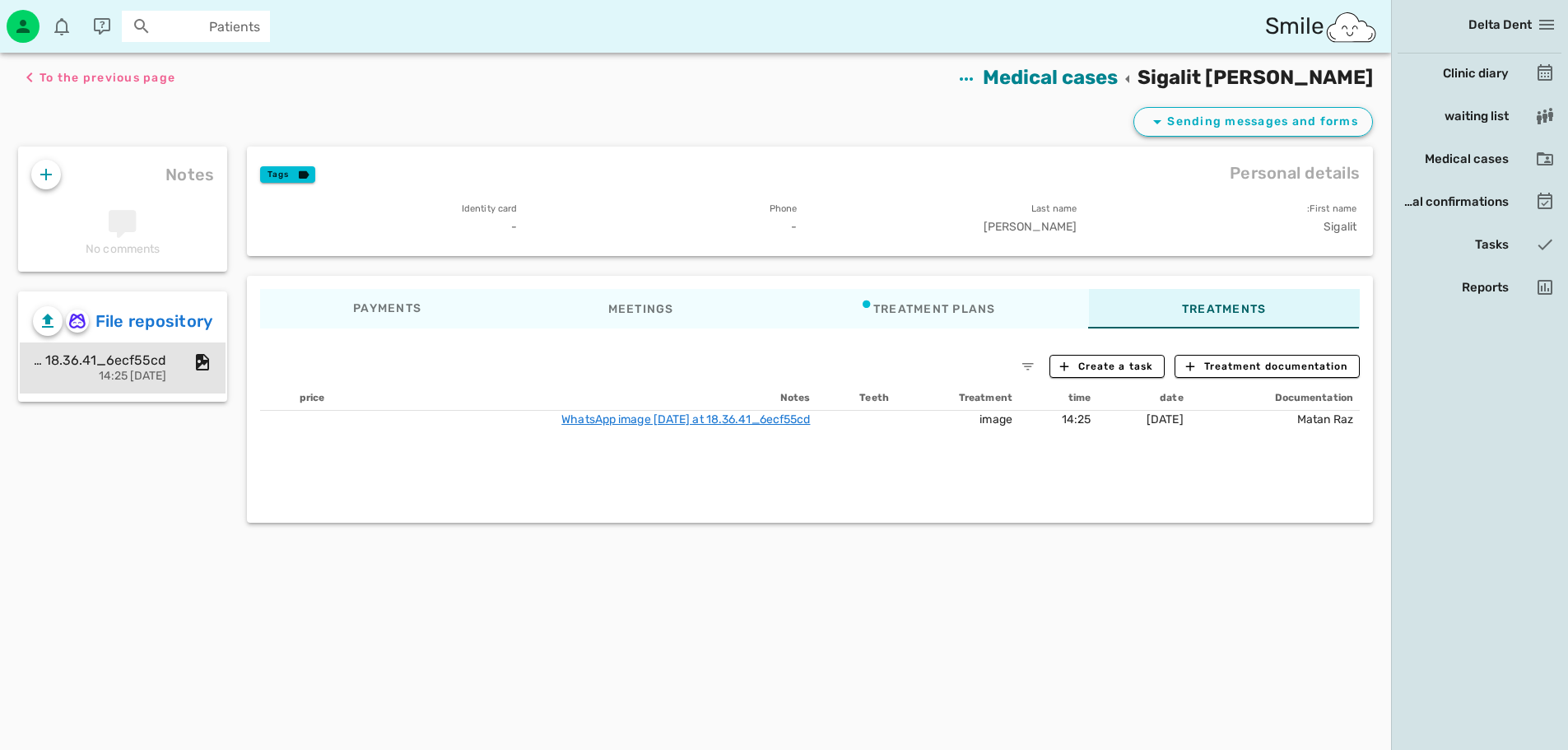 click on "Documentation date time Treatment Teeth Notes price
Matan Raz
[DATE]
14:25
image WhatsApp image [DATE] at 18.36.41_6ecf55cd" at bounding box center [810, 442] 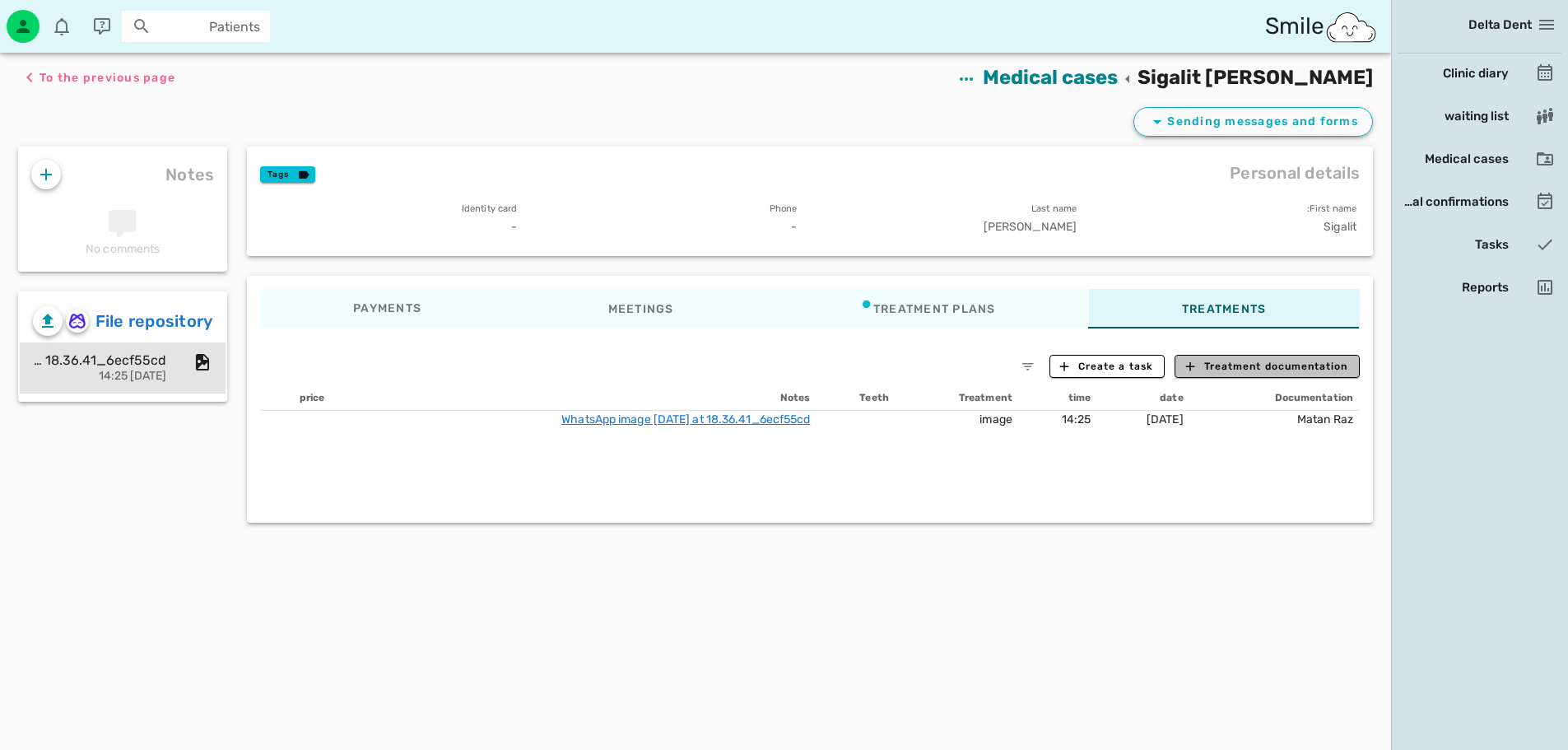 drag, startPoint x: 1263, startPoint y: 366, endPoint x: 1267, endPoint y: 398, distance: 32.249031 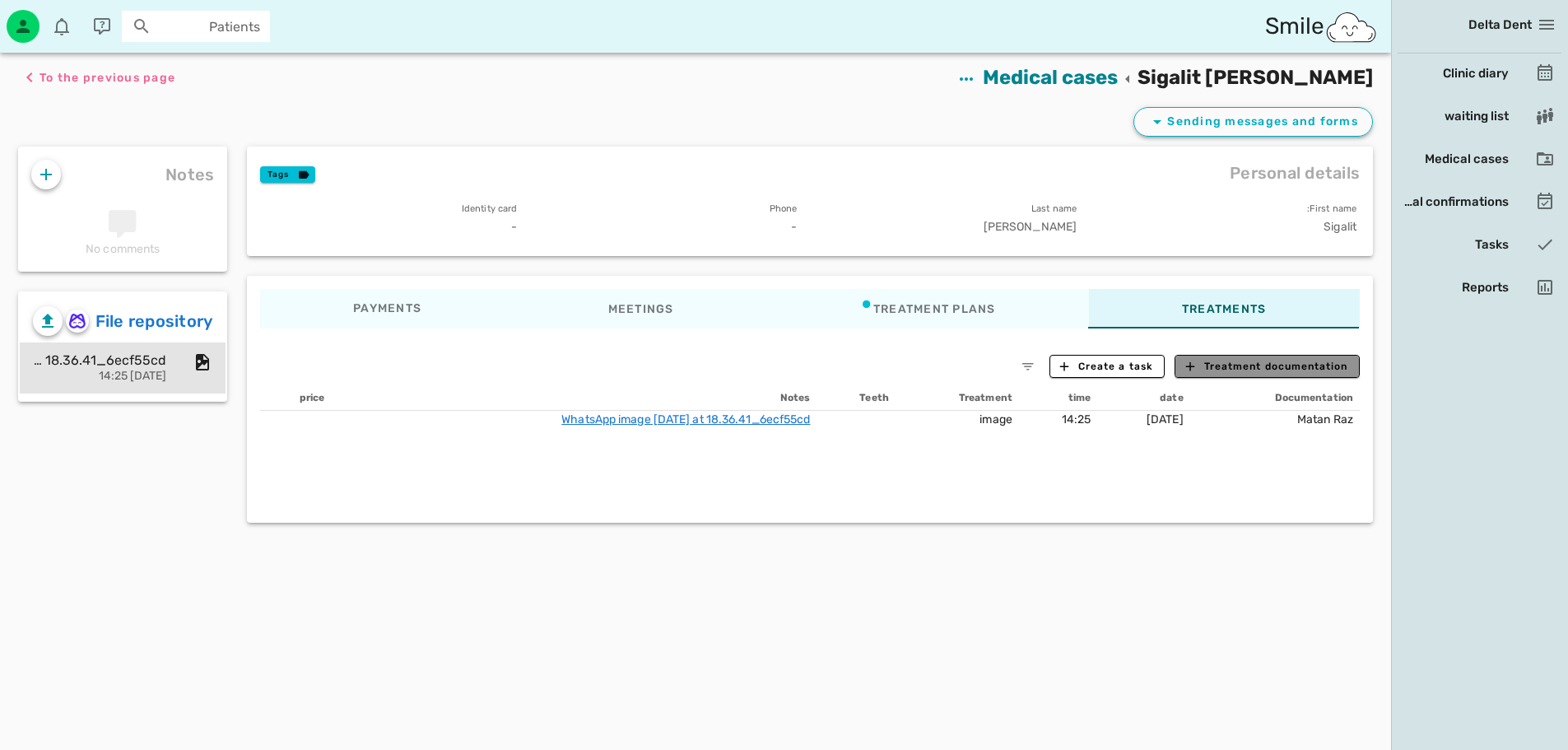 click on "Treatment documentation" at bounding box center [1276, 366] 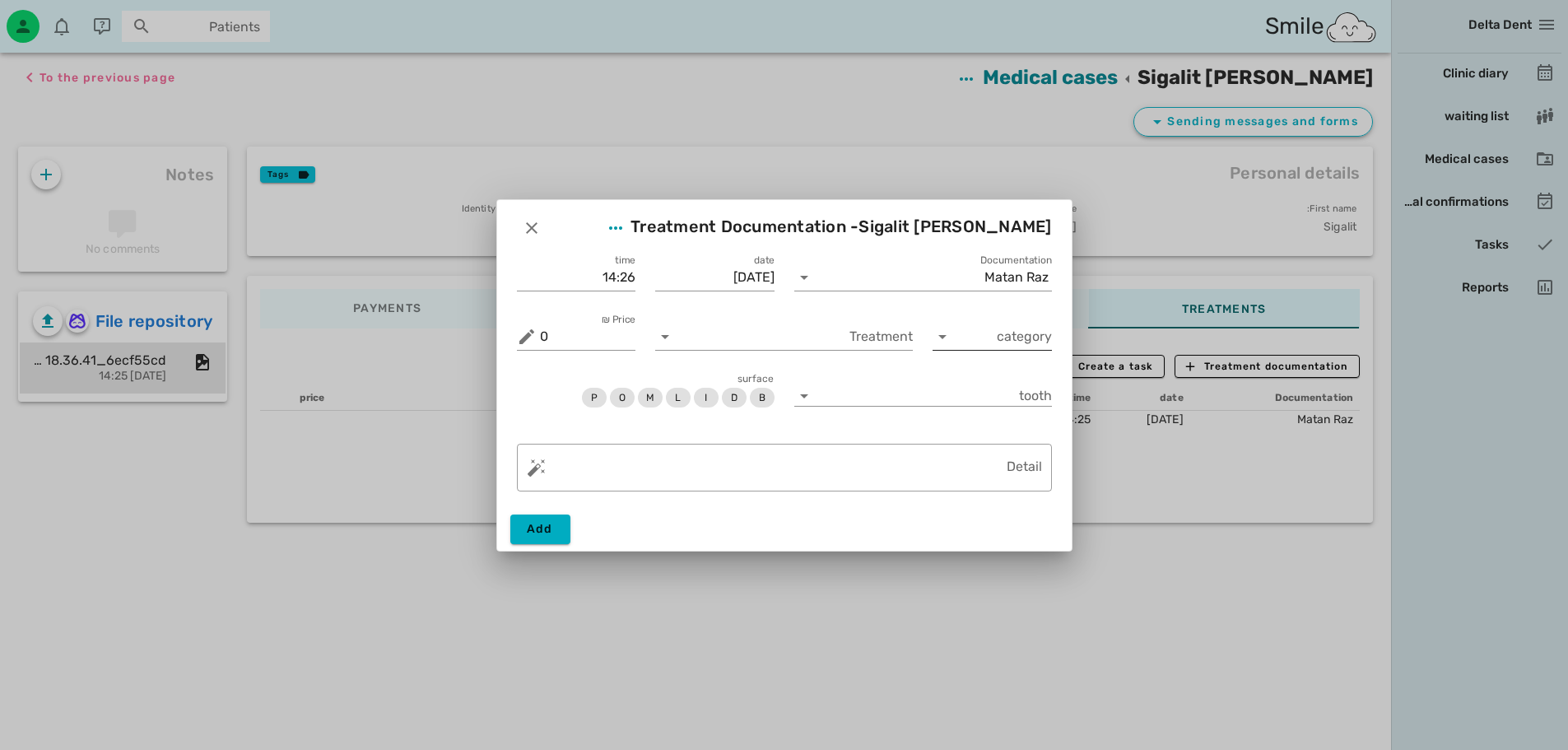 click on "category" at bounding box center (1005, 337) 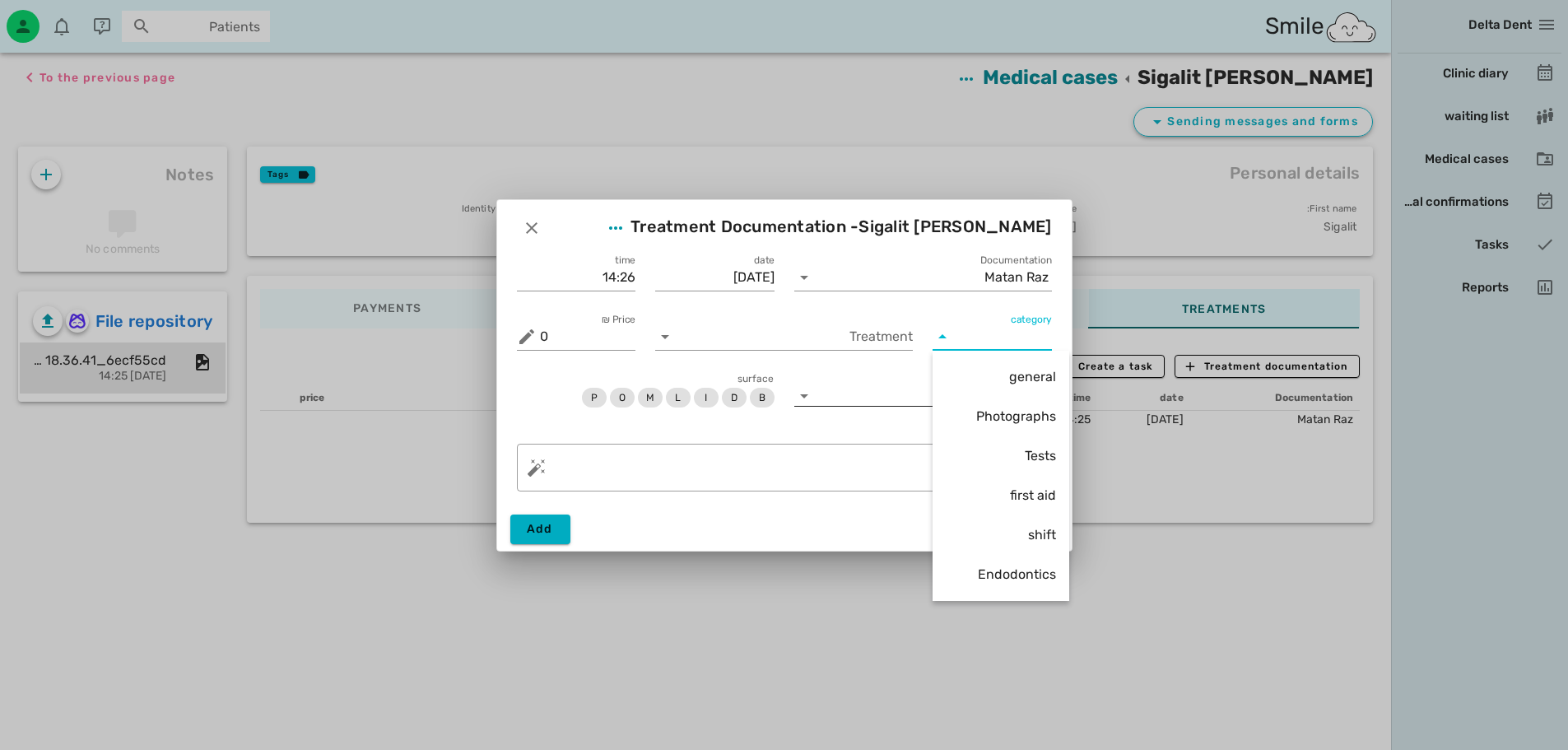 click on "general" at bounding box center (1001, 376) 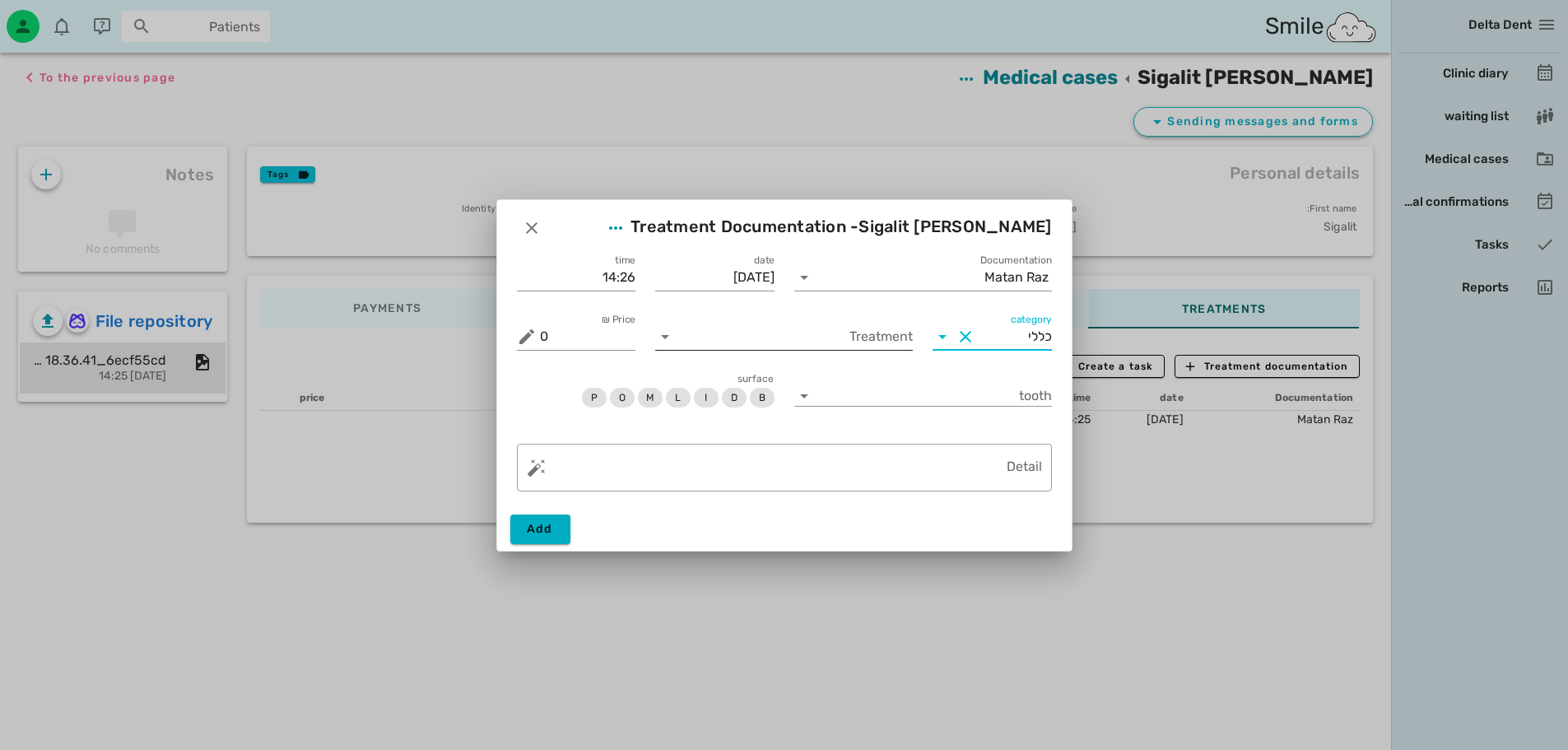 click on "Treatment" at bounding box center (795, 337) 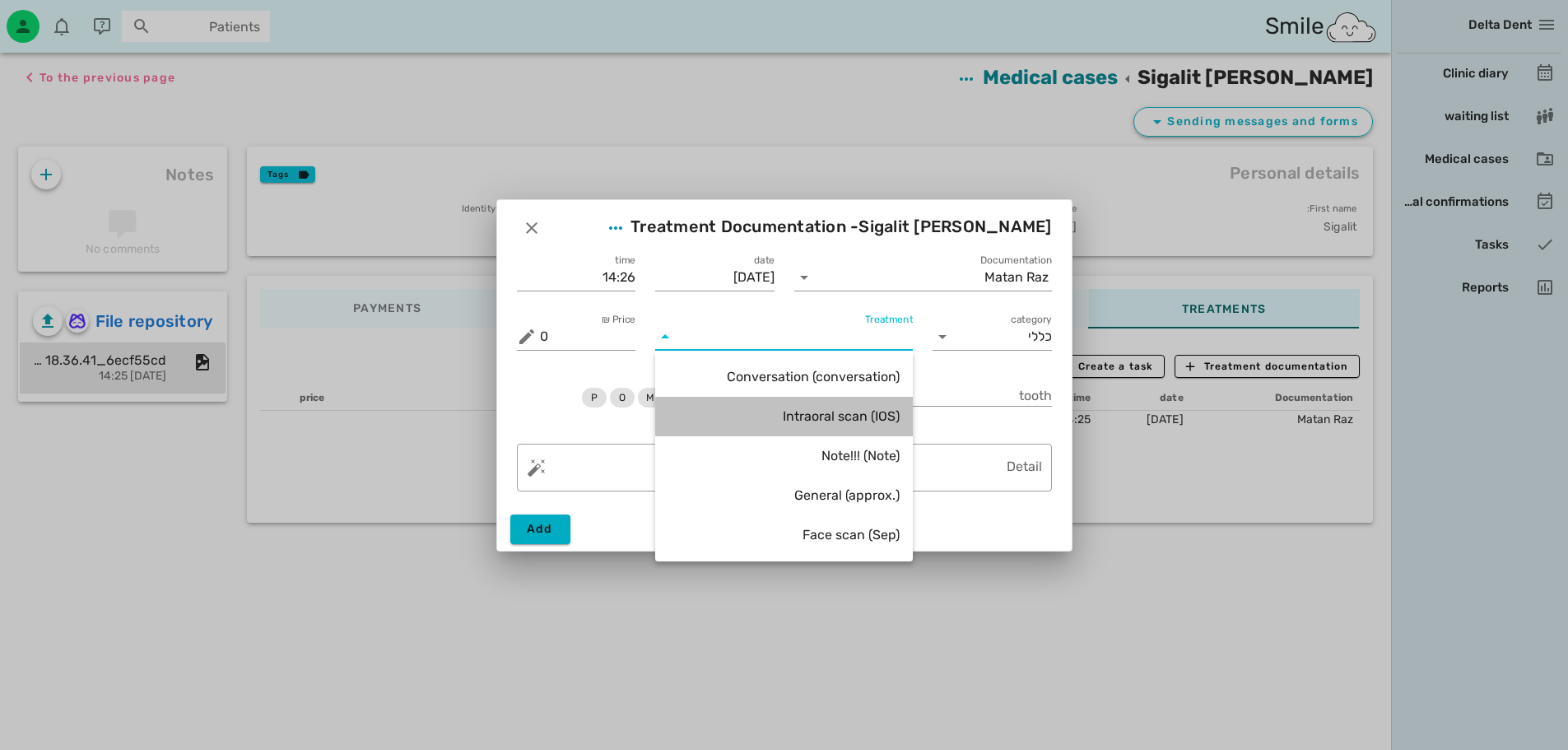 click on "Intraoral scan (IOS)" at bounding box center (841, 416) 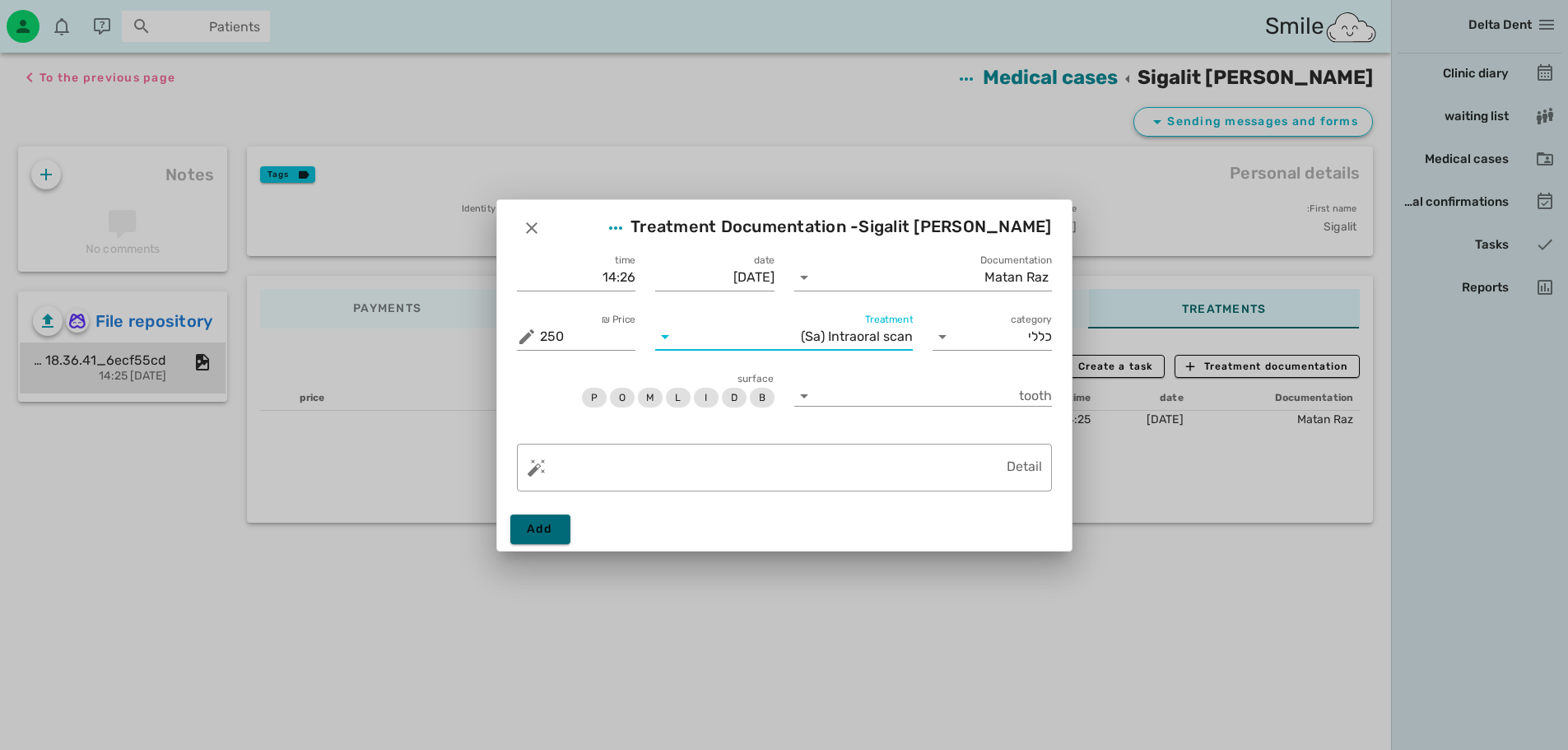 click on "Add" at bounding box center [540, 529] 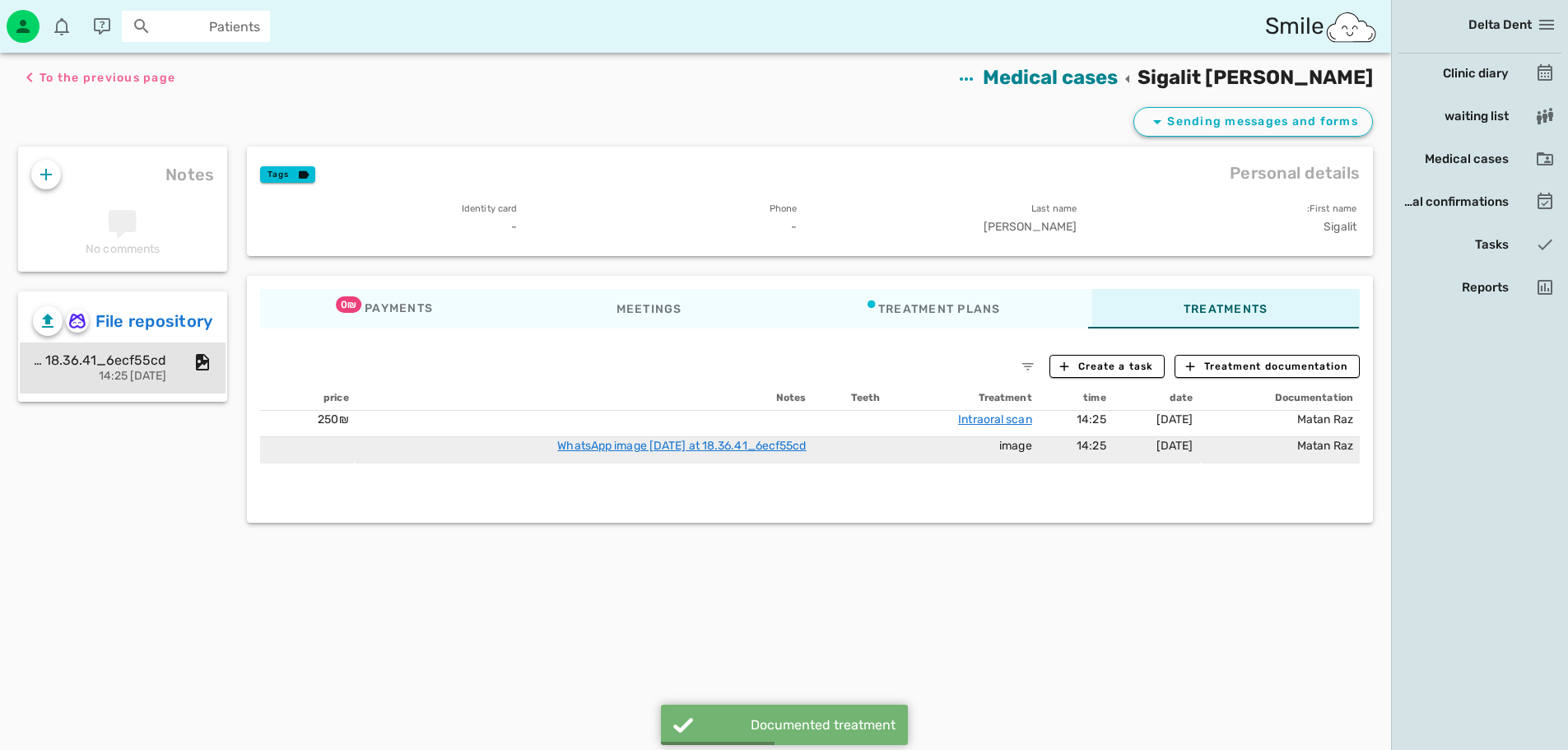 drag, startPoint x: 1305, startPoint y: 453, endPoint x: 1046, endPoint y: 442, distance: 259.23349 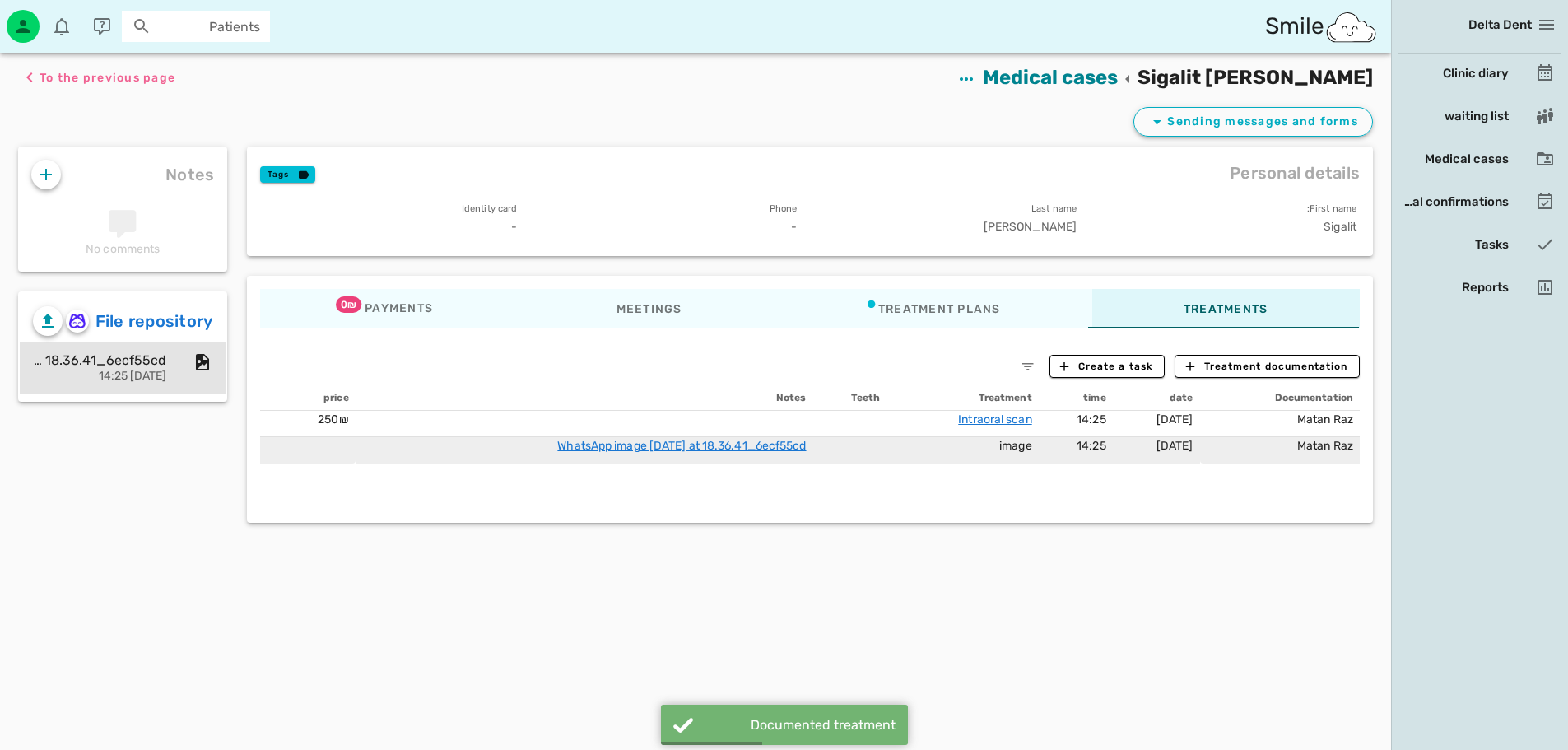 click on "14:25" at bounding box center [1076, 450] 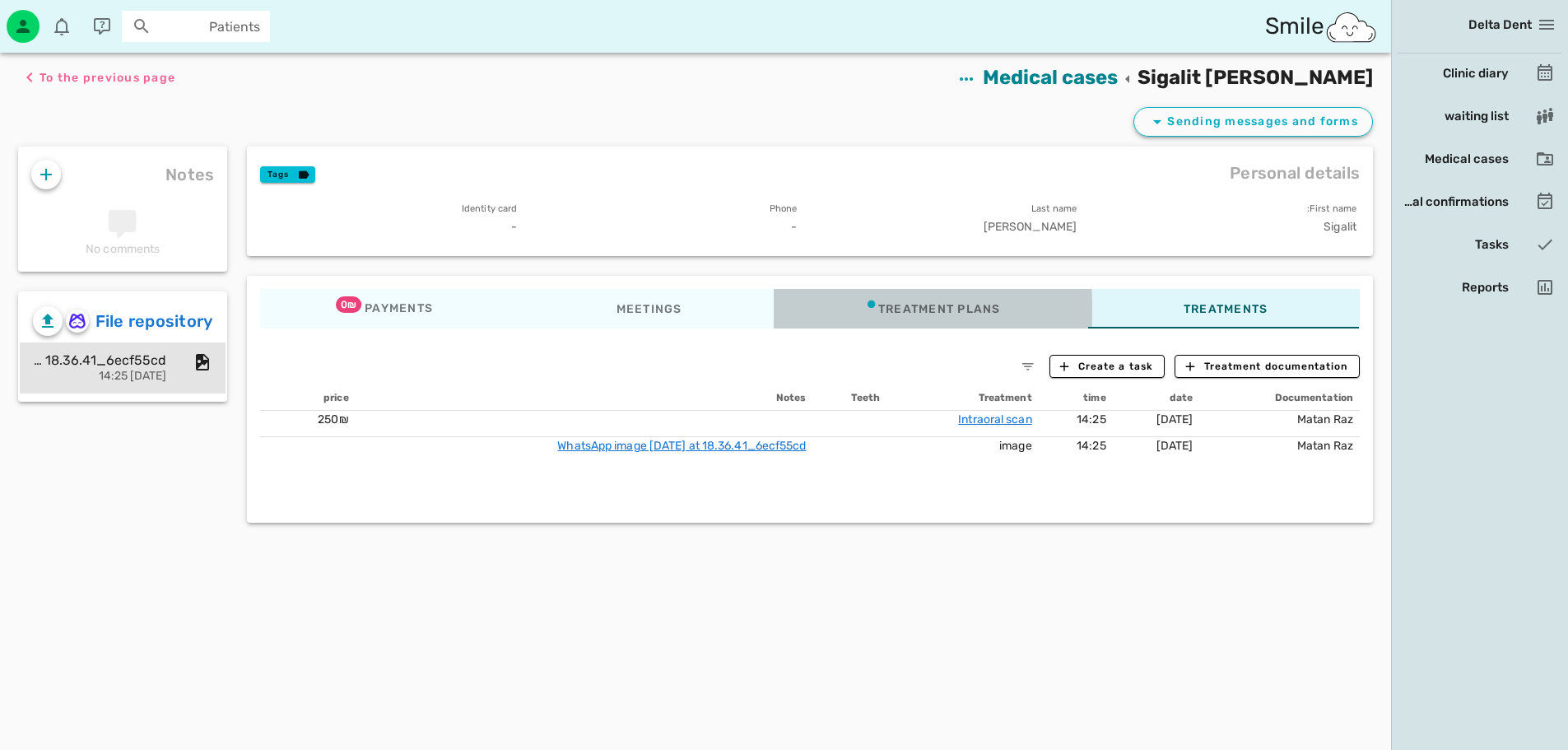 click on "Treatment plans" at bounding box center [933, 309] 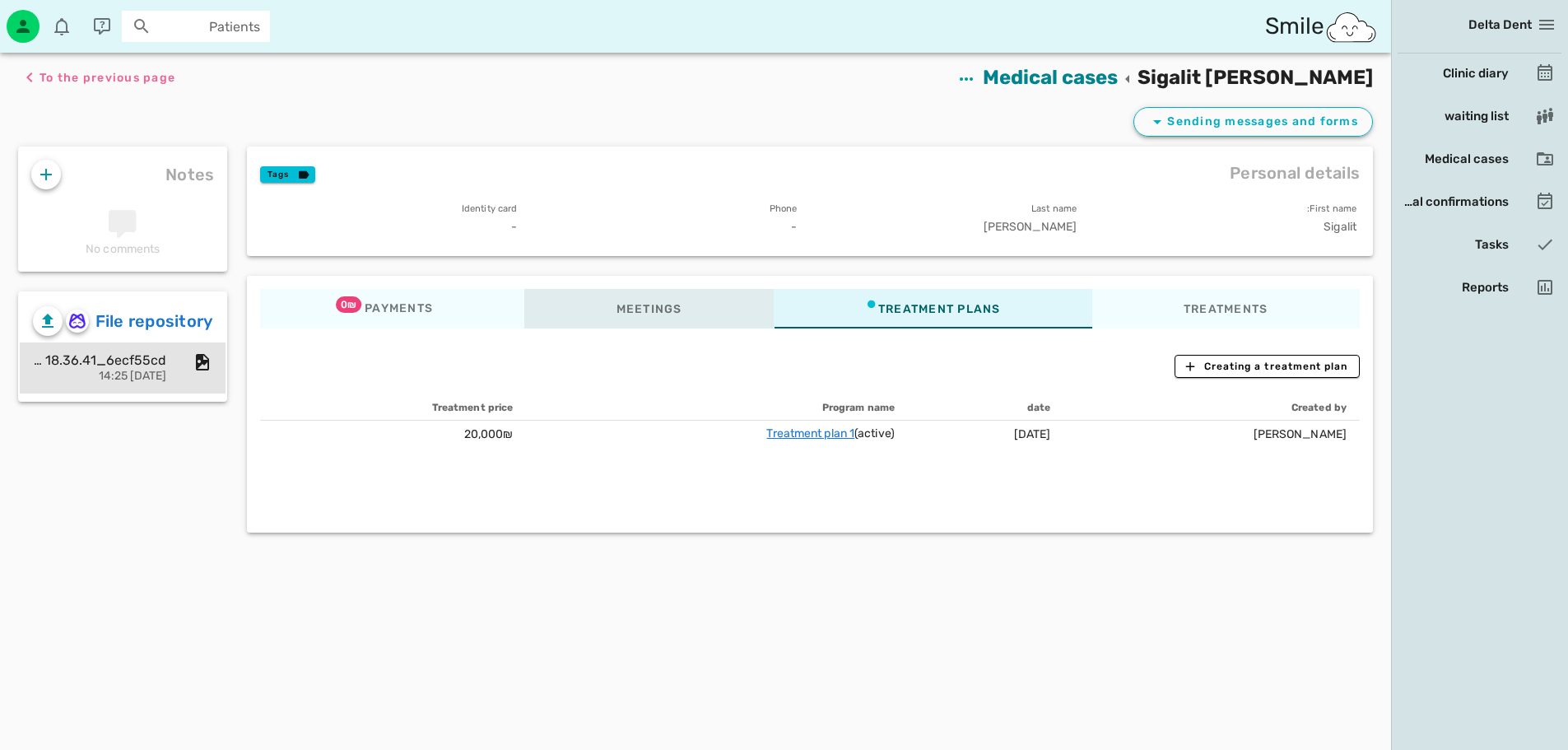 click on "Meetings" at bounding box center [649, 309] 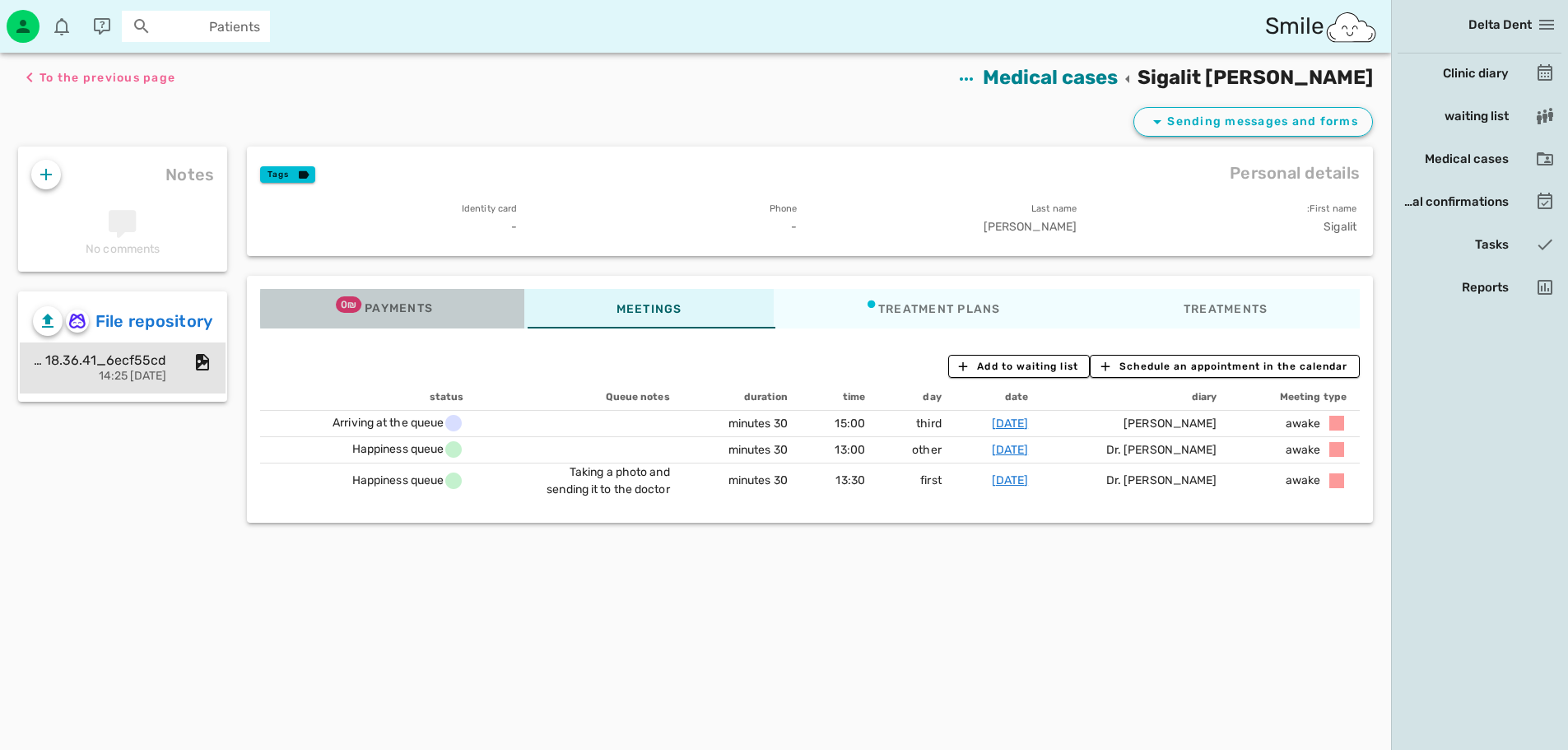 click on "Payments
0₪" at bounding box center (392, 309) 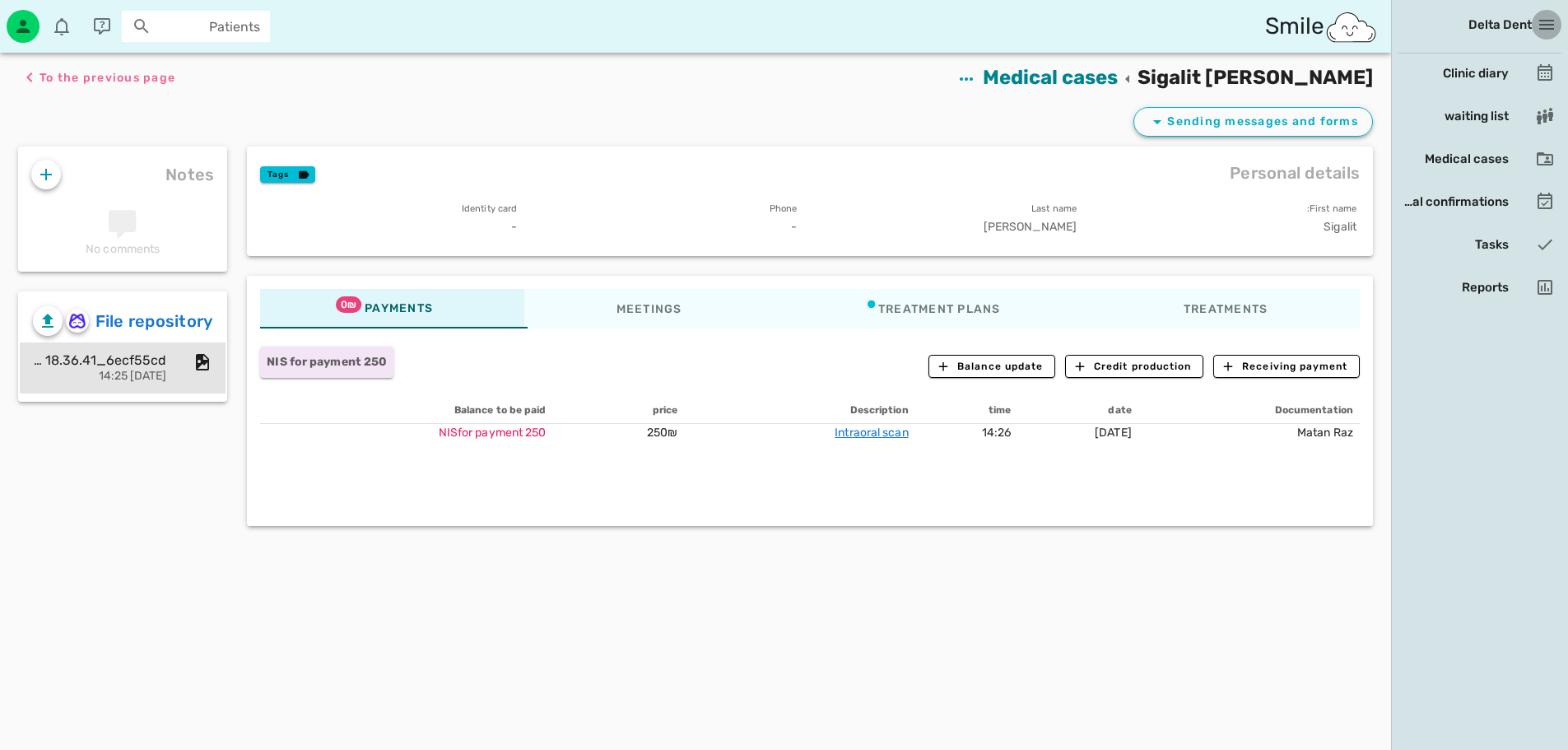 drag, startPoint x: 1542, startPoint y: 12, endPoint x: 1549, endPoint y: 16, distance: 8.06226 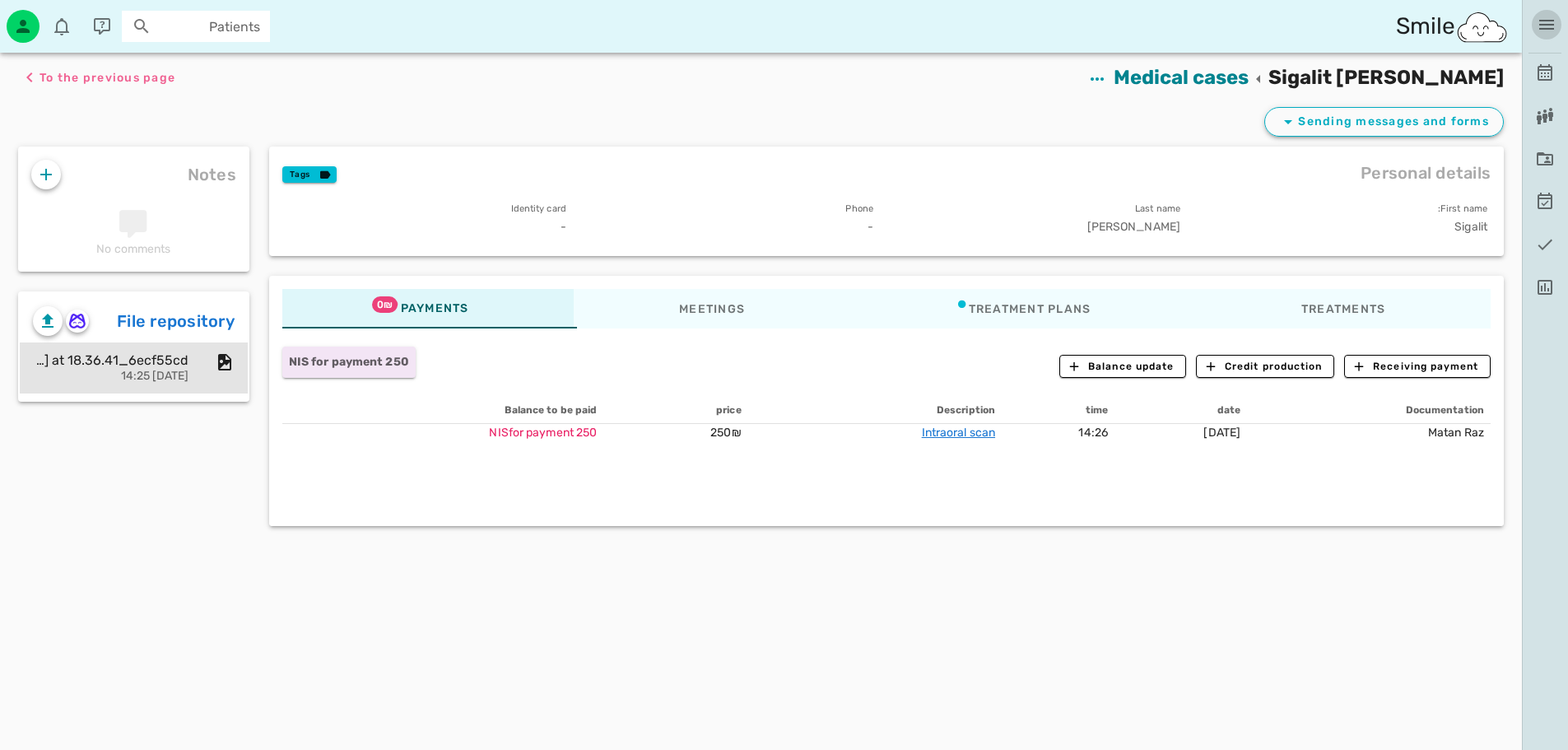 click at bounding box center [1547, 25] 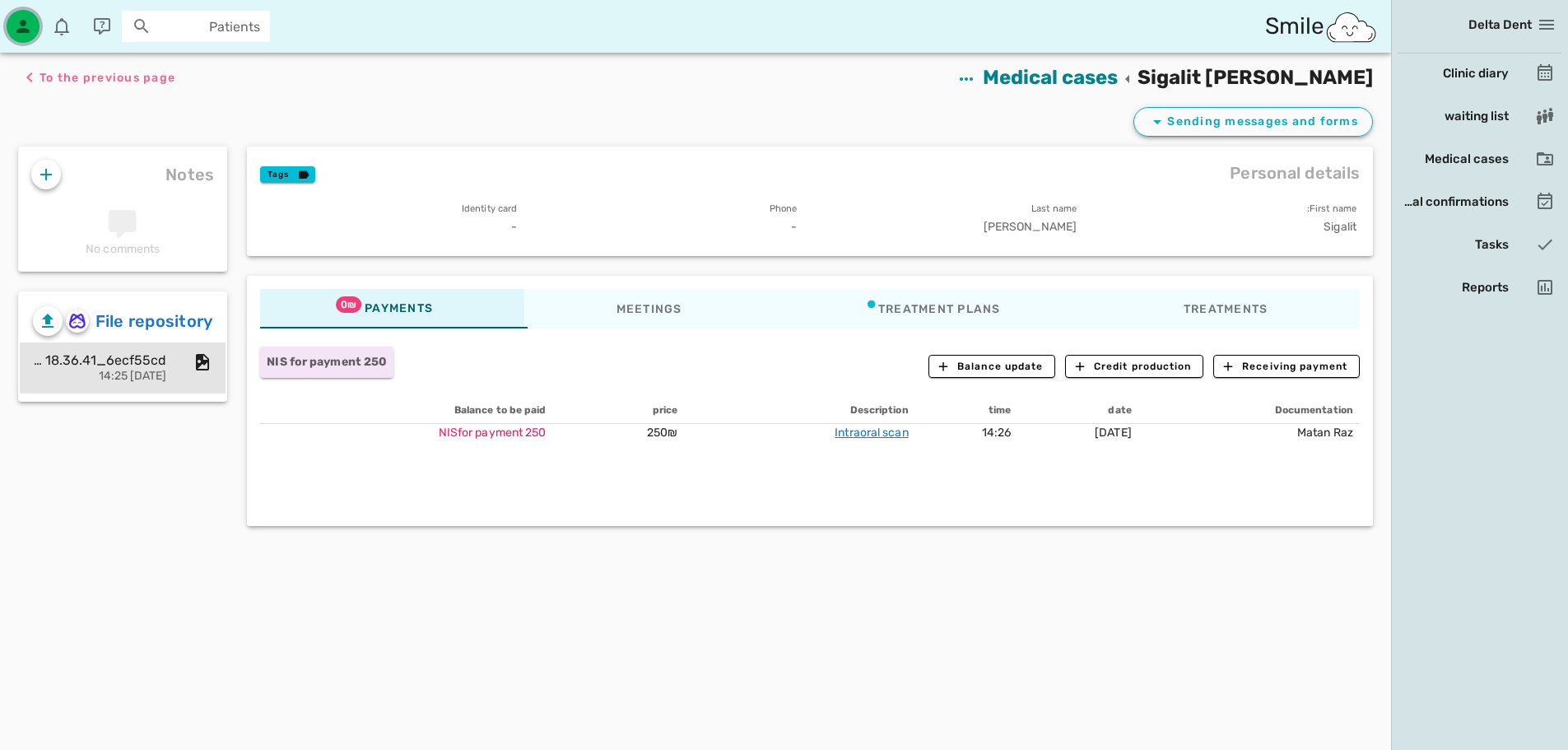 click at bounding box center [23, 26] 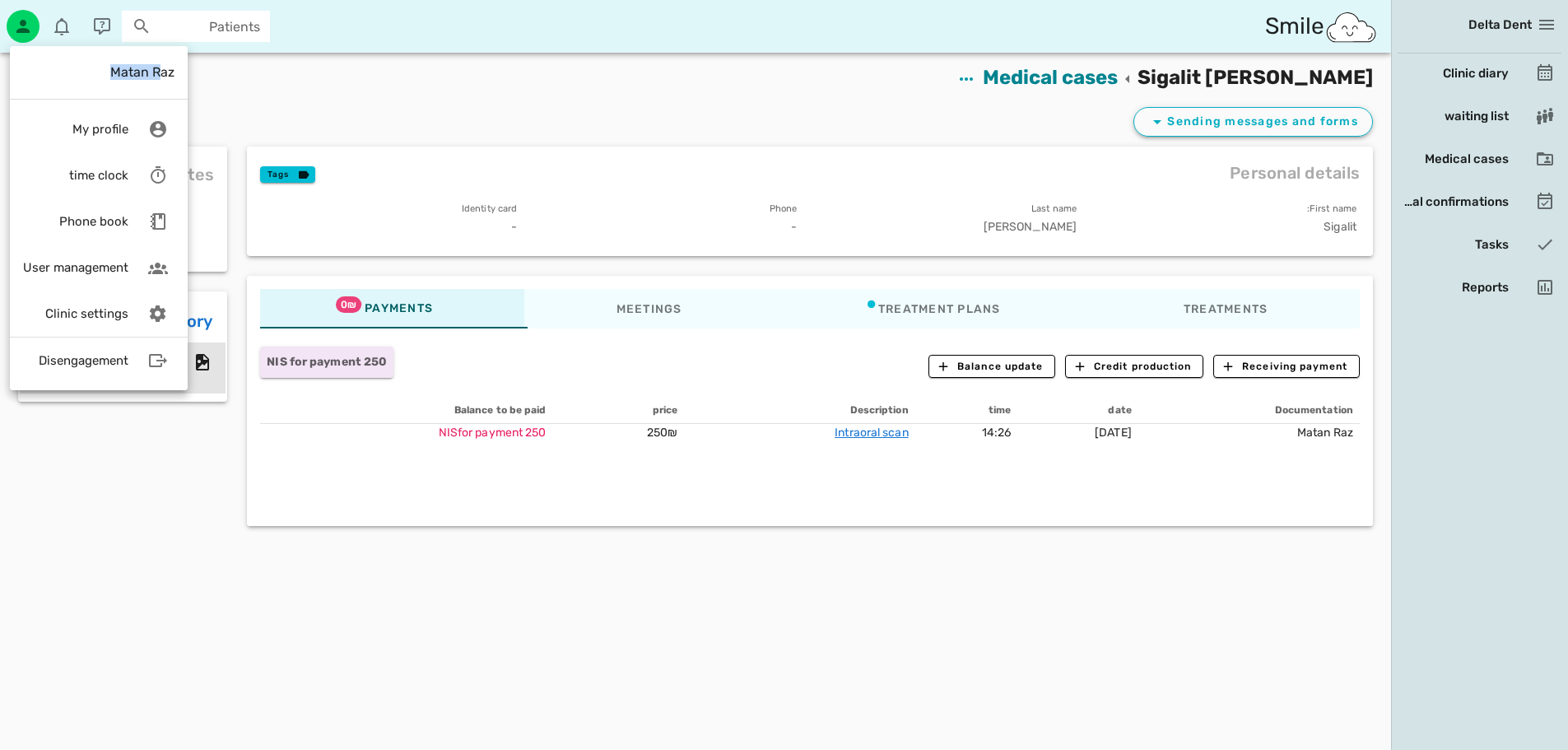 drag, startPoint x: 100, startPoint y: 73, endPoint x: 164, endPoint y: 75, distance: 64.03124 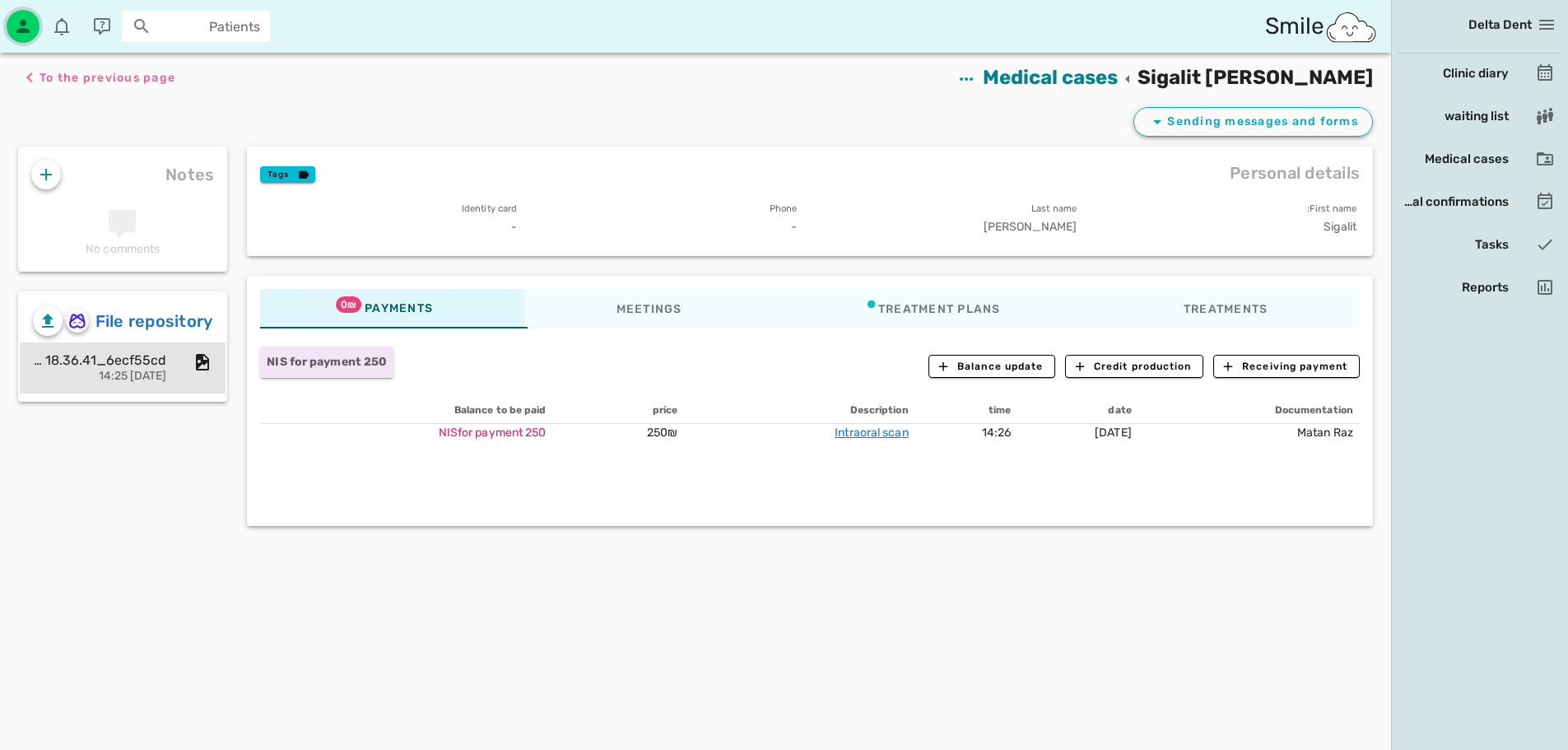 click at bounding box center [23, 26] 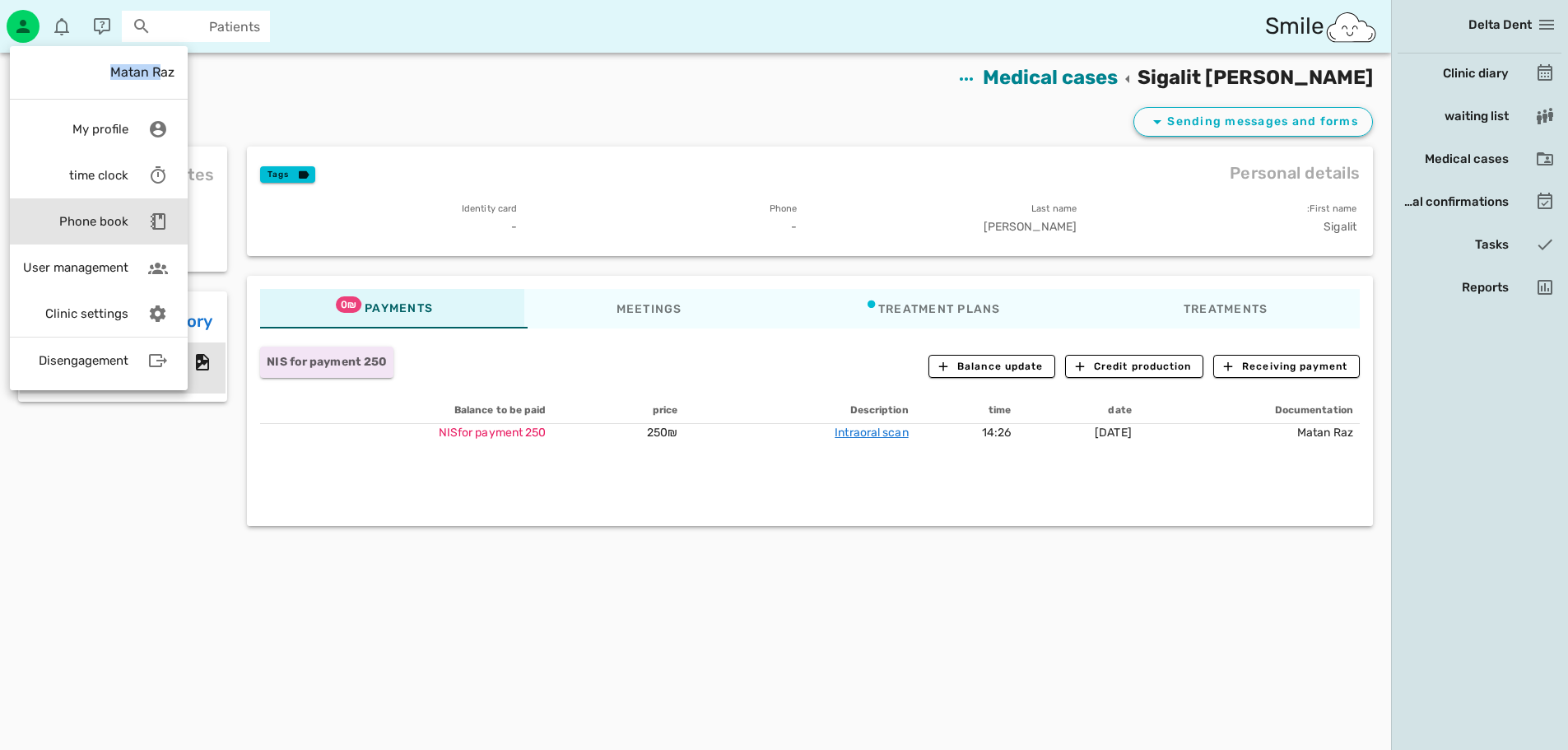 click on "Phone book" at bounding box center (94, 221) 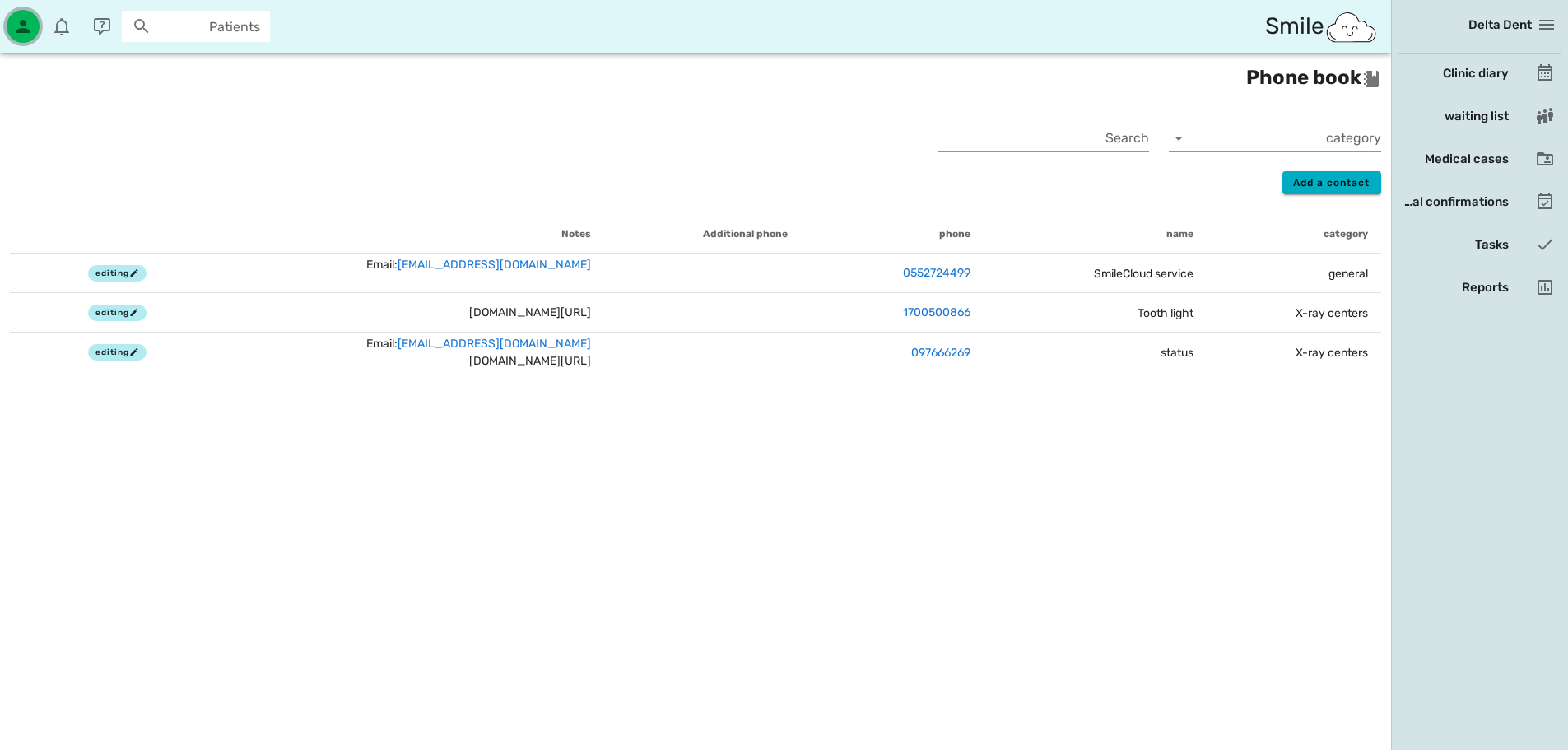 click at bounding box center (23, 26) 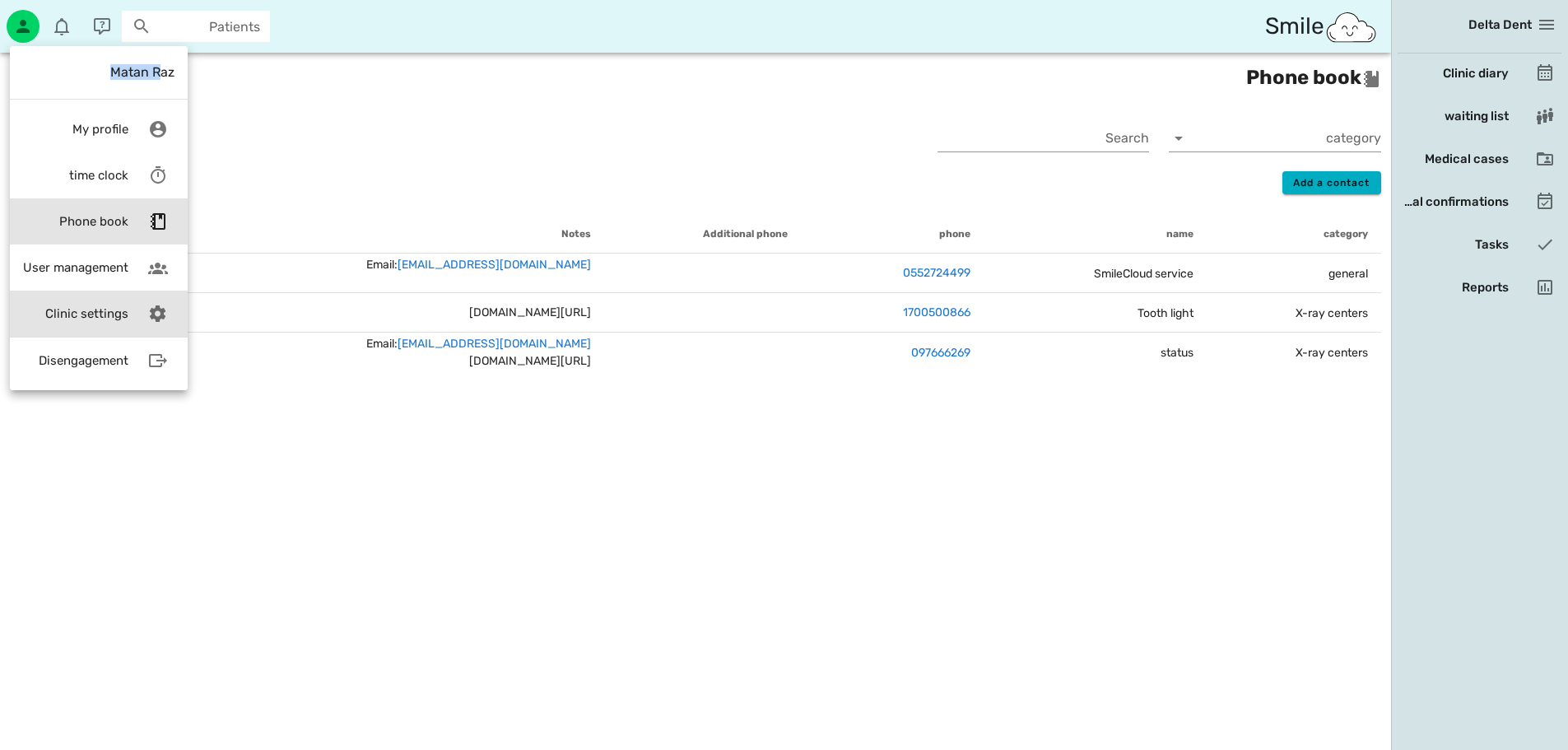 click at bounding box center [158, 314] 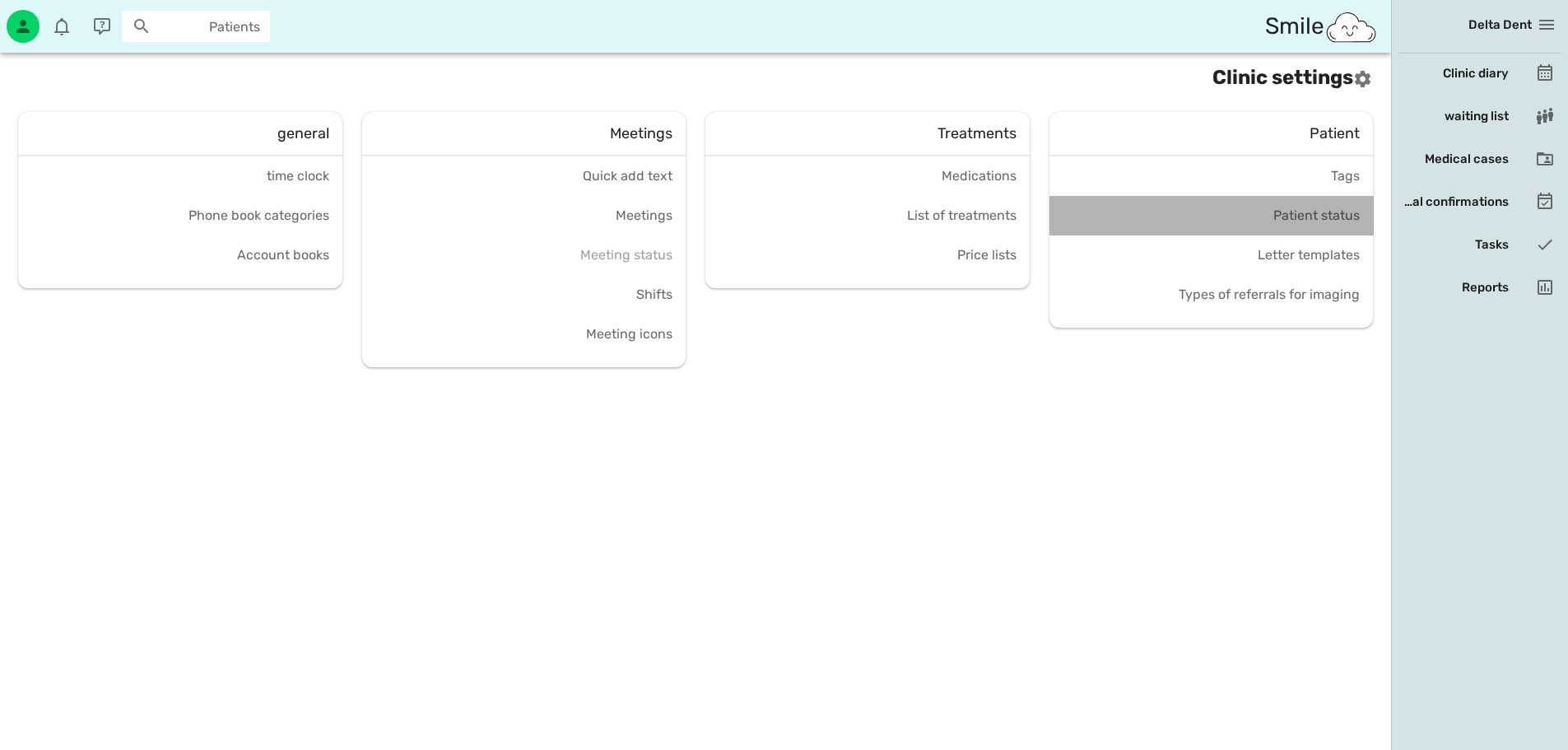 click on "Patient status" at bounding box center (1316, 215) 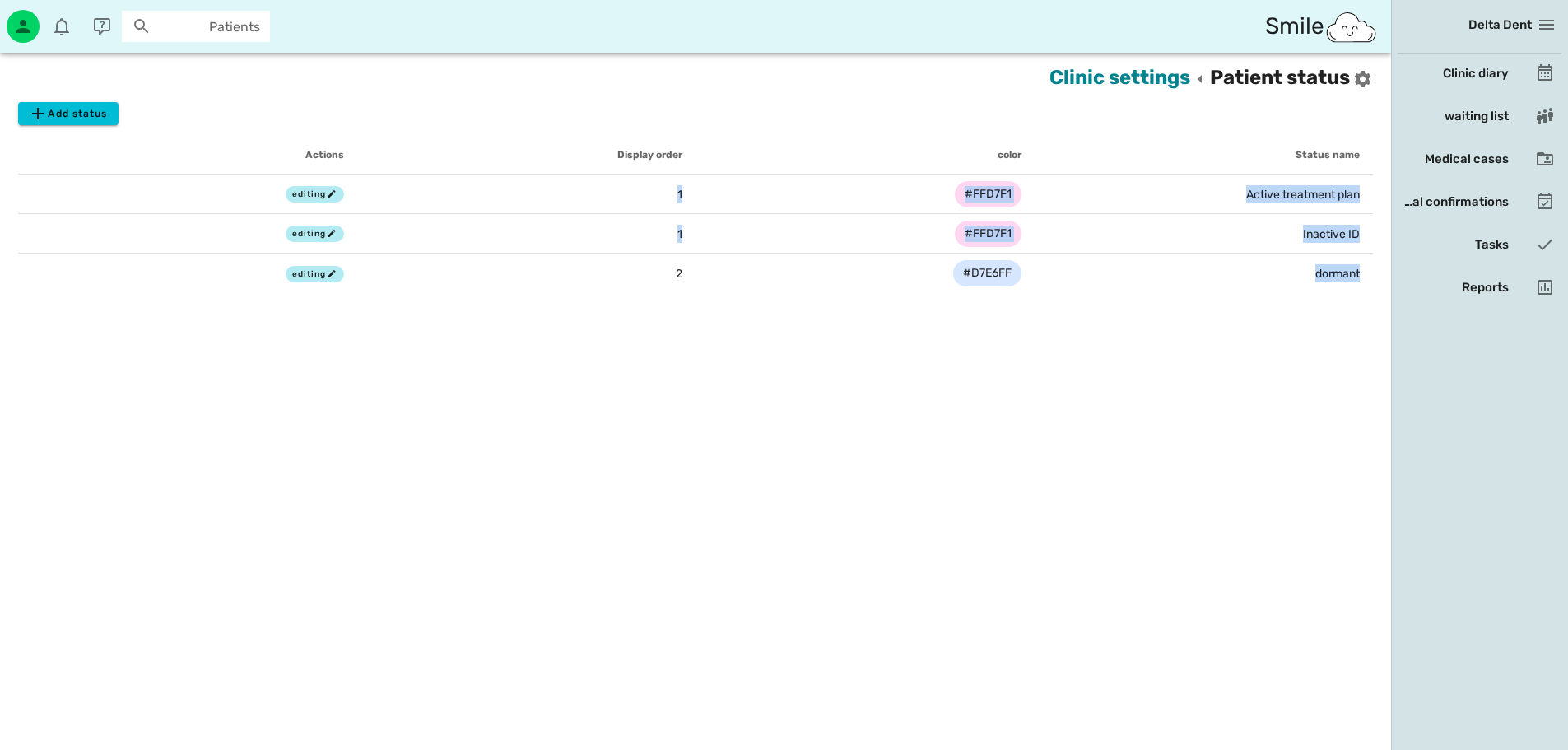 drag, startPoint x: 1308, startPoint y: 279, endPoint x: 1310, endPoint y: 299, distance: 20.099751 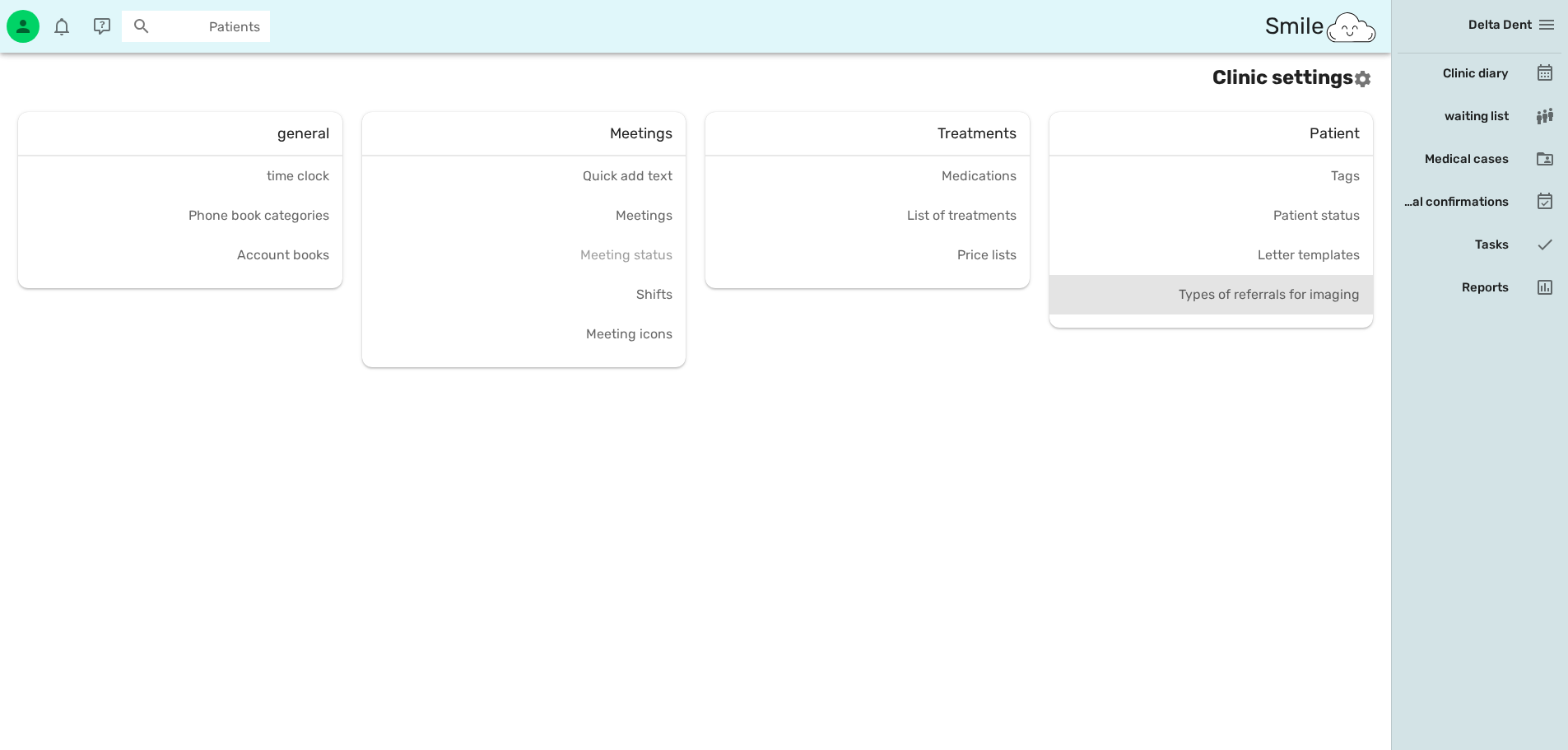 click on "Types of referrals for imaging" at bounding box center (1269, 294) 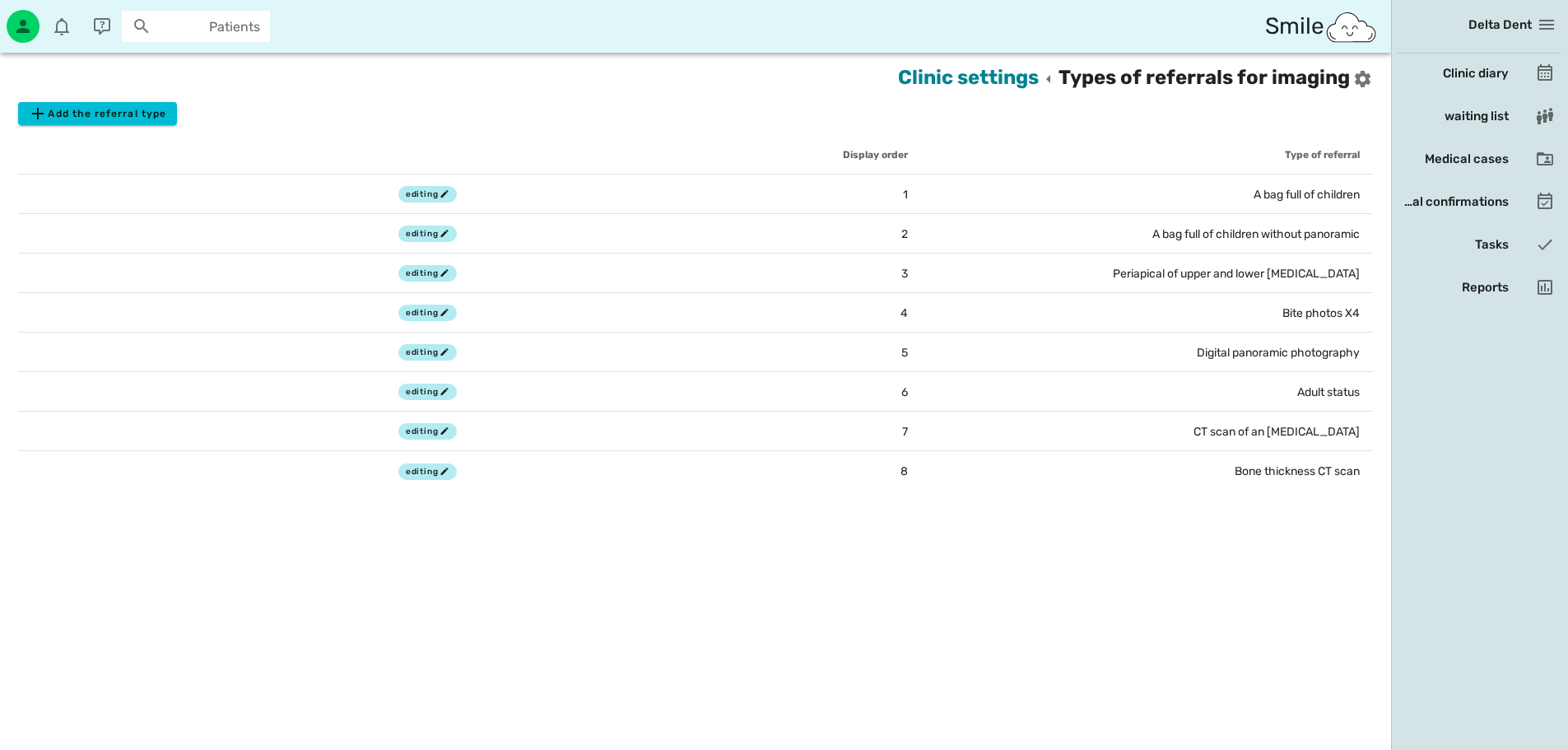 drag, startPoint x: 1172, startPoint y: 524, endPoint x: 1274, endPoint y: 157, distance: 380.91075 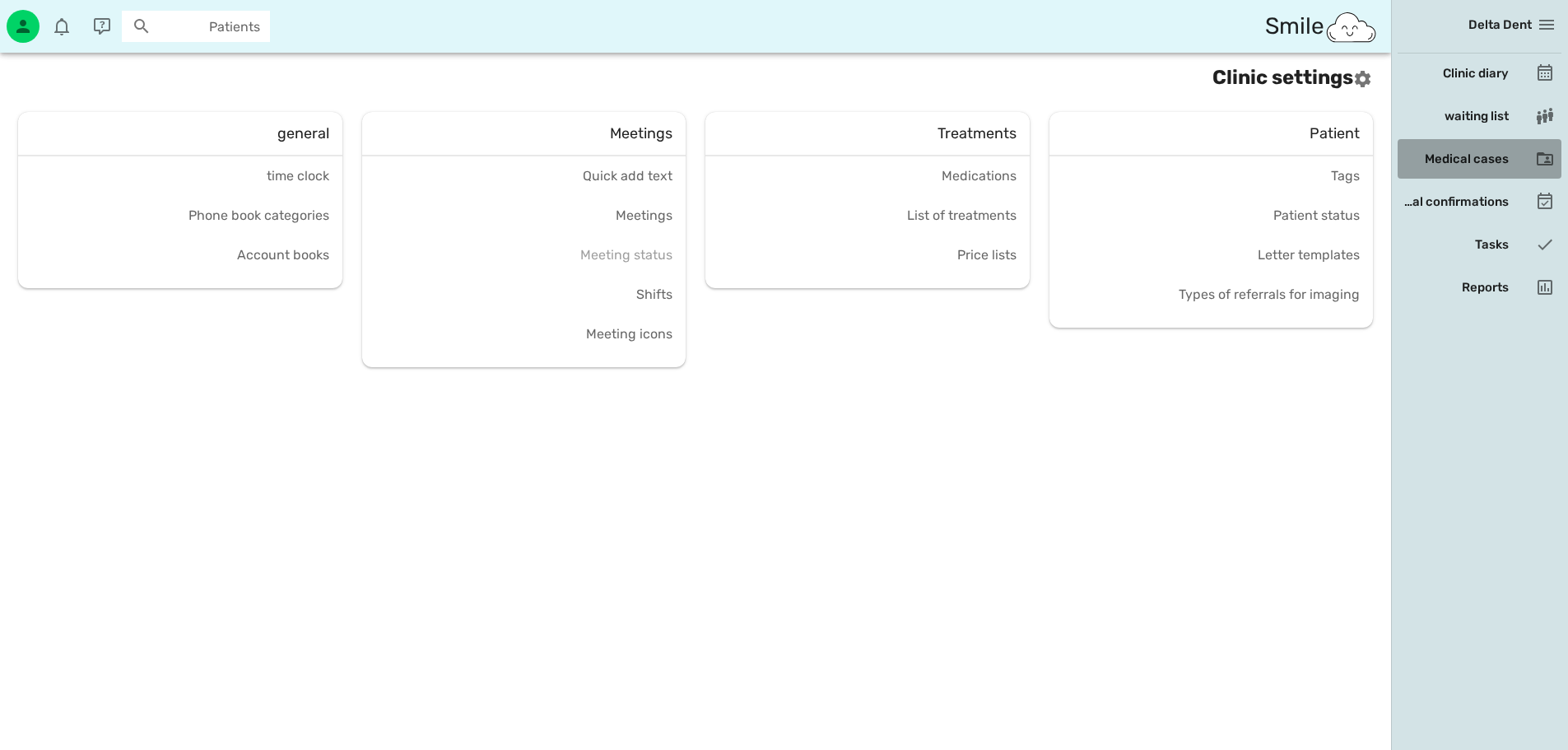 click on "Medical cases" at bounding box center (1467, 159) 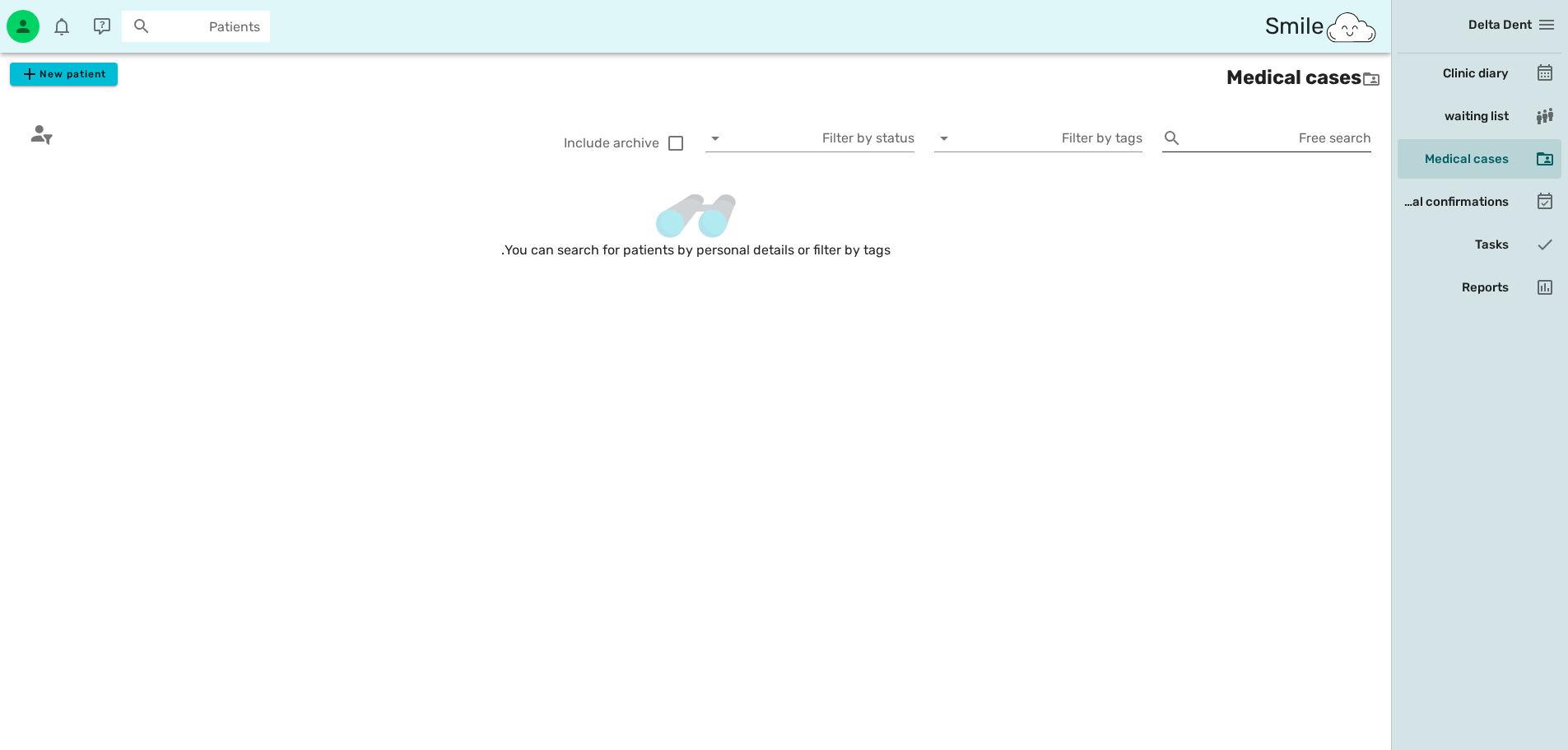 click on "Free search" at bounding box center [1267, 137] 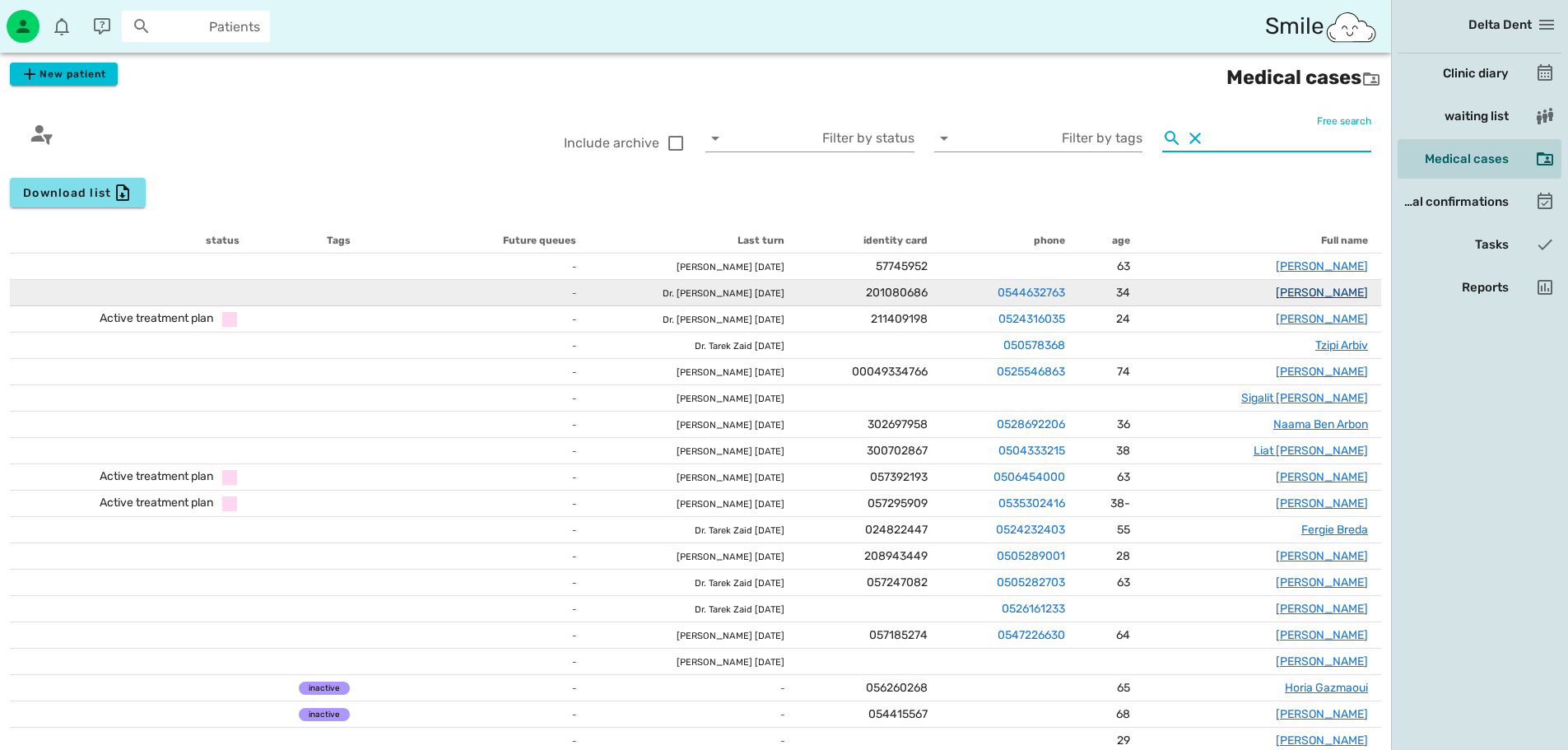 type 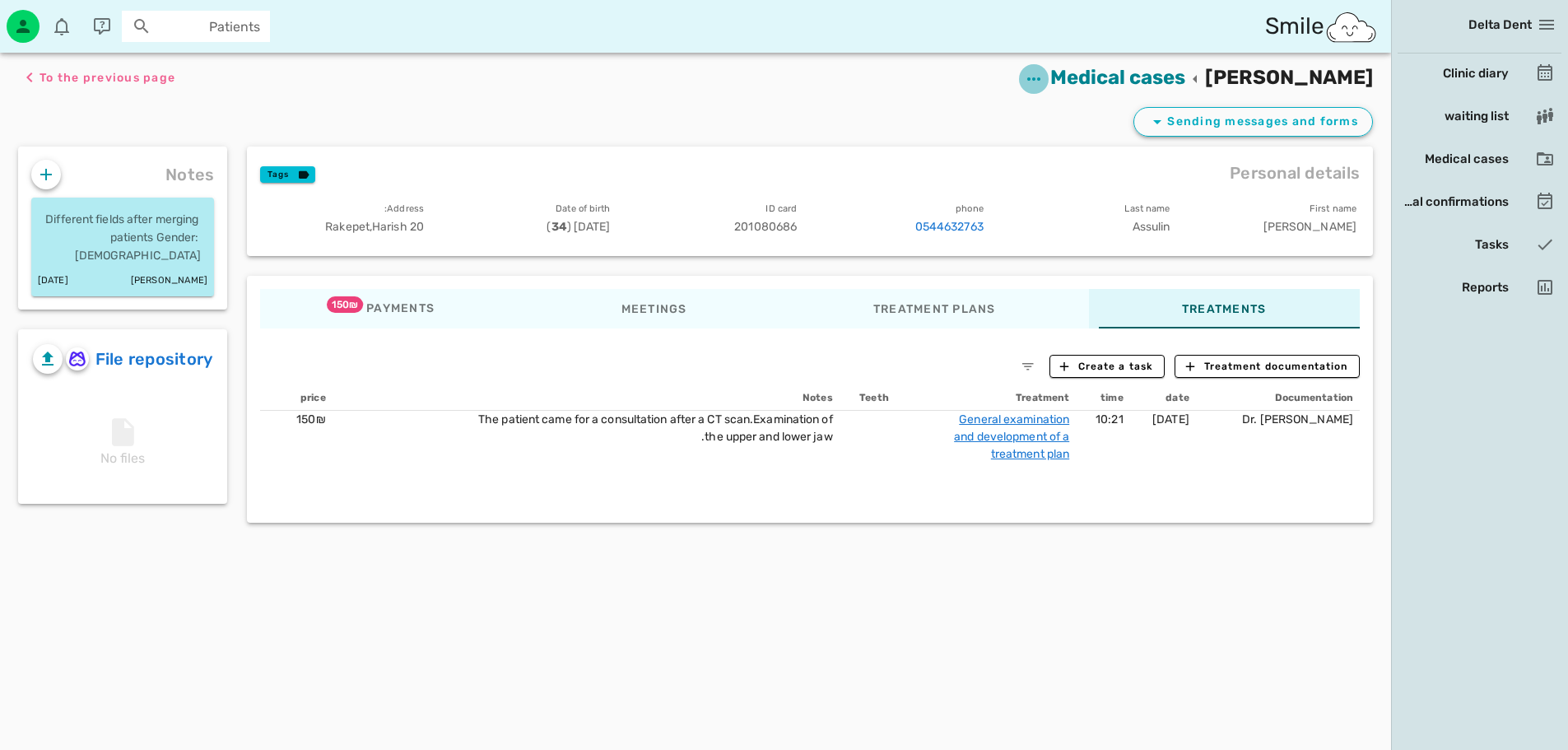click at bounding box center [1034, 79] 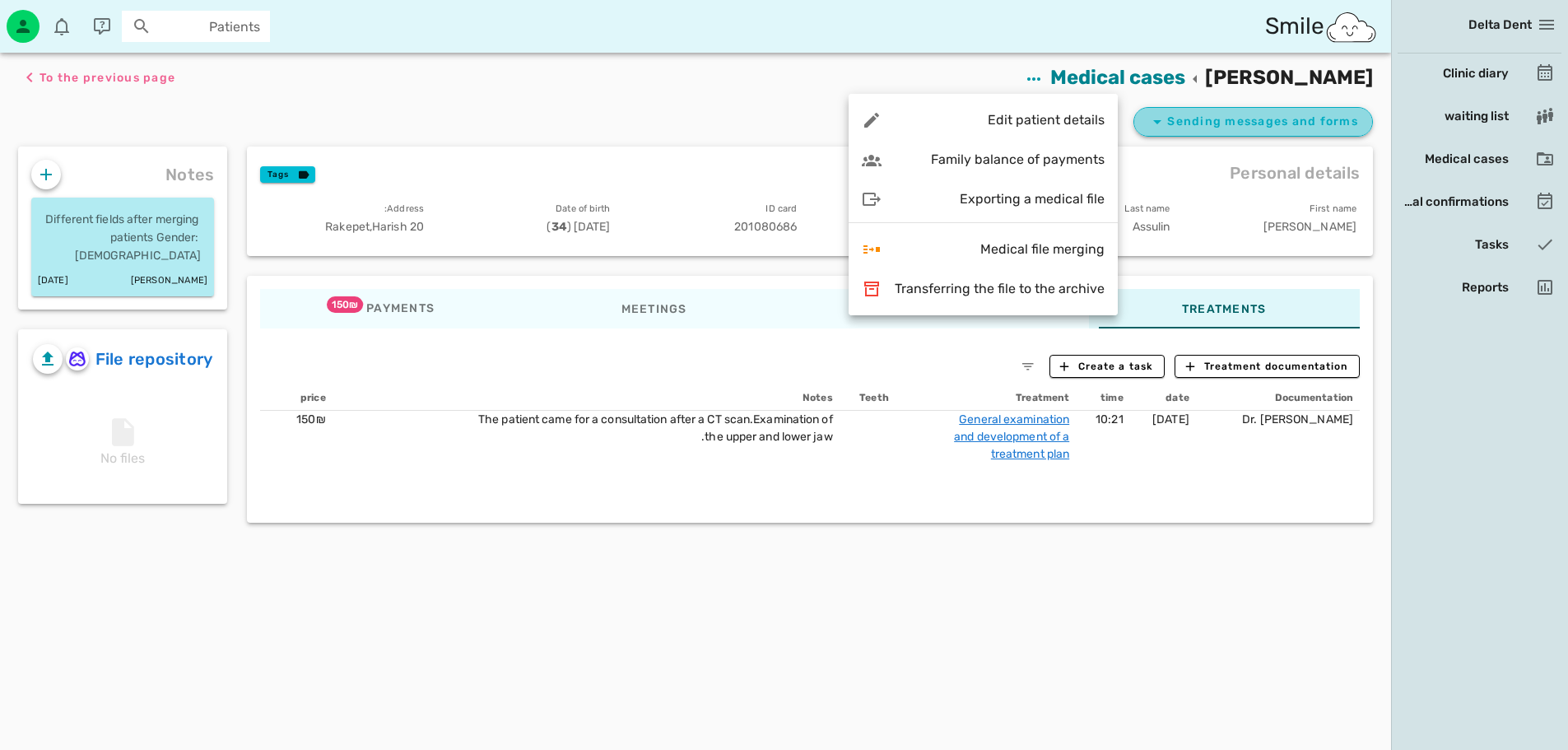 click at bounding box center [1157, 122] 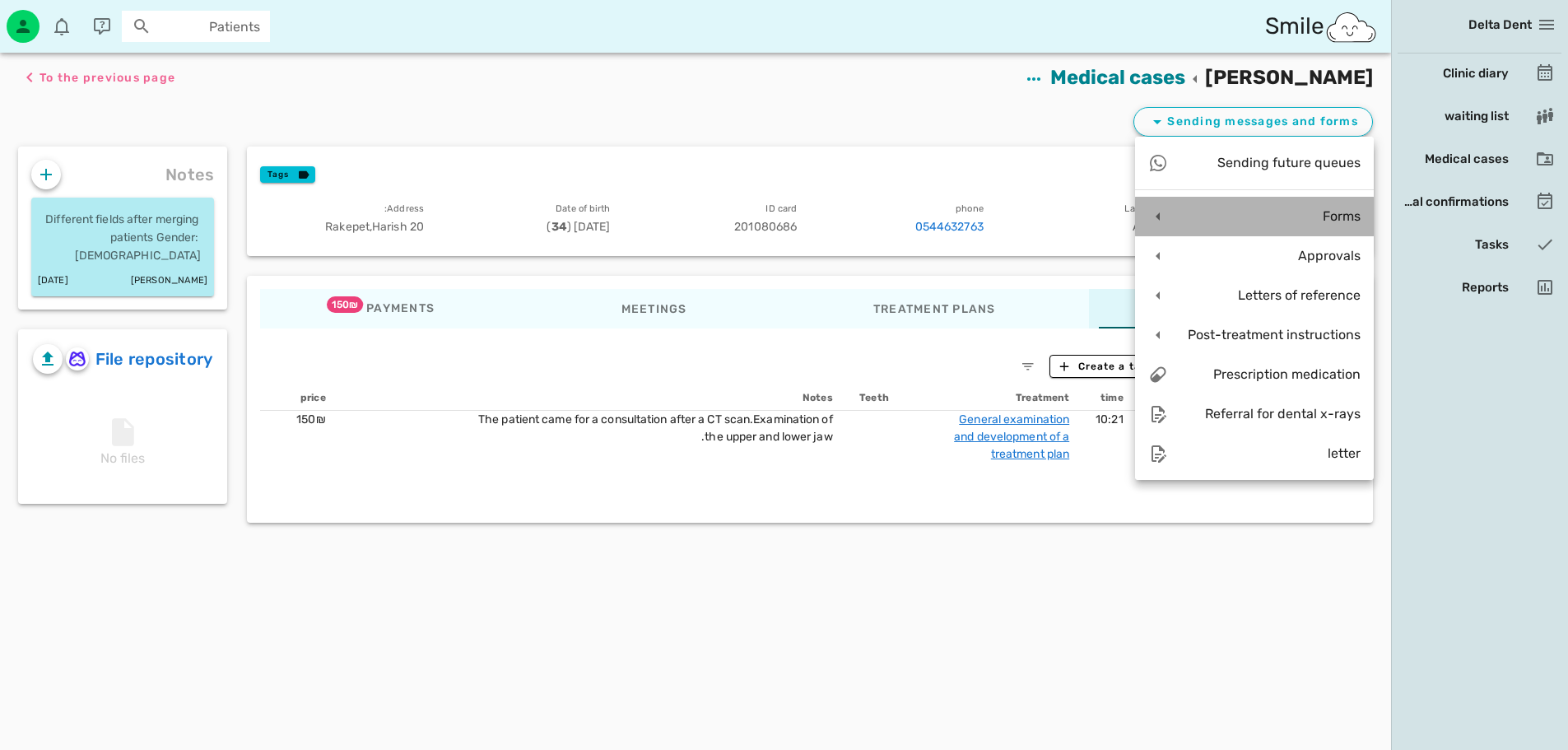 click on "Forms" at bounding box center [1271, 216] 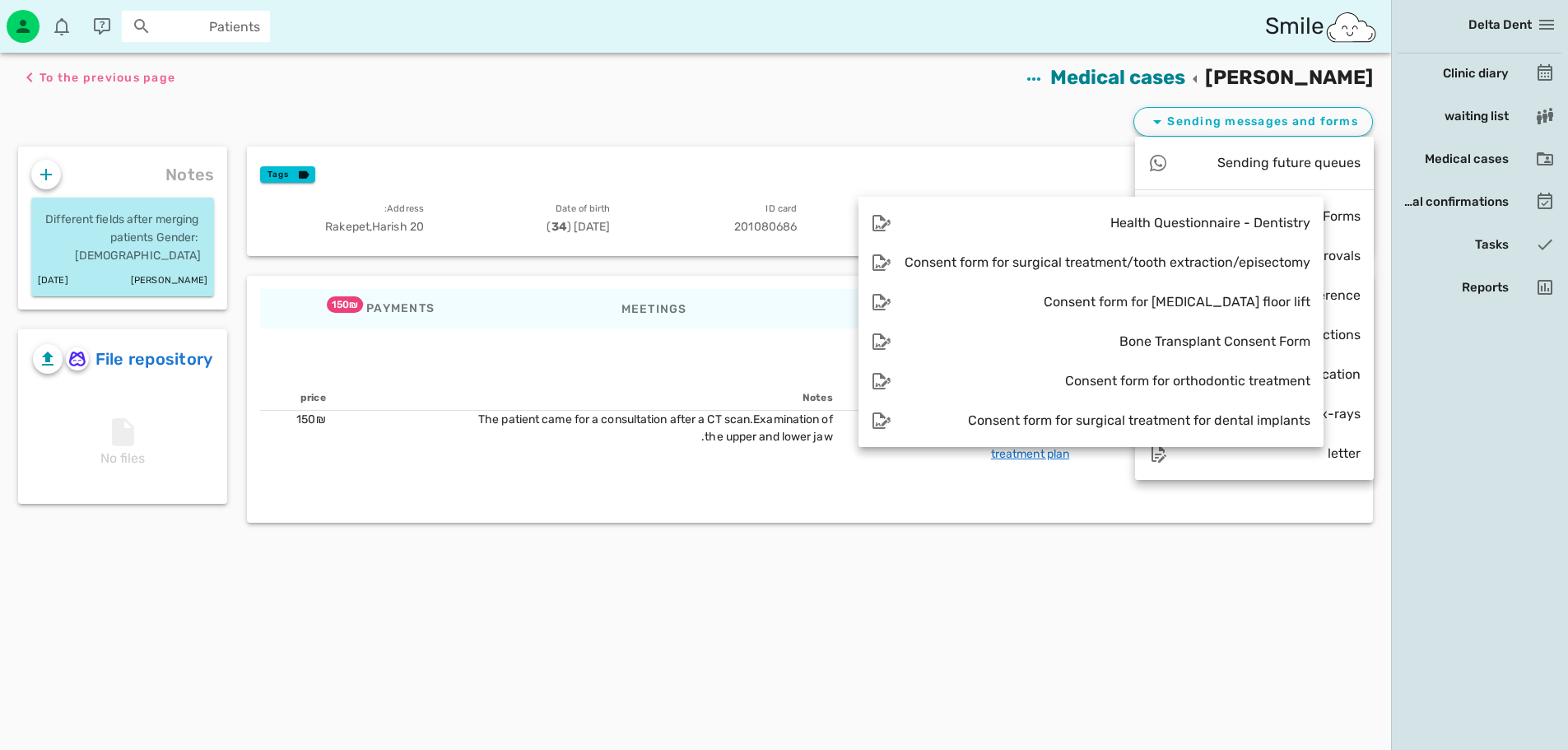 click on "Sending messages and forms" at bounding box center [696, 125] 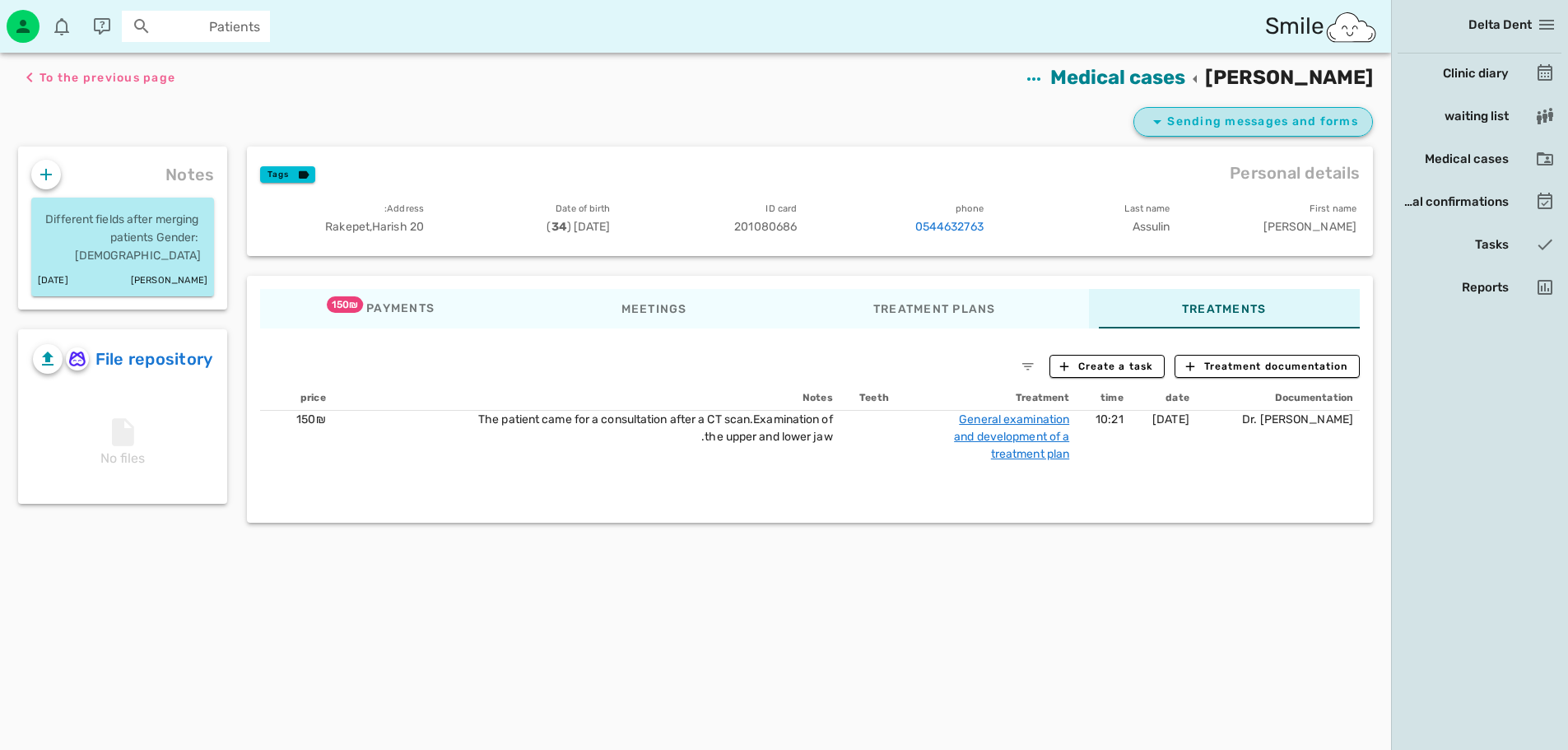click on "Sending messages and forms" at bounding box center (1263, 121) 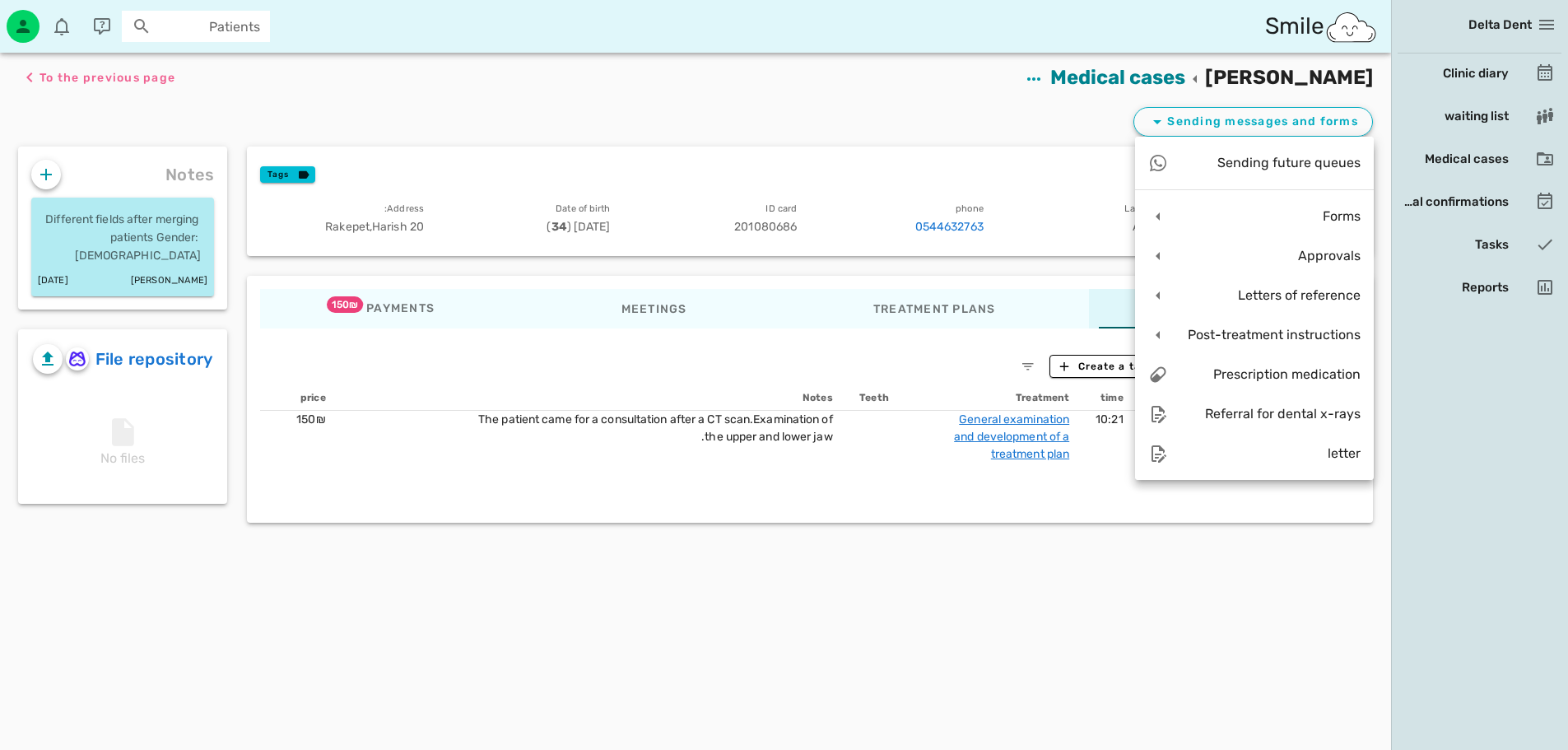click on "Medical cases
[PERSON_NAME] To the previous page
Sending messages and forms
Personal details
Tags
First name  [PERSON_NAME] Last name  Assulin phone [PHONE_NUMBER]
ID card  201080686 Date of birth  [DEMOGRAPHIC_DATA] (  34  )
Address:  [GEOGRAPHIC_DATA] Treatments
Treatment plans
Meetings
Payments
150₪
Treatment documentation
Create a task
Documentation date time Treatment Teeth Notes price
Dr. [PERSON_NAME]
[DATE]
10:21
General examination and development of a treatment plan The patient came for a consultation after a CT scan.
Examination of the upper and lower jaw. 150₪
Notes
Different fields after merging patients Gender: [DEMOGRAPHIC_DATA] [PERSON_NAME]" at bounding box center (696, 401) 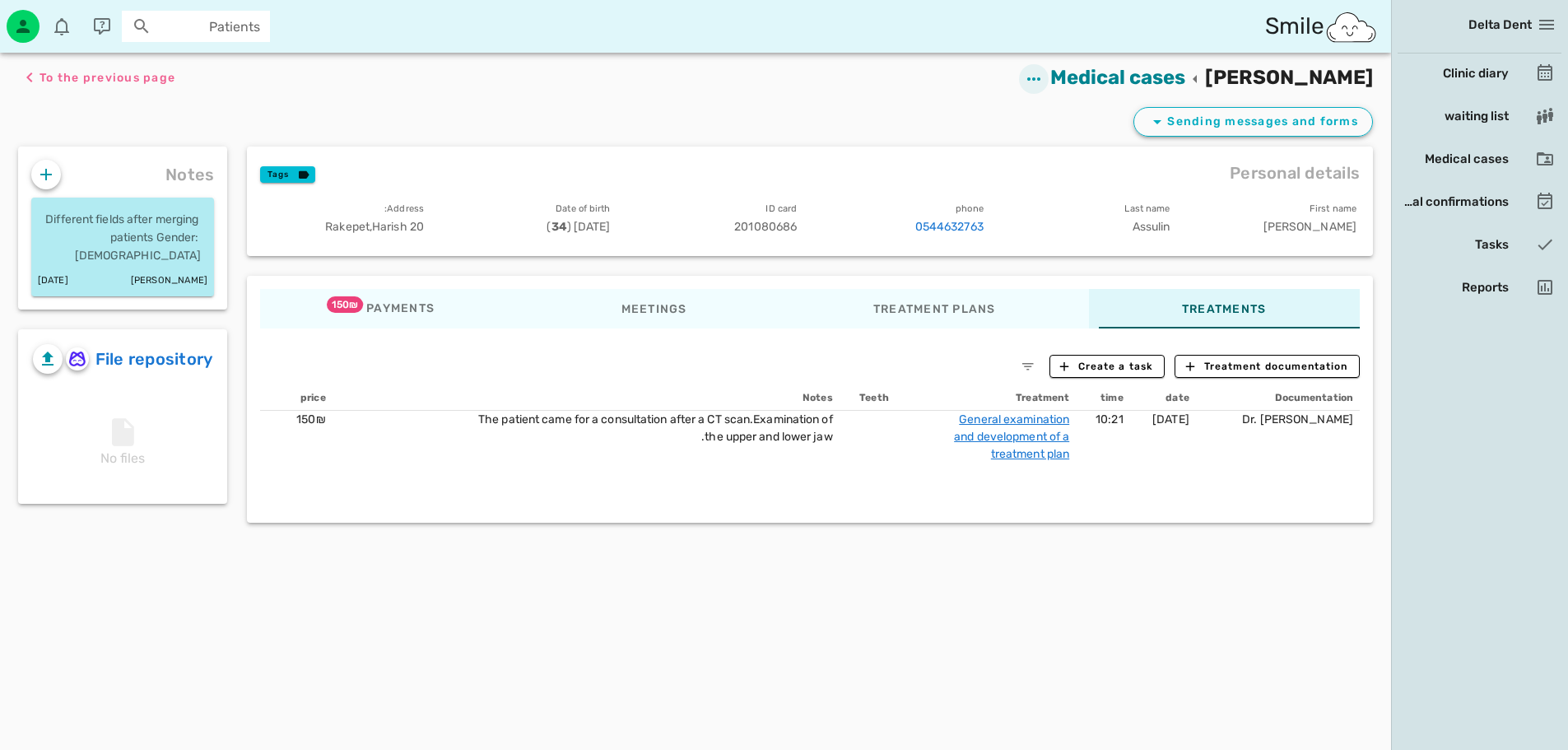 click on "Medical cases
[PERSON_NAME] To the previous page" at bounding box center (1171, 78) 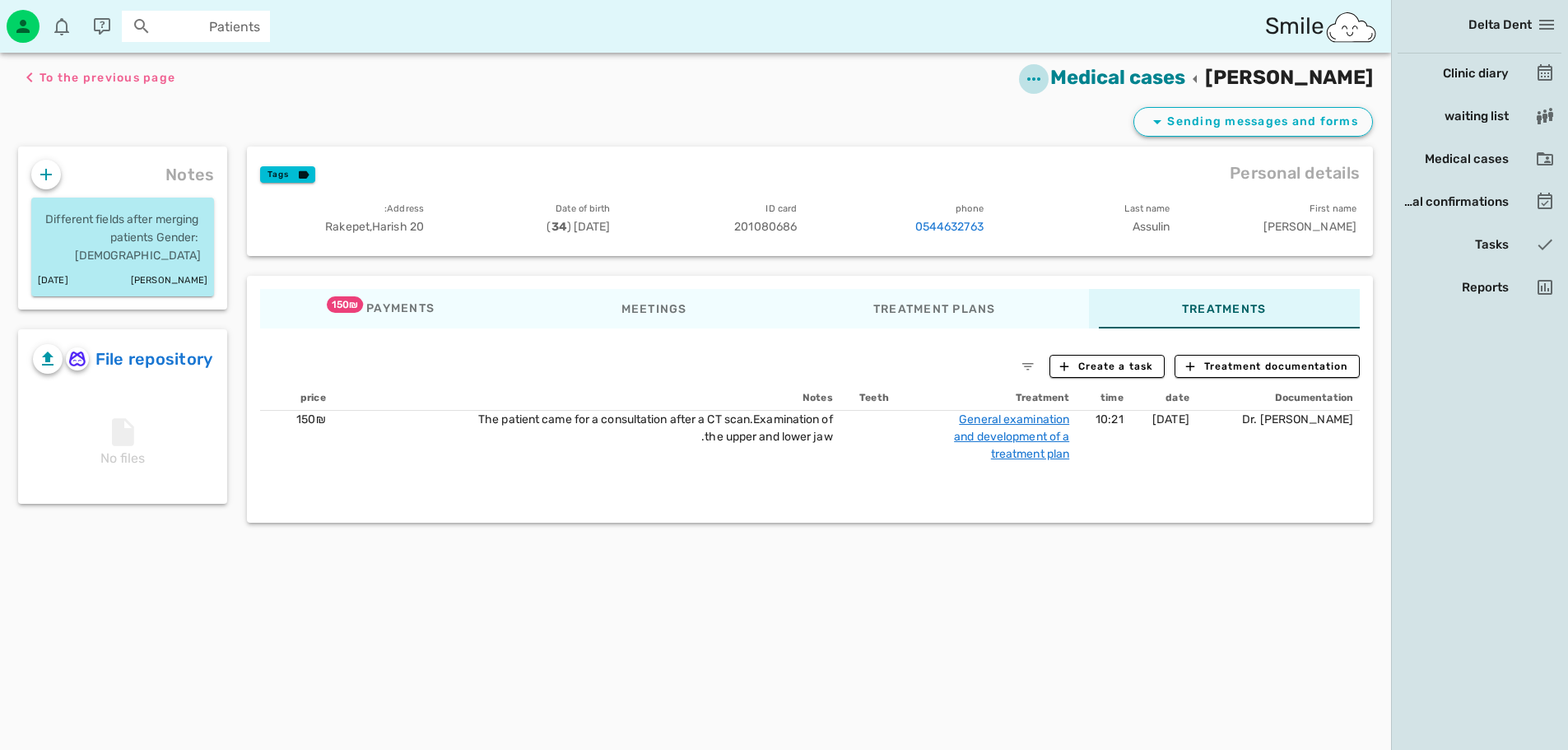click at bounding box center (1034, 79) 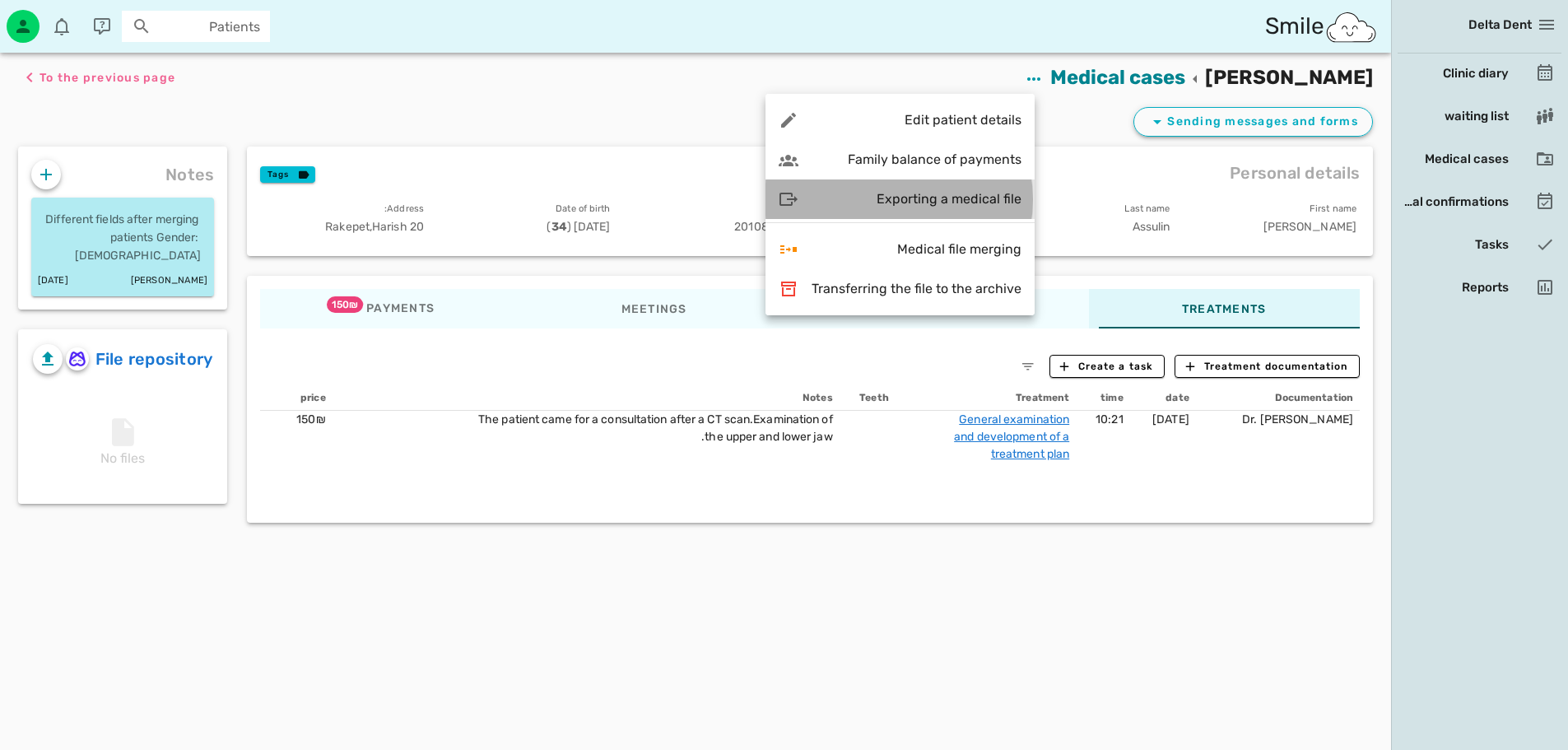 click on "Exporting a medical file" at bounding box center [949, 198] 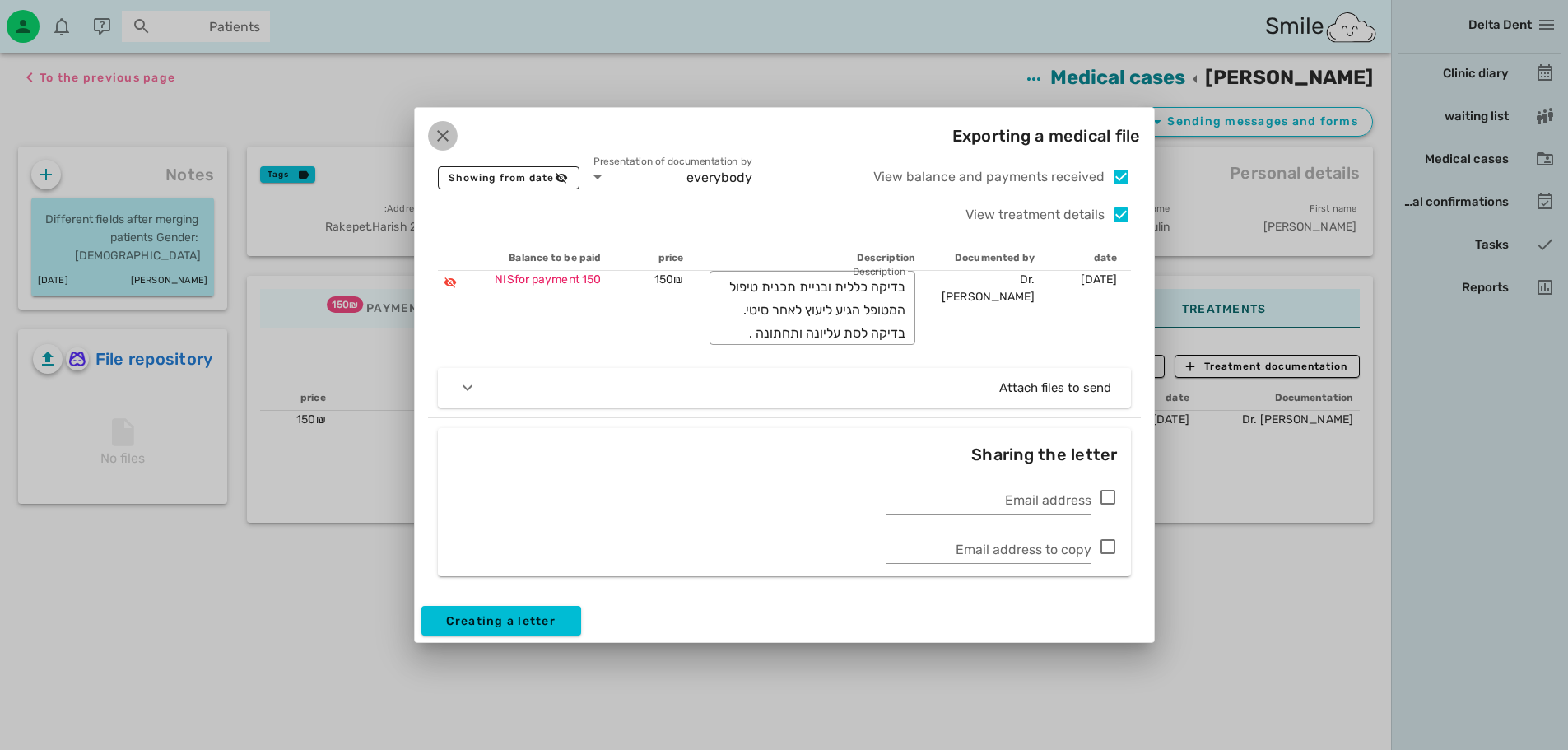 click at bounding box center (443, 136) 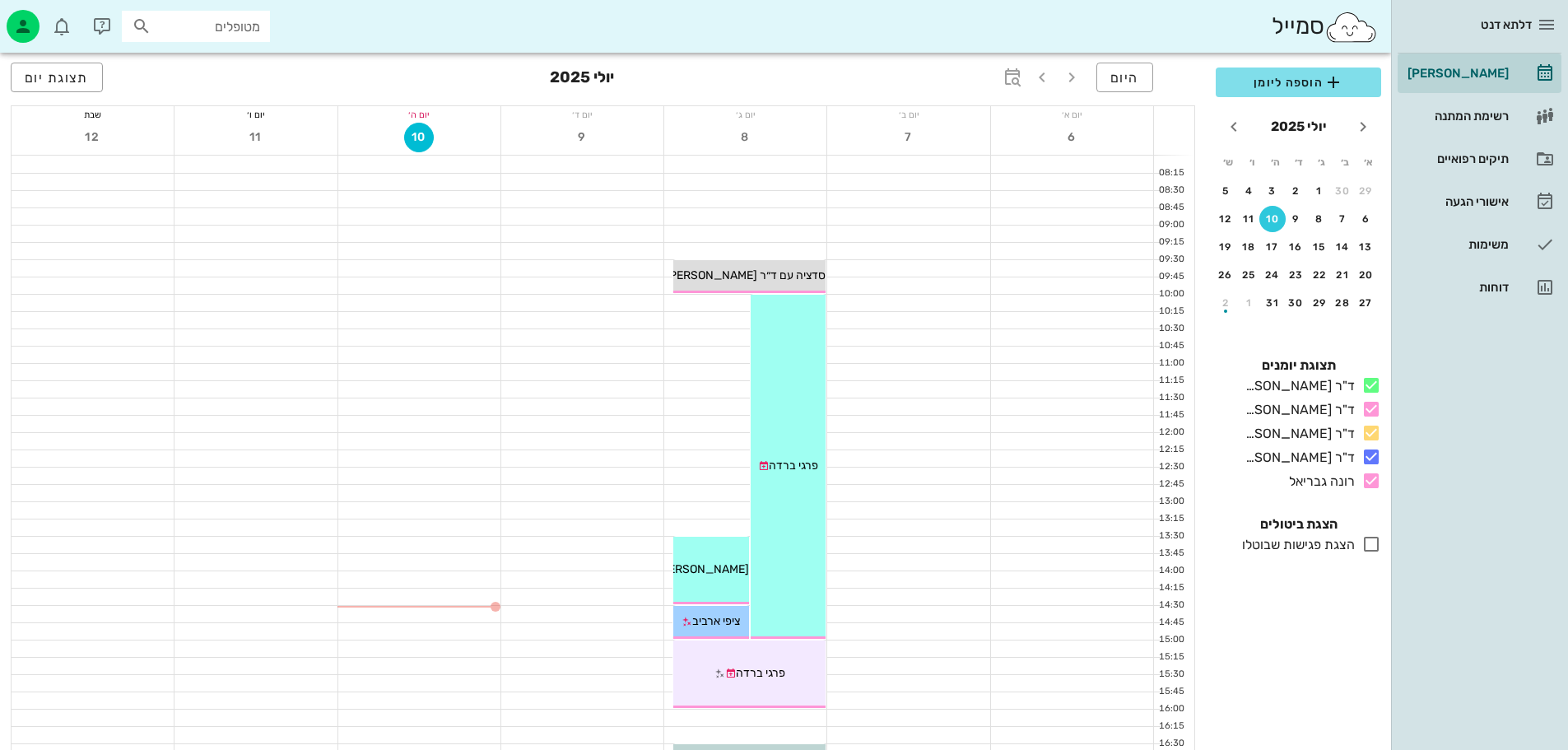 scroll, scrollTop: 0, scrollLeft: 0, axis: both 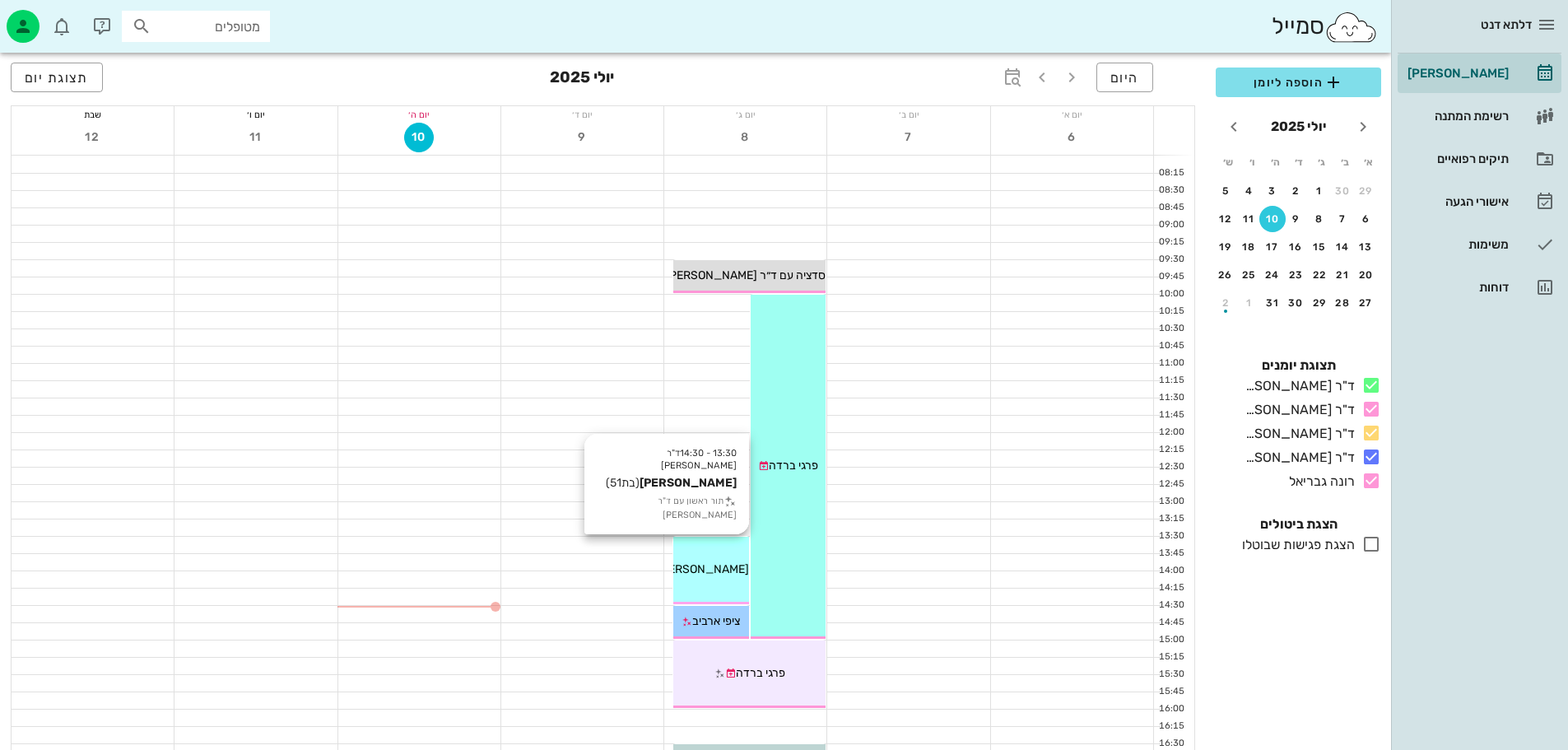 click on "מרב סלהוב" at bounding box center [703, 569] 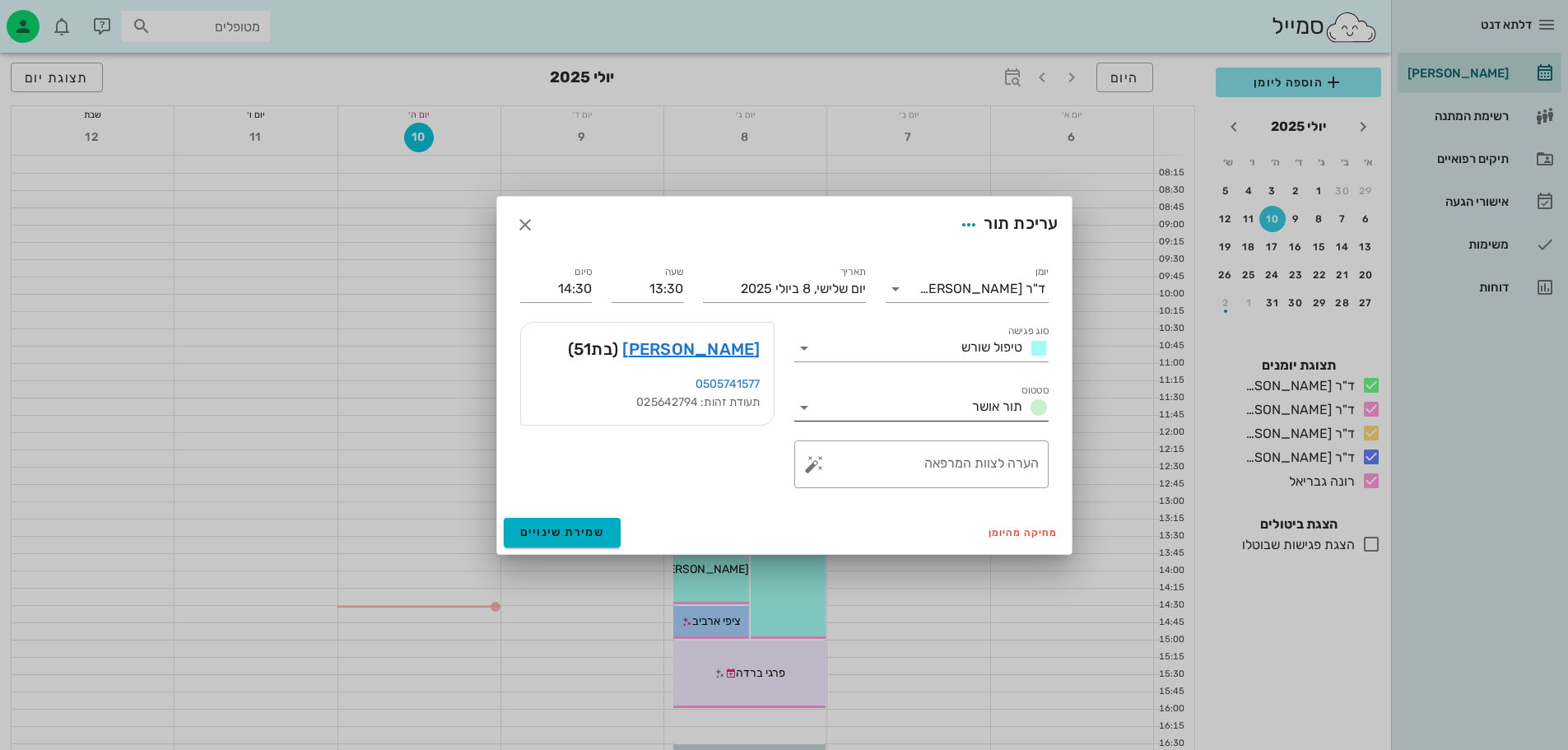 click on "סטטוס" at bounding box center [891, 408] 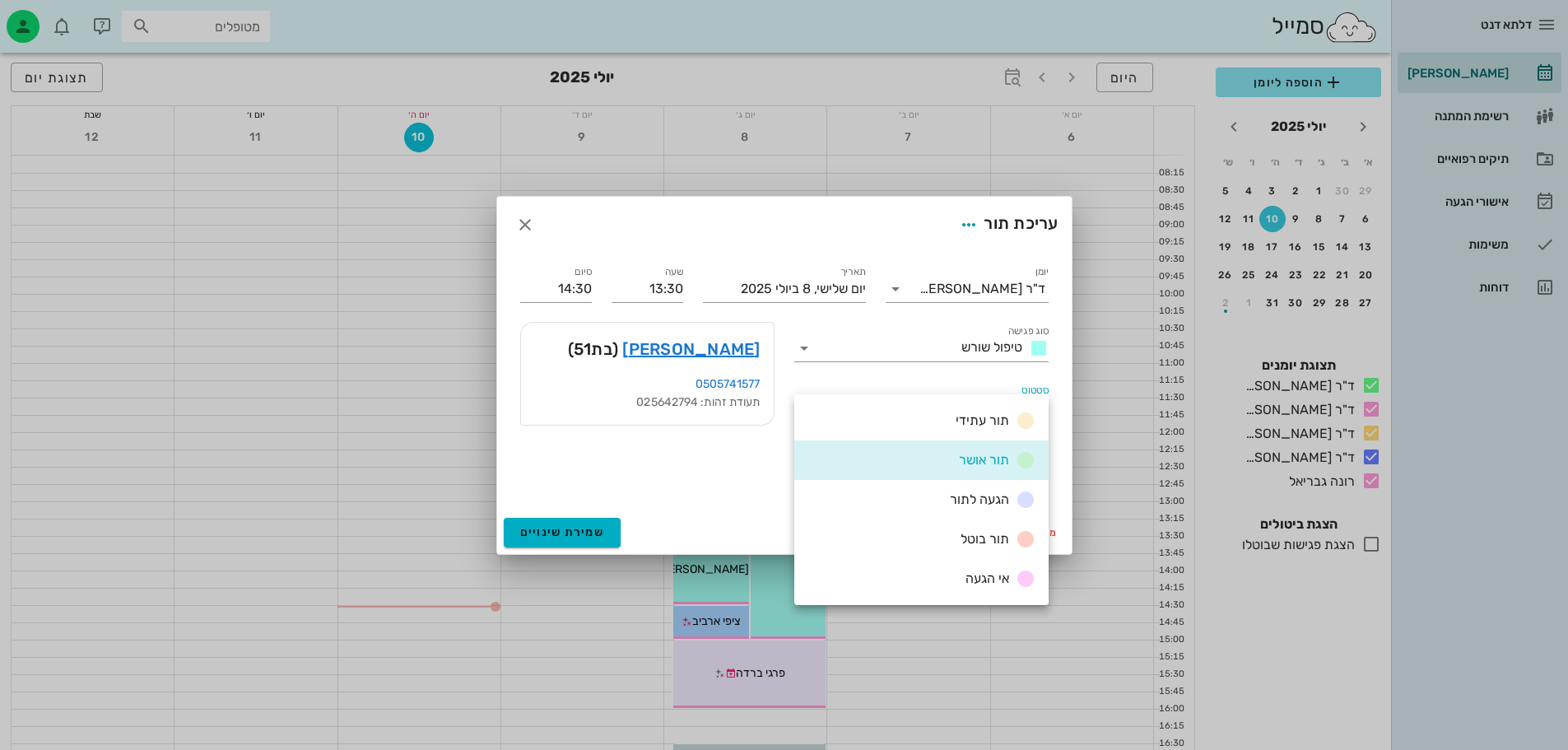 click on "מרב
סלהוב
(בת
51 )
0505741577
תעודת זהות: 025642794" at bounding box center (647, 405) 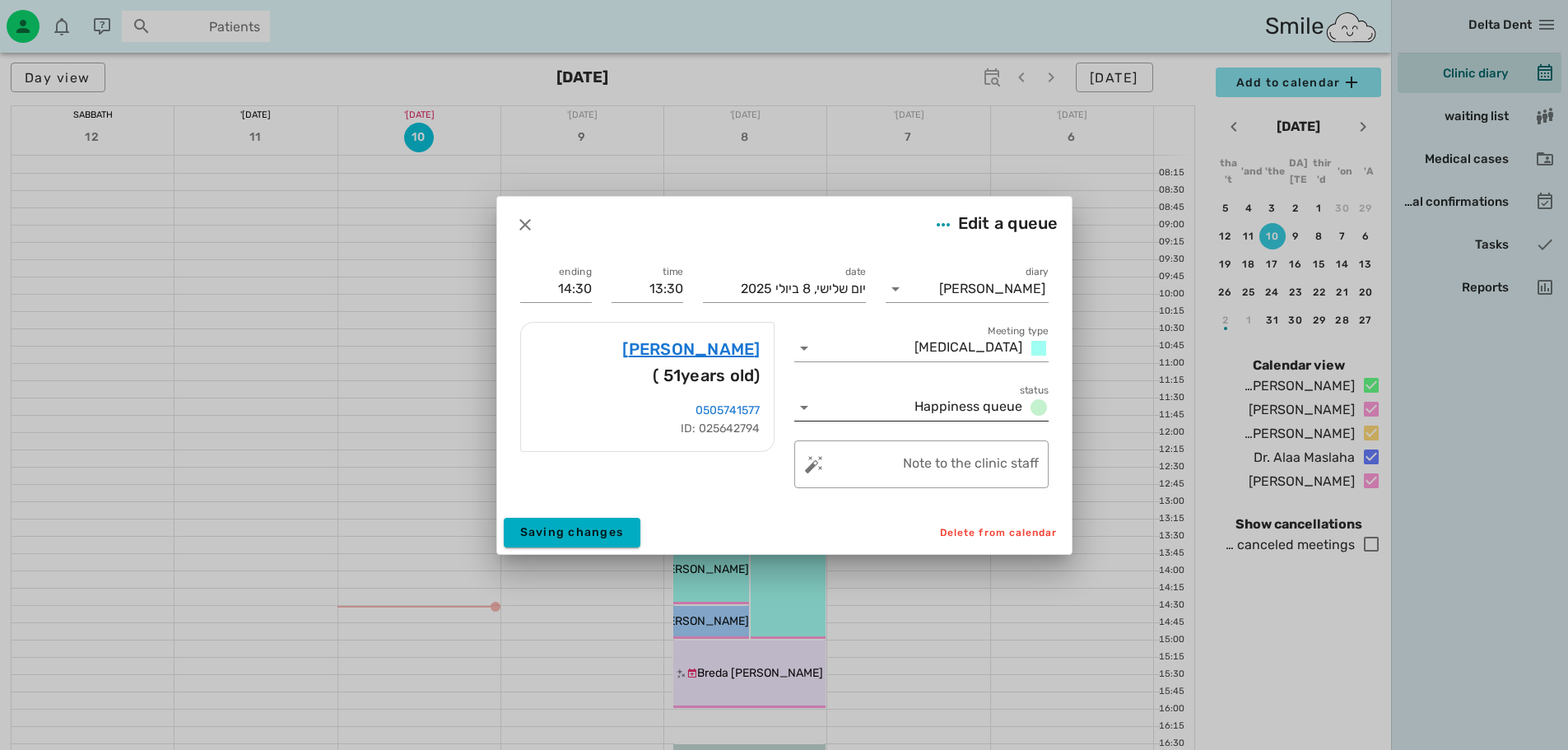 click at bounding box center (804, 408) 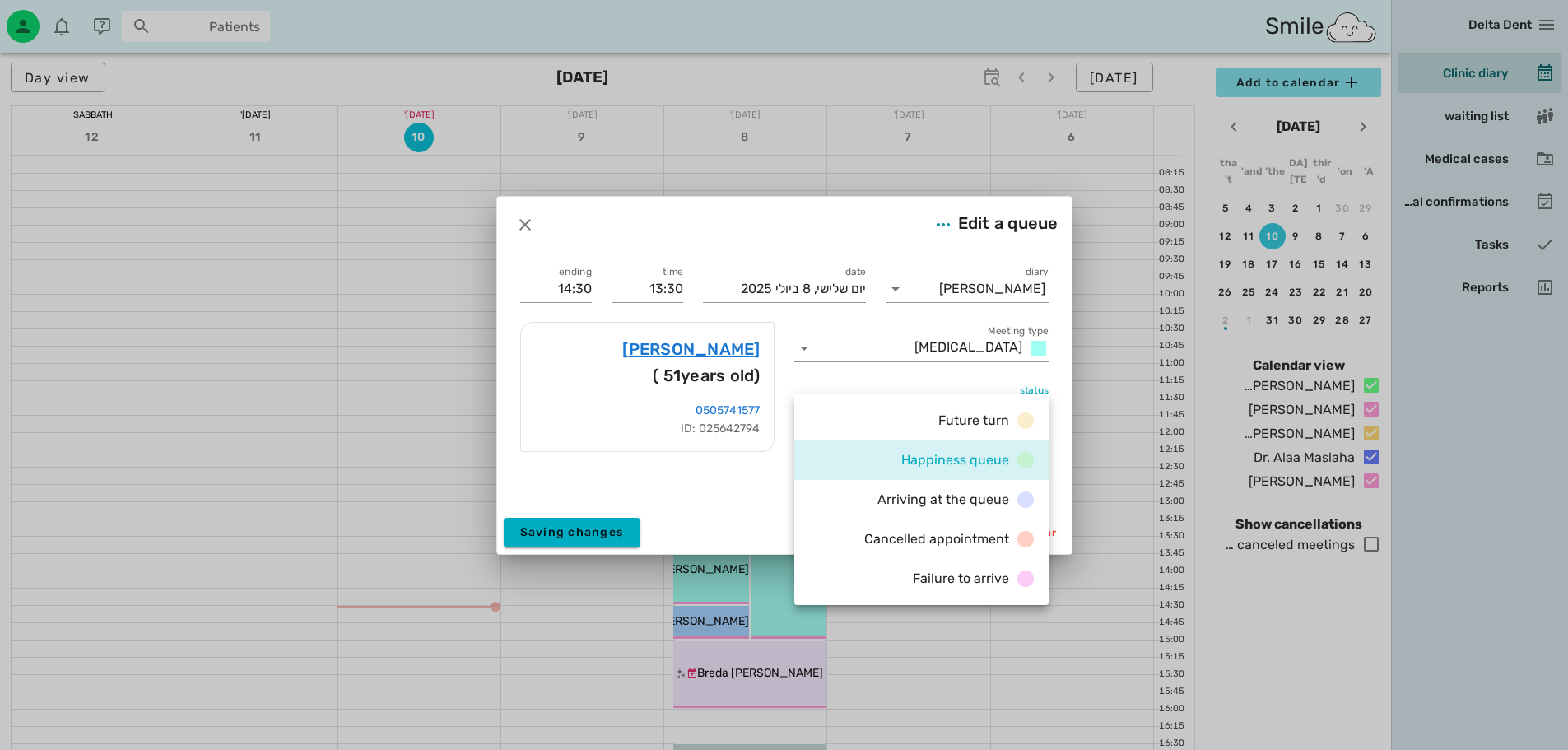 click on "diary Dr. Tarek Zaid Meeting type Root canal treatment status Happiness queue date יום שלישי, 8 ביולי 2025 time 13:30 ending 14:30 Meeting type Root canal treatment status Happiness queue ​ Note to the clinic staff ​ Note to the clinic staff
Merav Salhov
(
51  years old )
0505741577
ID: 025642794" at bounding box center (784, 382) 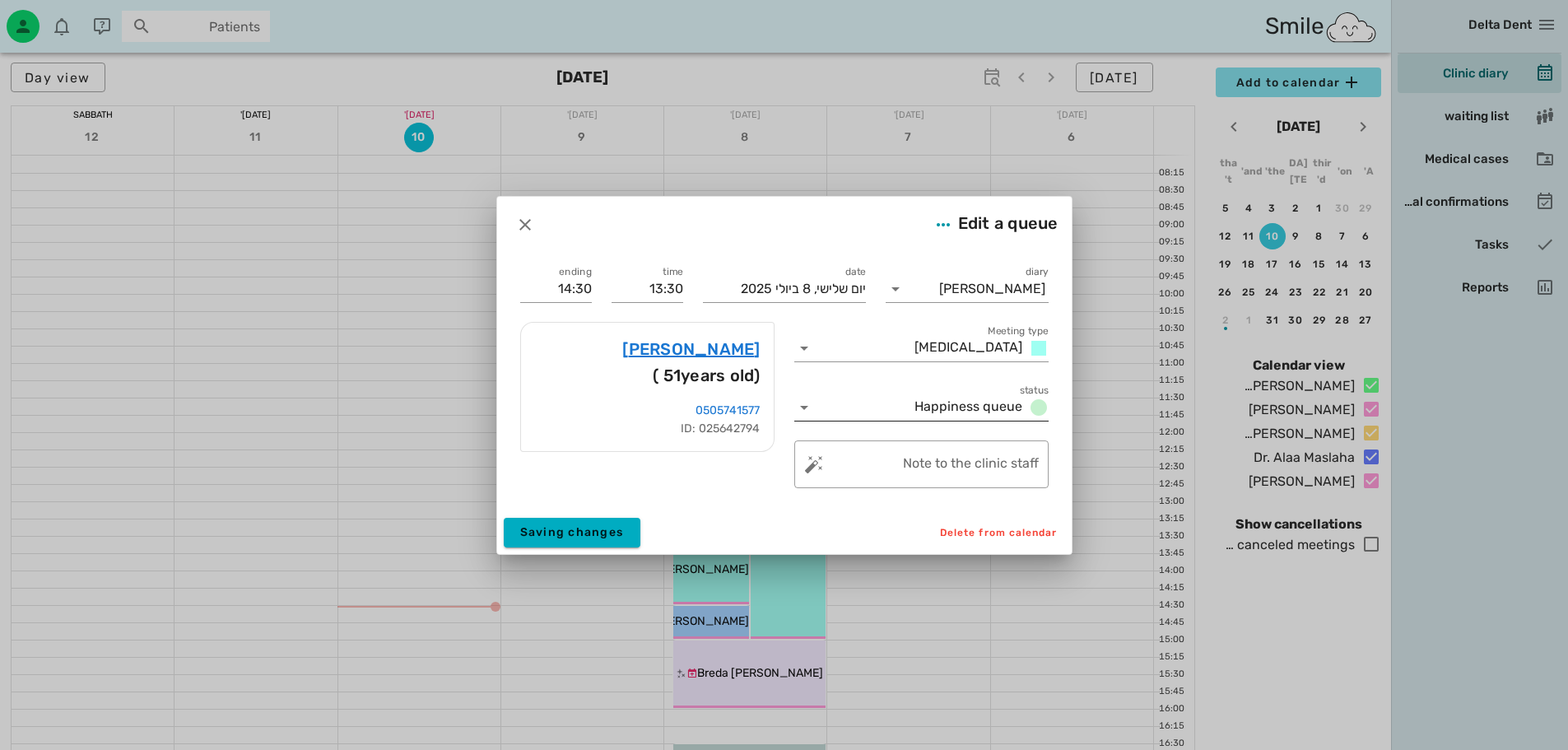 click at bounding box center [804, 408] 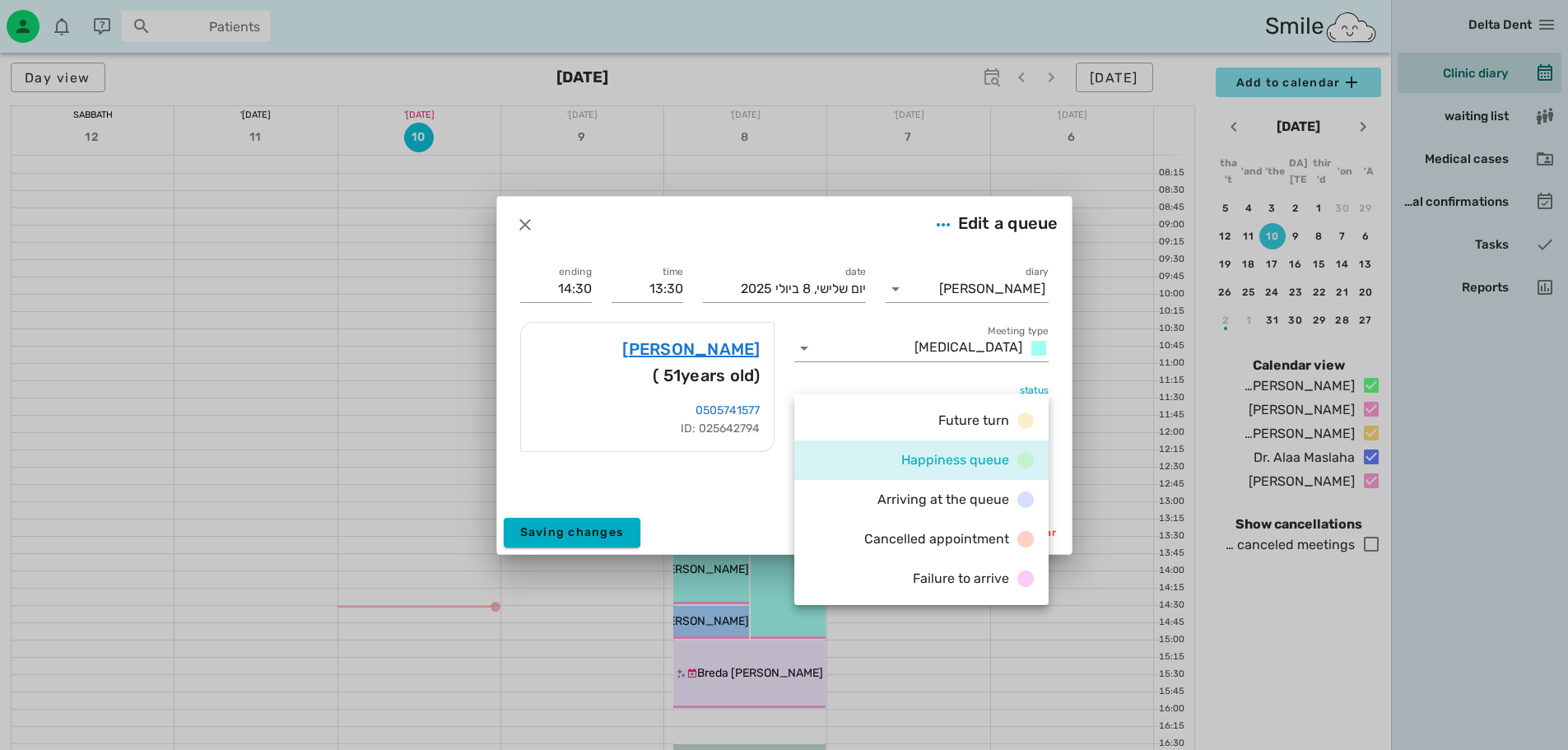 click on "Delete from calendar
Saving changes" at bounding box center [784, 533] 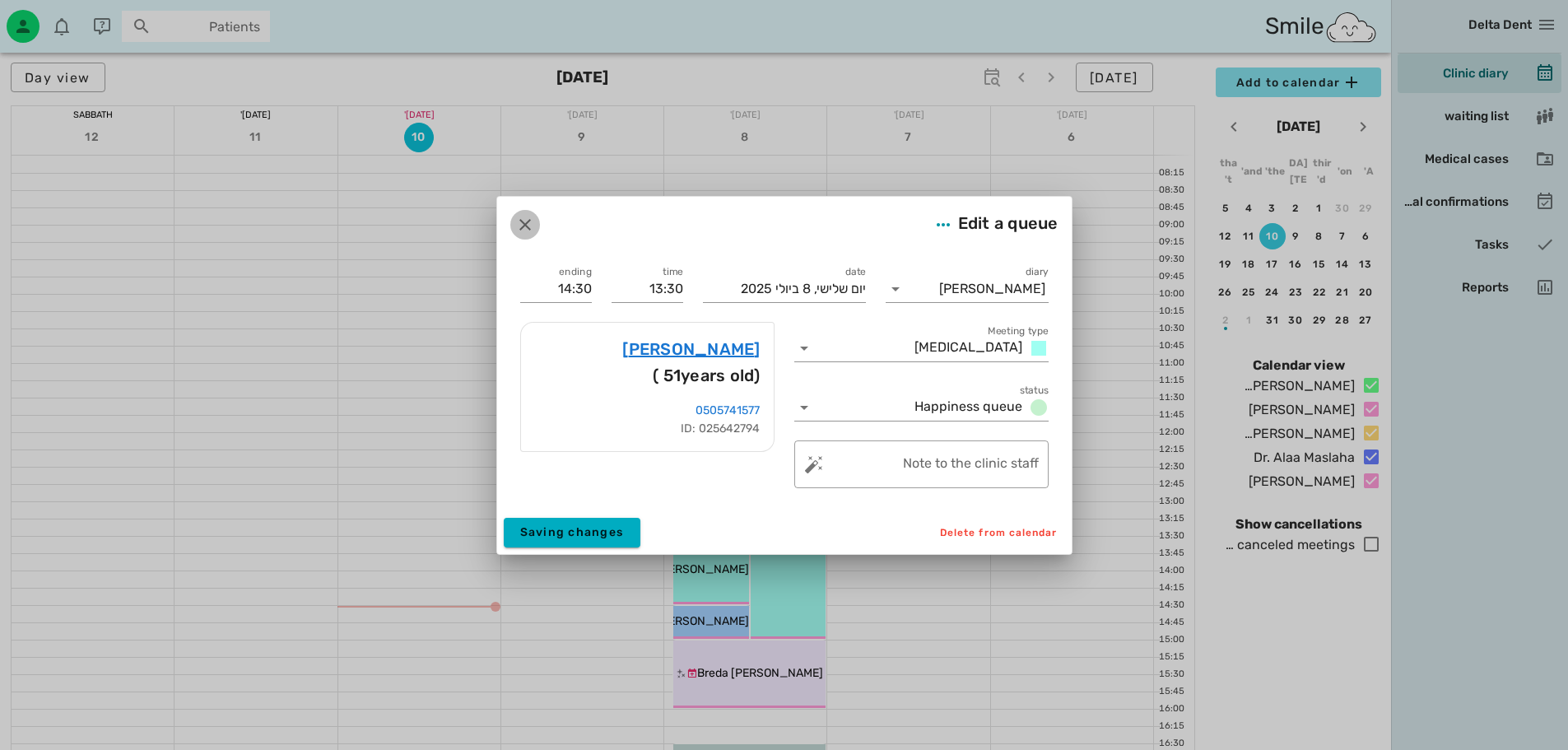 click at bounding box center (525, 225) 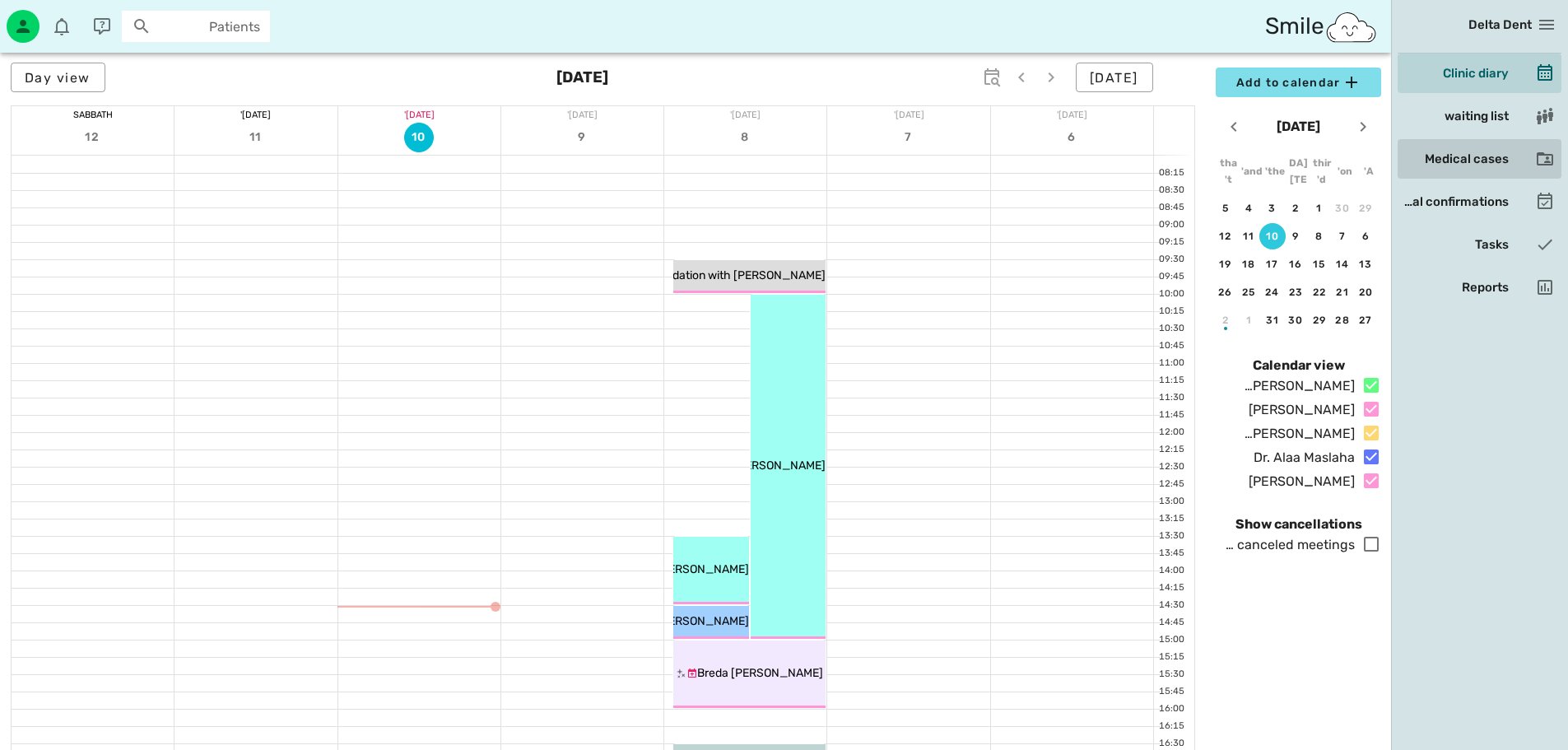 click on "Medical cases" at bounding box center [1479, 159] 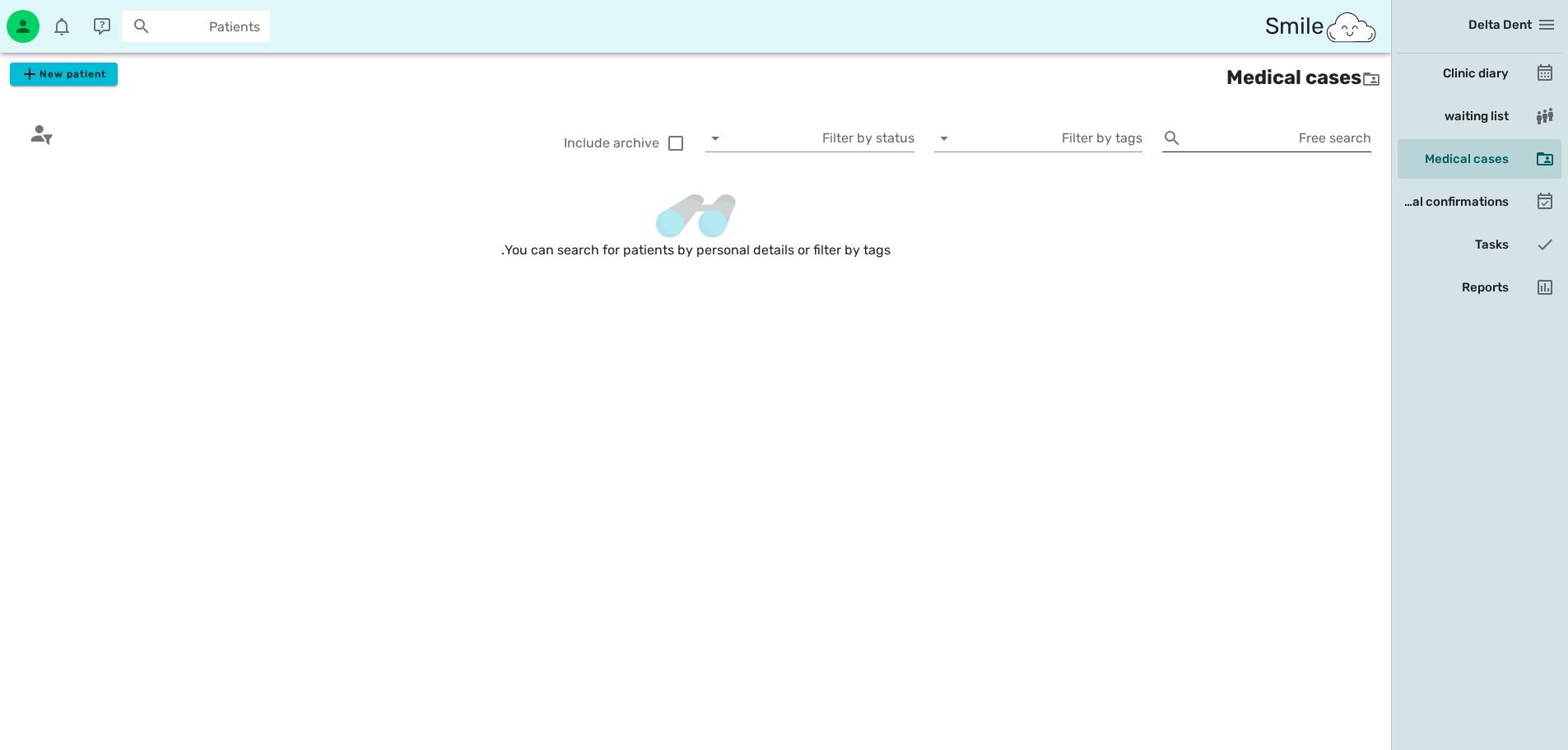 click on "Free search" at bounding box center (1280, 138) 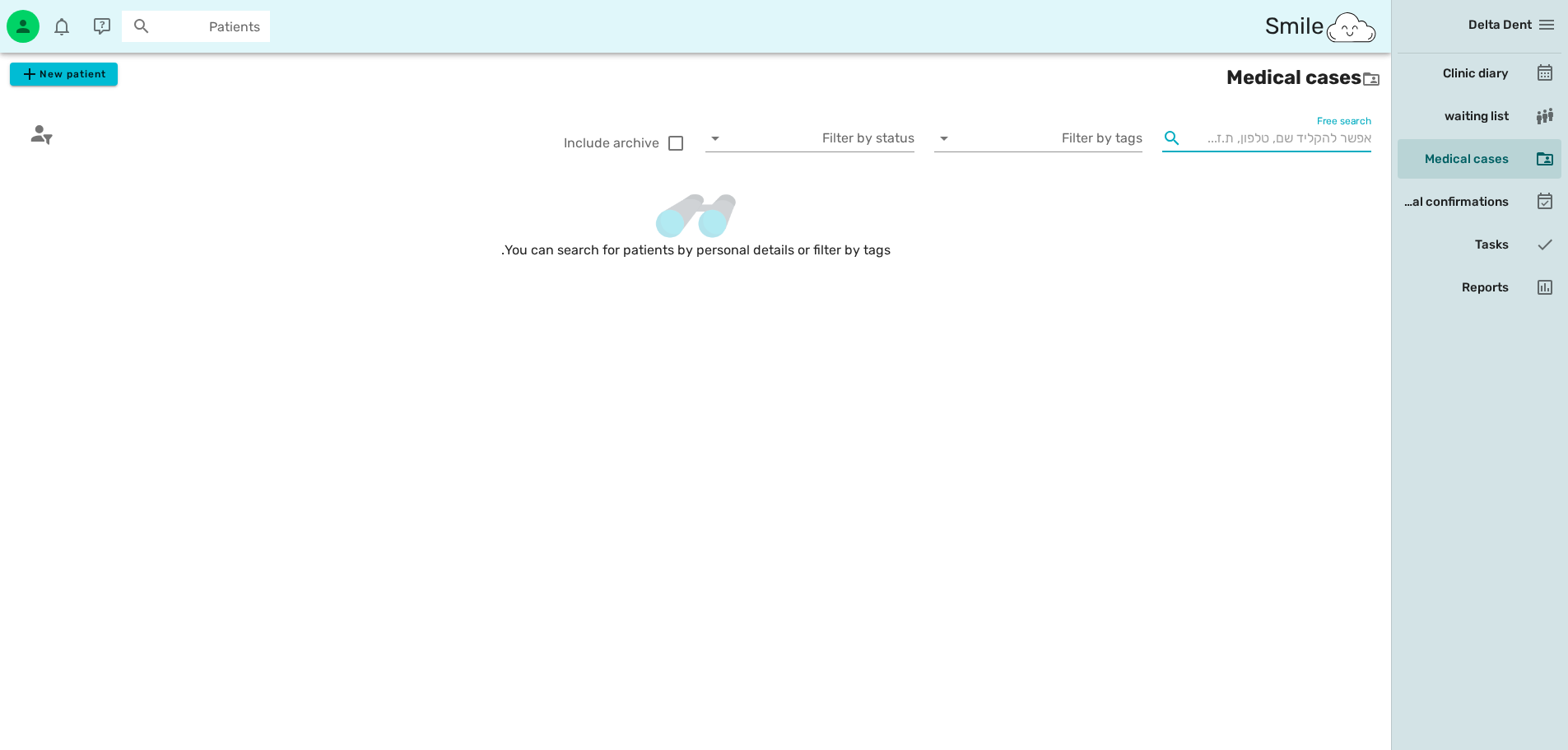type on "p" 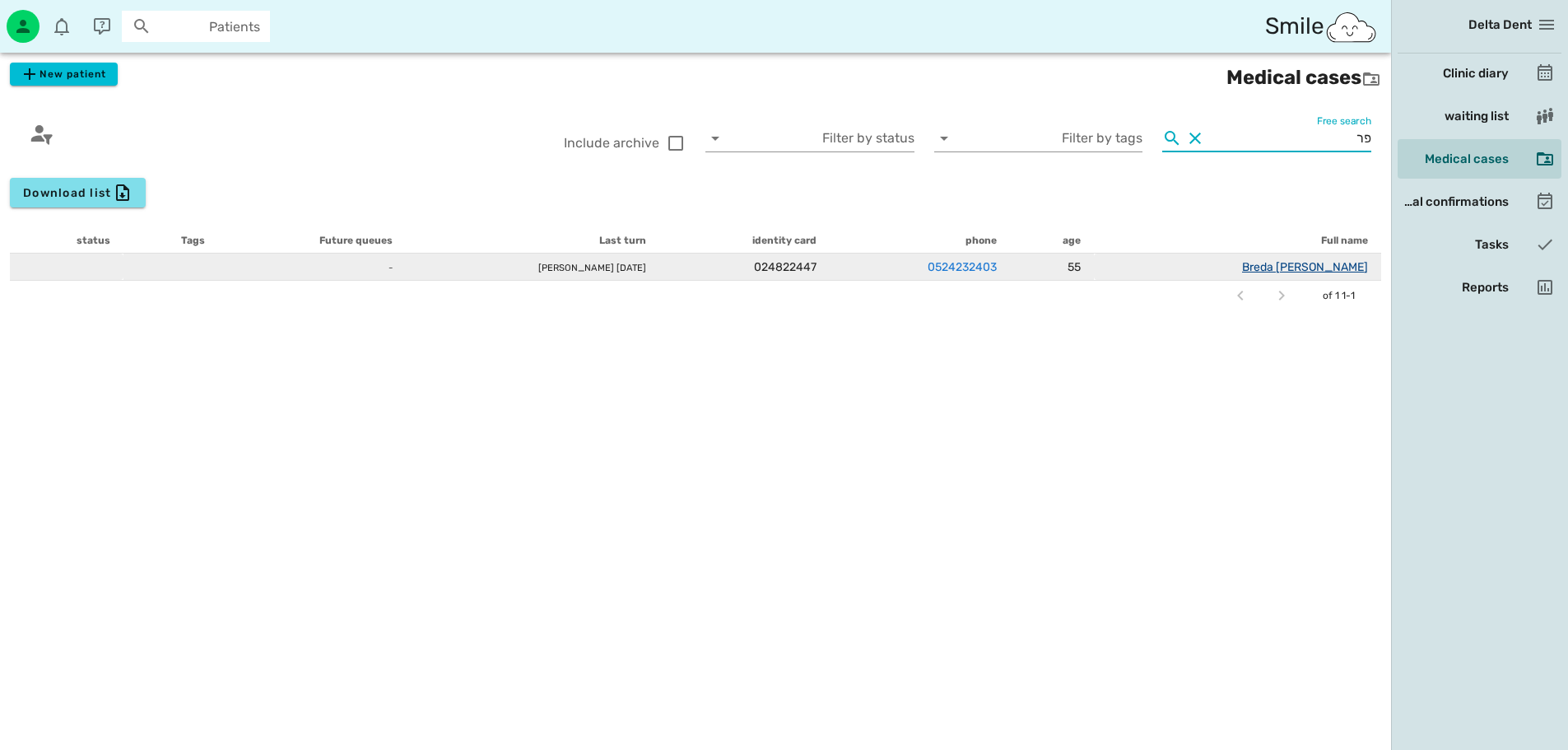 type on "פר" 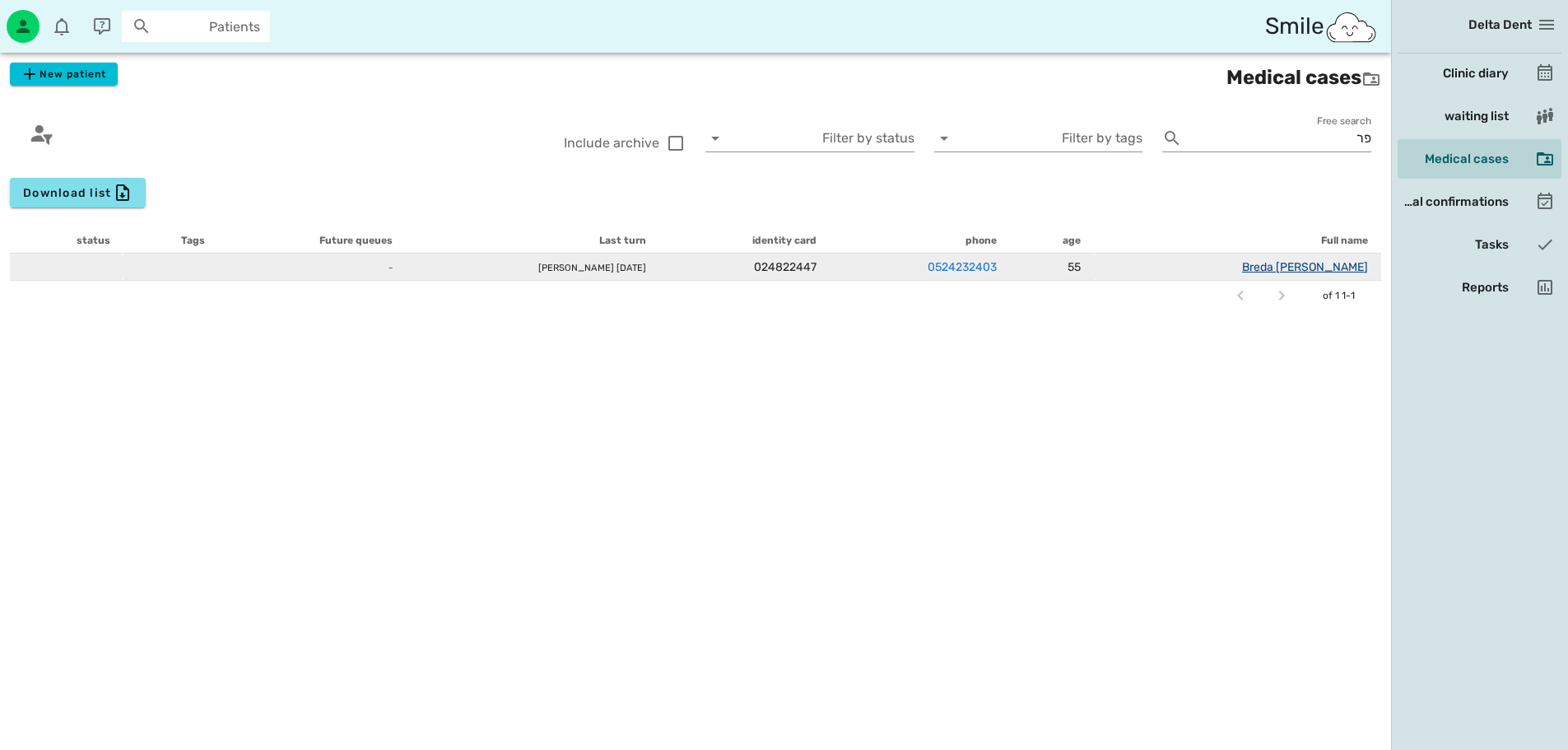 click on "Fergie Breda" at bounding box center [1305, 267] 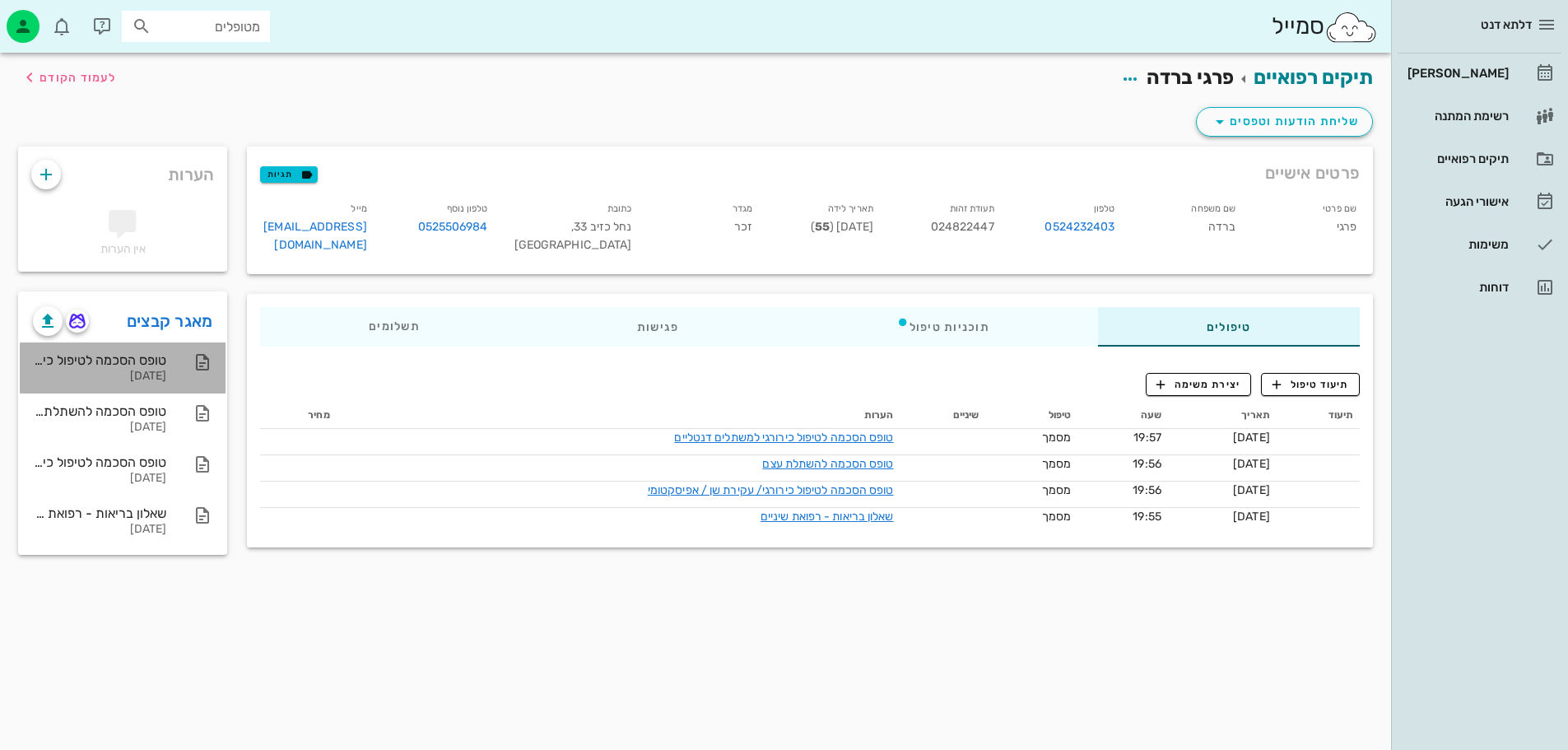 click on "טופס הסכמה לטיפול כירורגי למשתלים דנטליים" at bounding box center (100, 360) 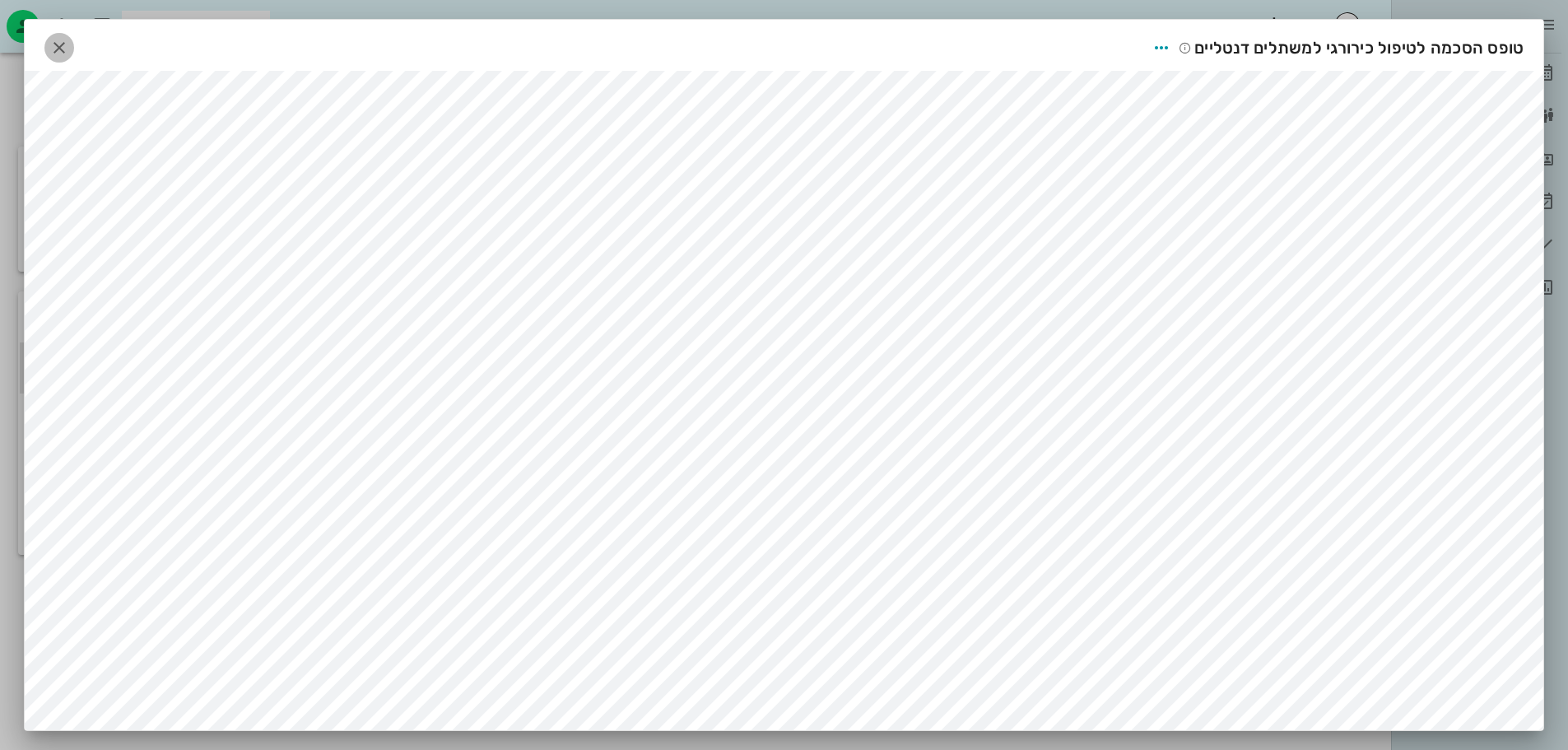 drag, startPoint x: 69, startPoint y: 45, endPoint x: 76, endPoint y: 52, distance: 9.899495 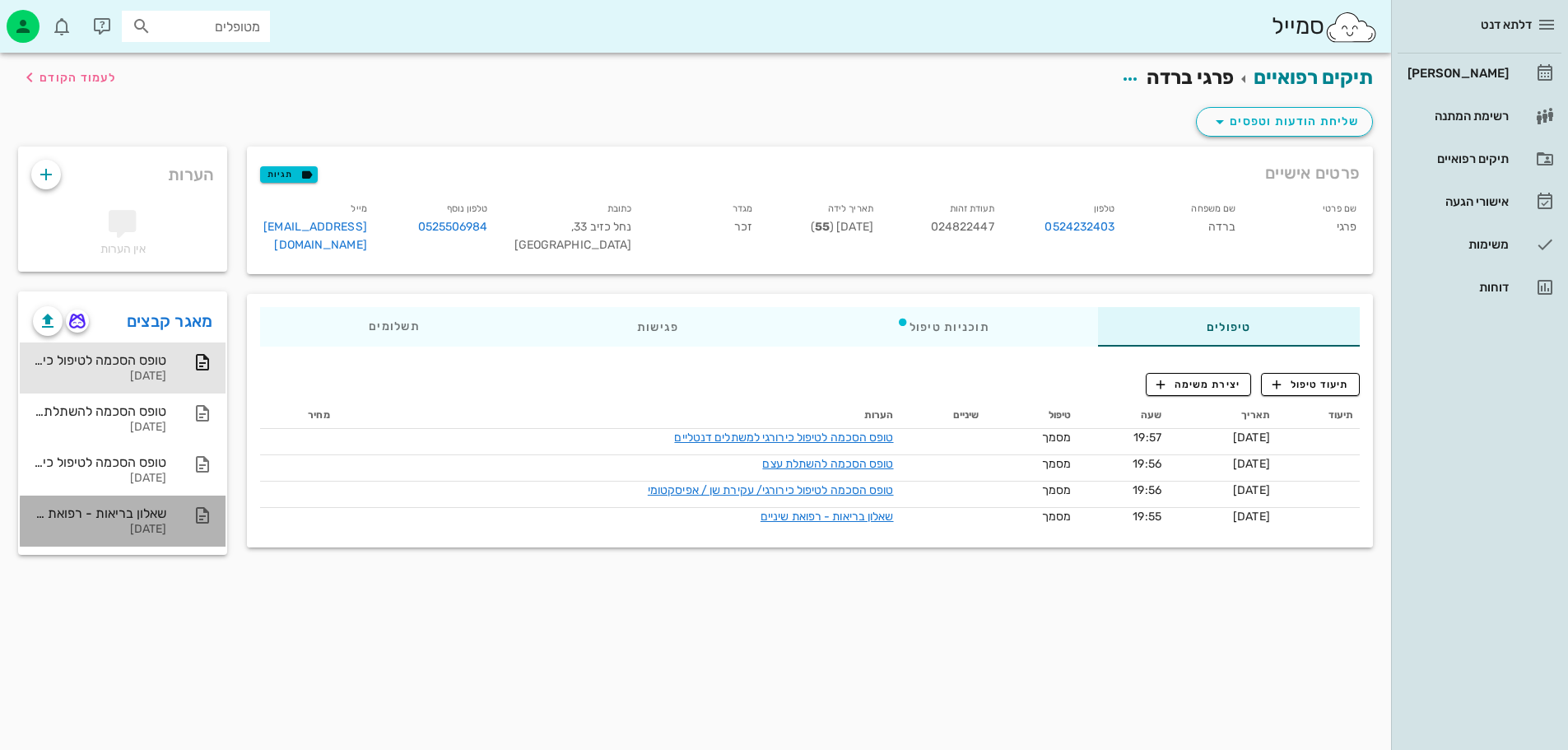 click on "שאלון בריאות - רפואת שיניים" at bounding box center (100, 513) 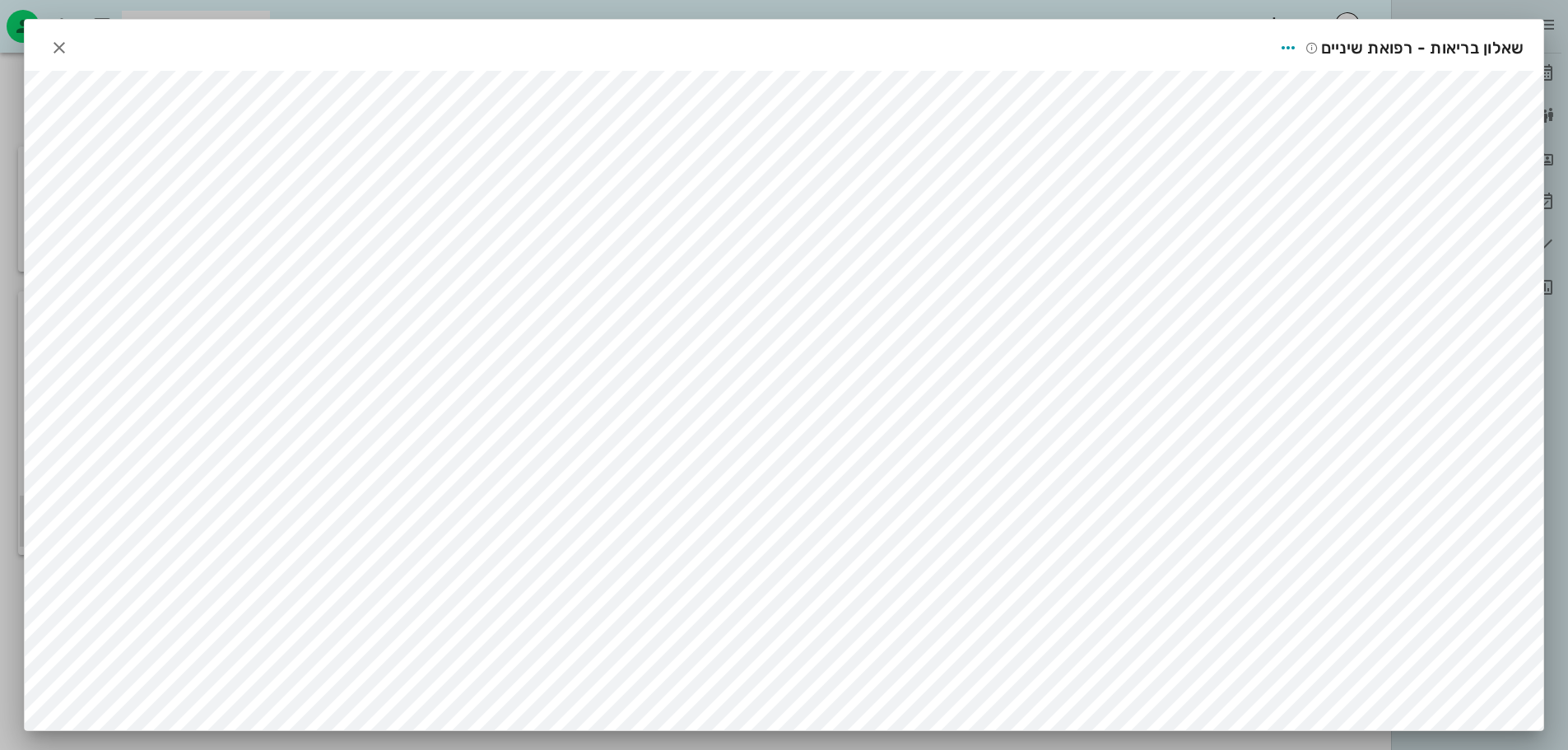 scroll, scrollTop: 0, scrollLeft: 0, axis: both 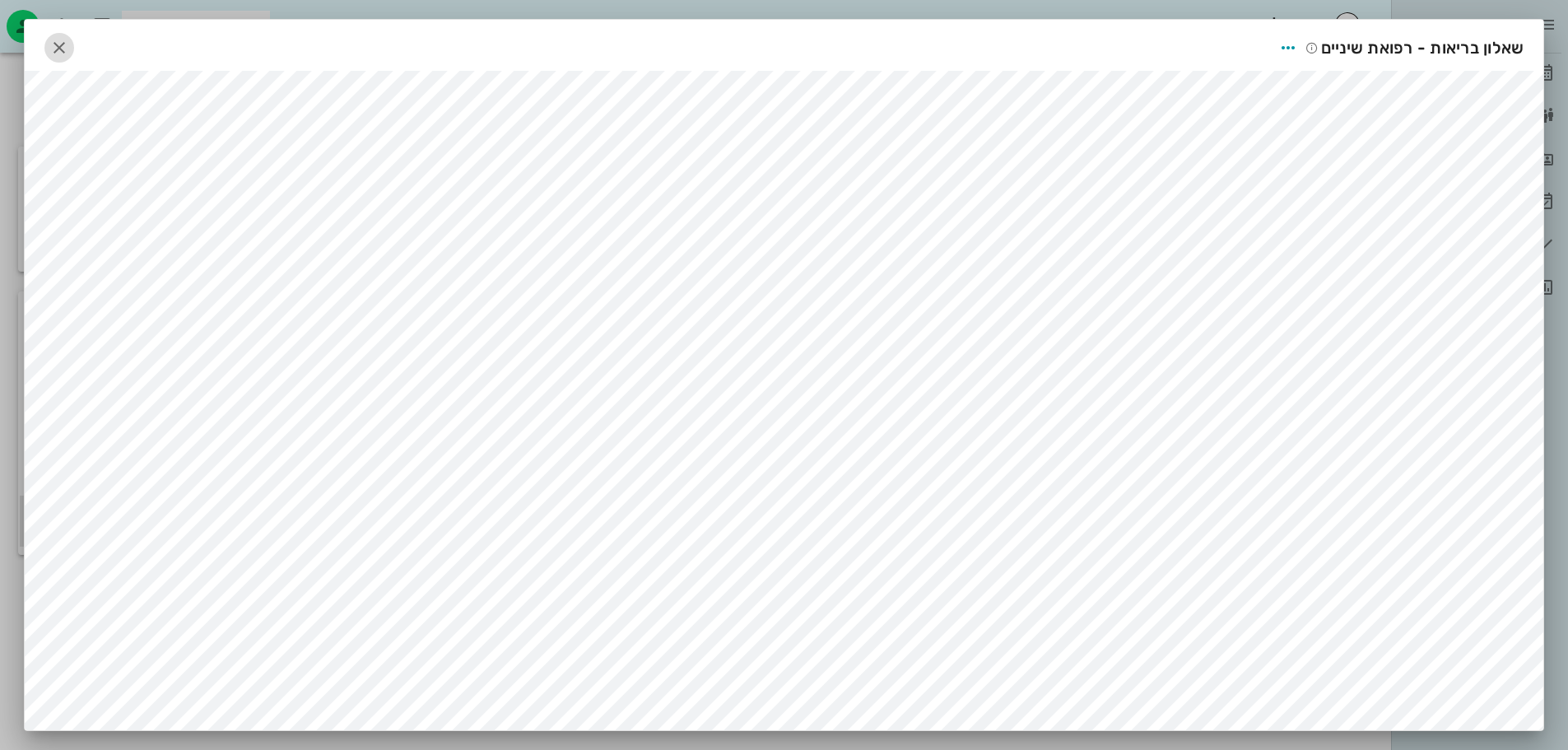 click at bounding box center [59, 48] 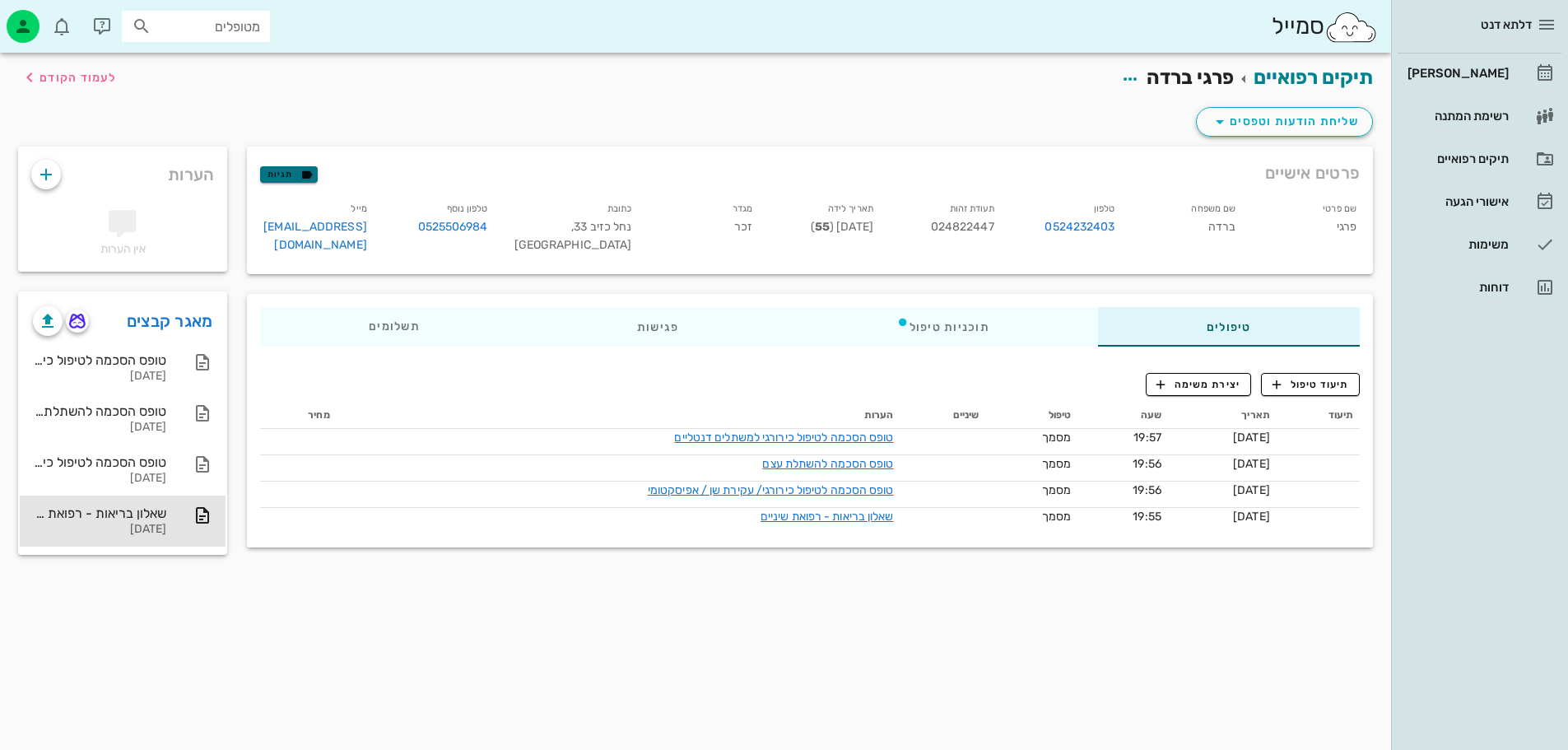 click on "תגיות" at bounding box center (289, 175) 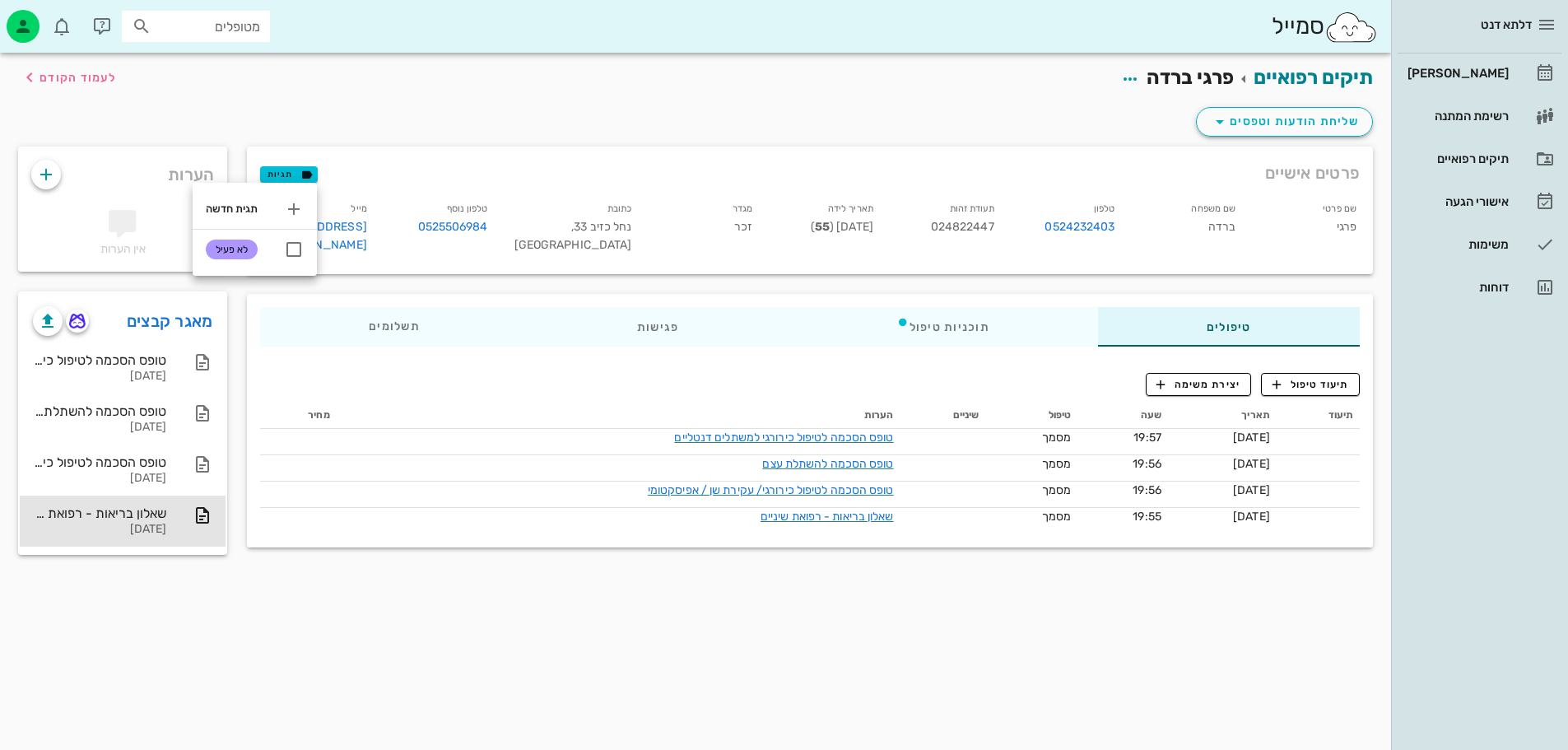 click on "טיפולים
תוכניות טיפול
פגישות
תשלומים
0₪" at bounding box center (810, 327) 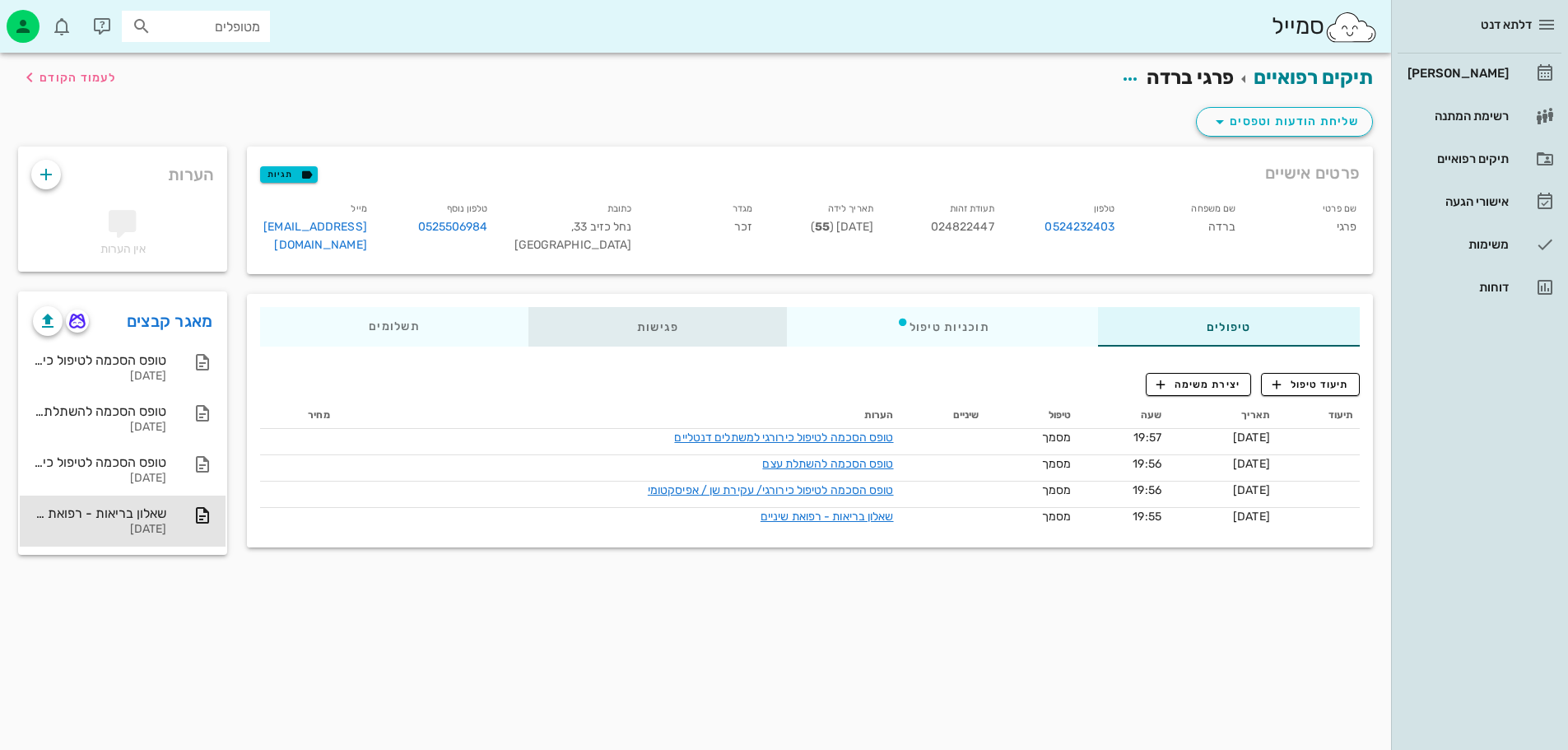 click on "פגישות" at bounding box center [658, 327] 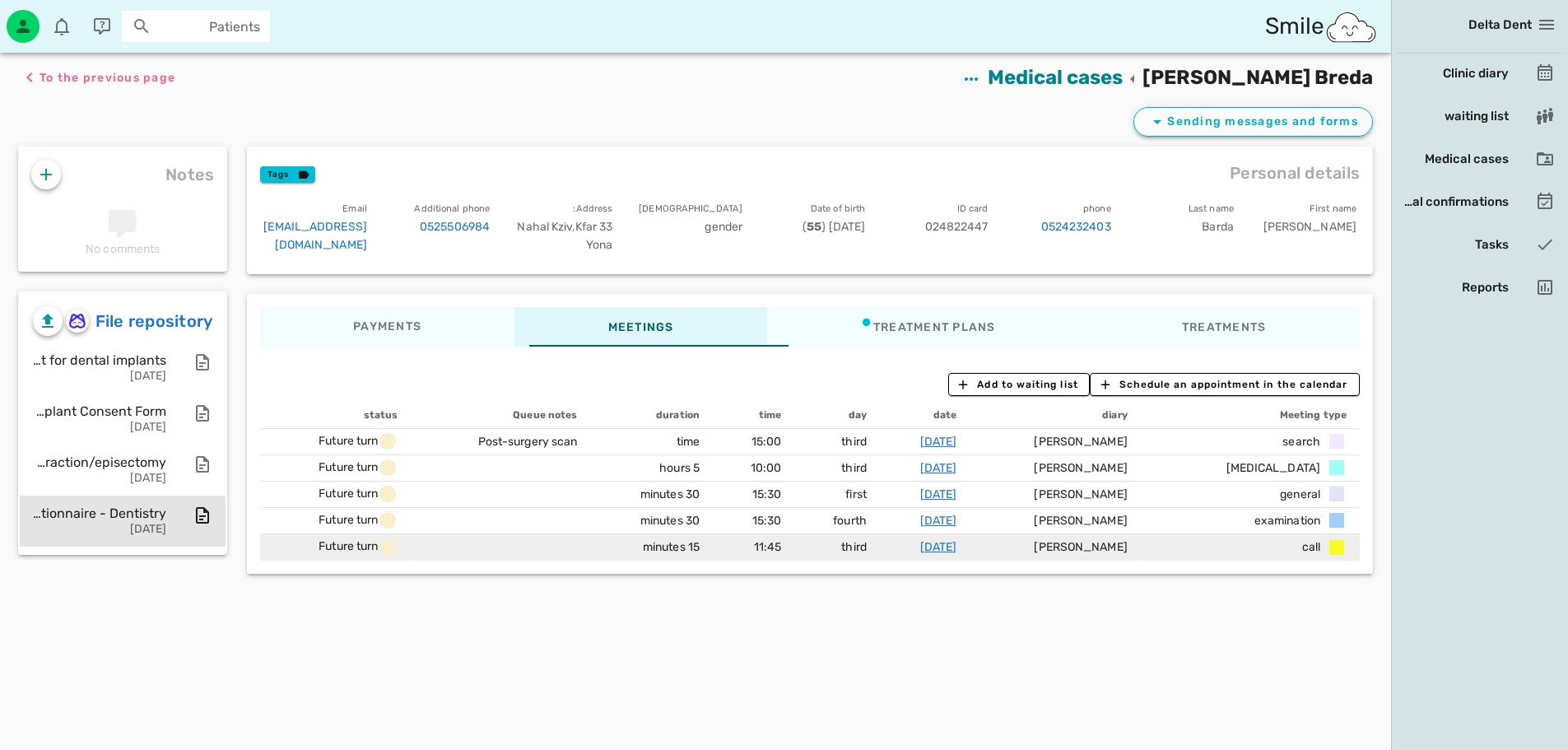 drag, startPoint x: 598, startPoint y: 548, endPoint x: 753, endPoint y: 546, distance: 155.0129 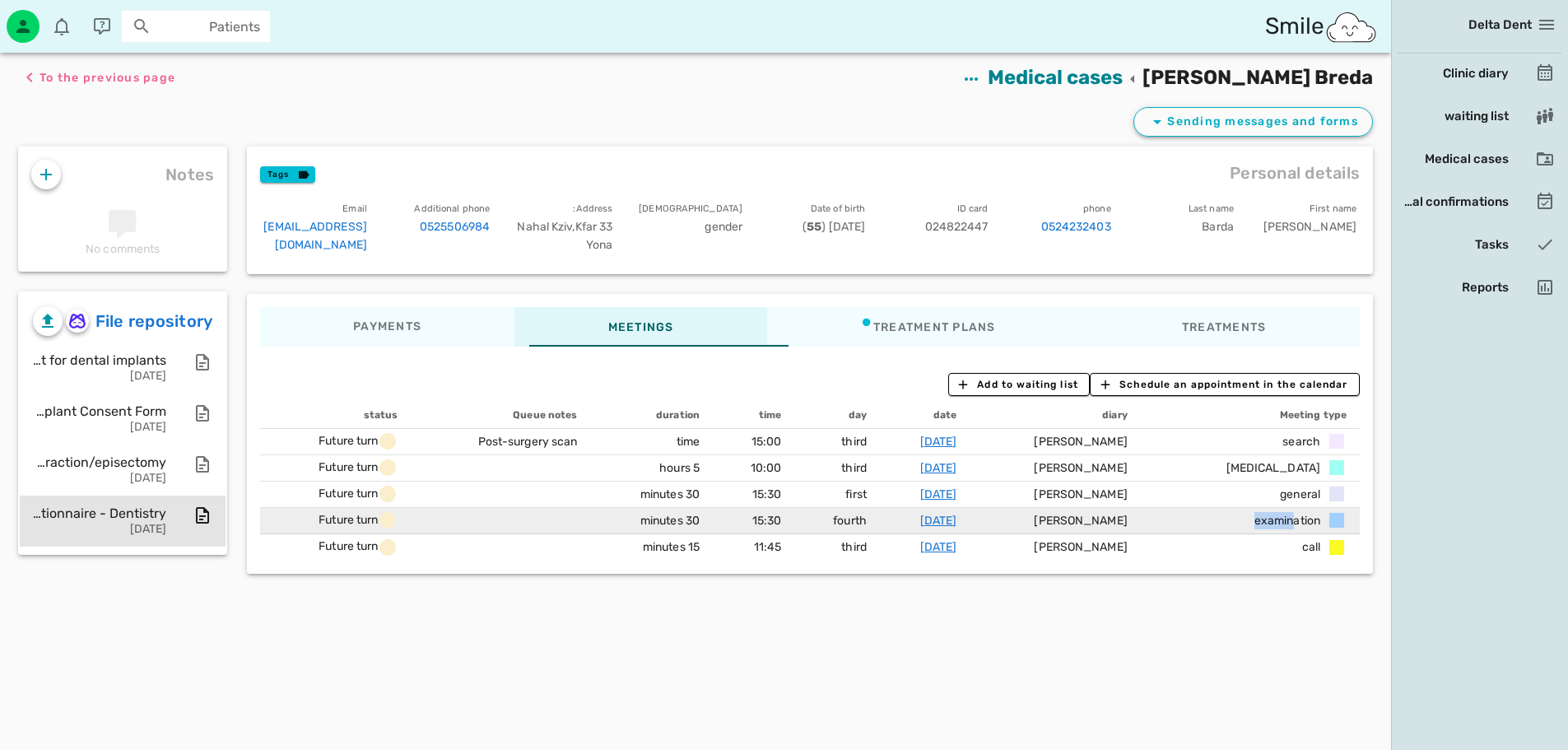 drag, startPoint x: 1222, startPoint y: 529, endPoint x: 1291, endPoint y: 523, distance: 69.26038 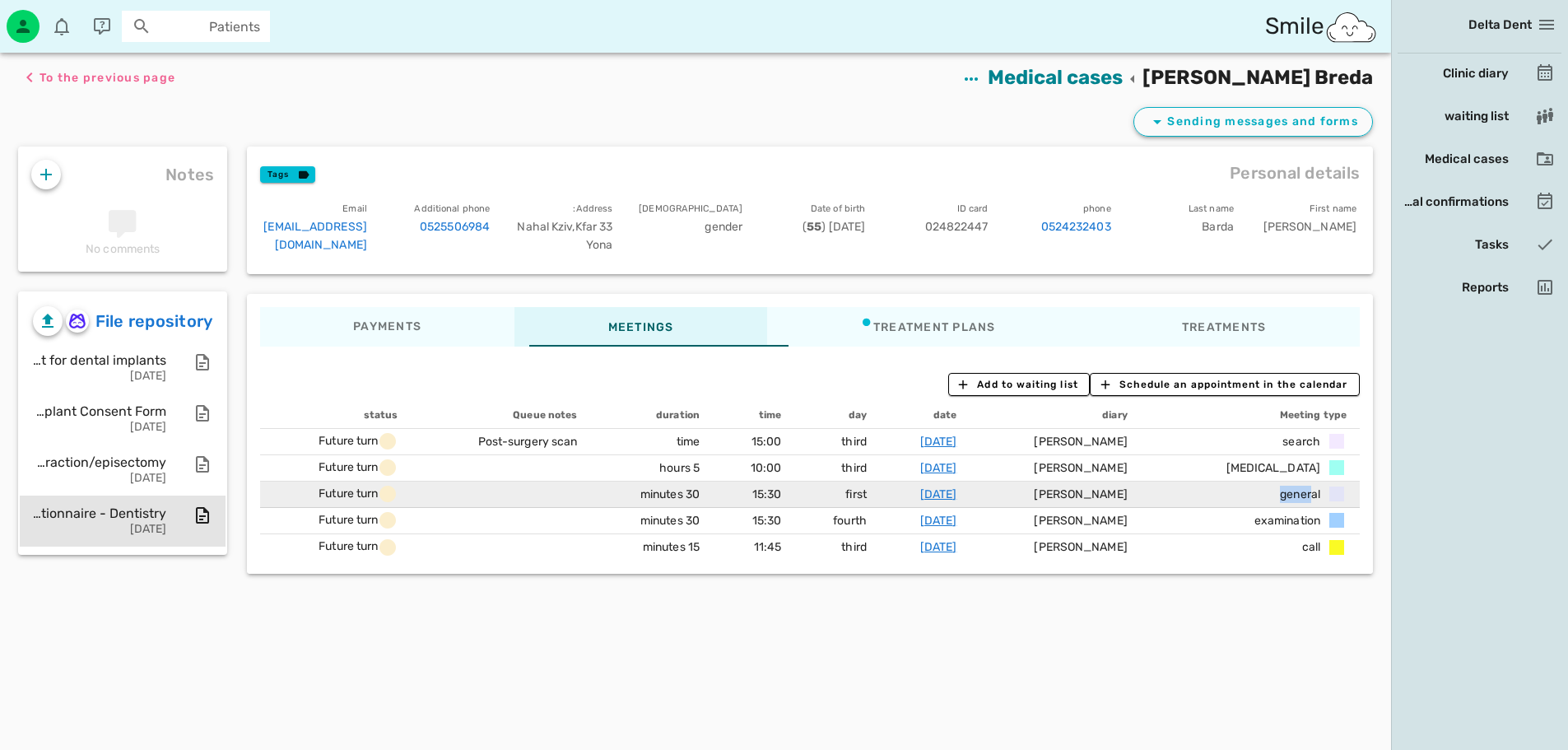 drag, startPoint x: 1276, startPoint y: 493, endPoint x: 1308, endPoint y: 488, distance: 32.38827 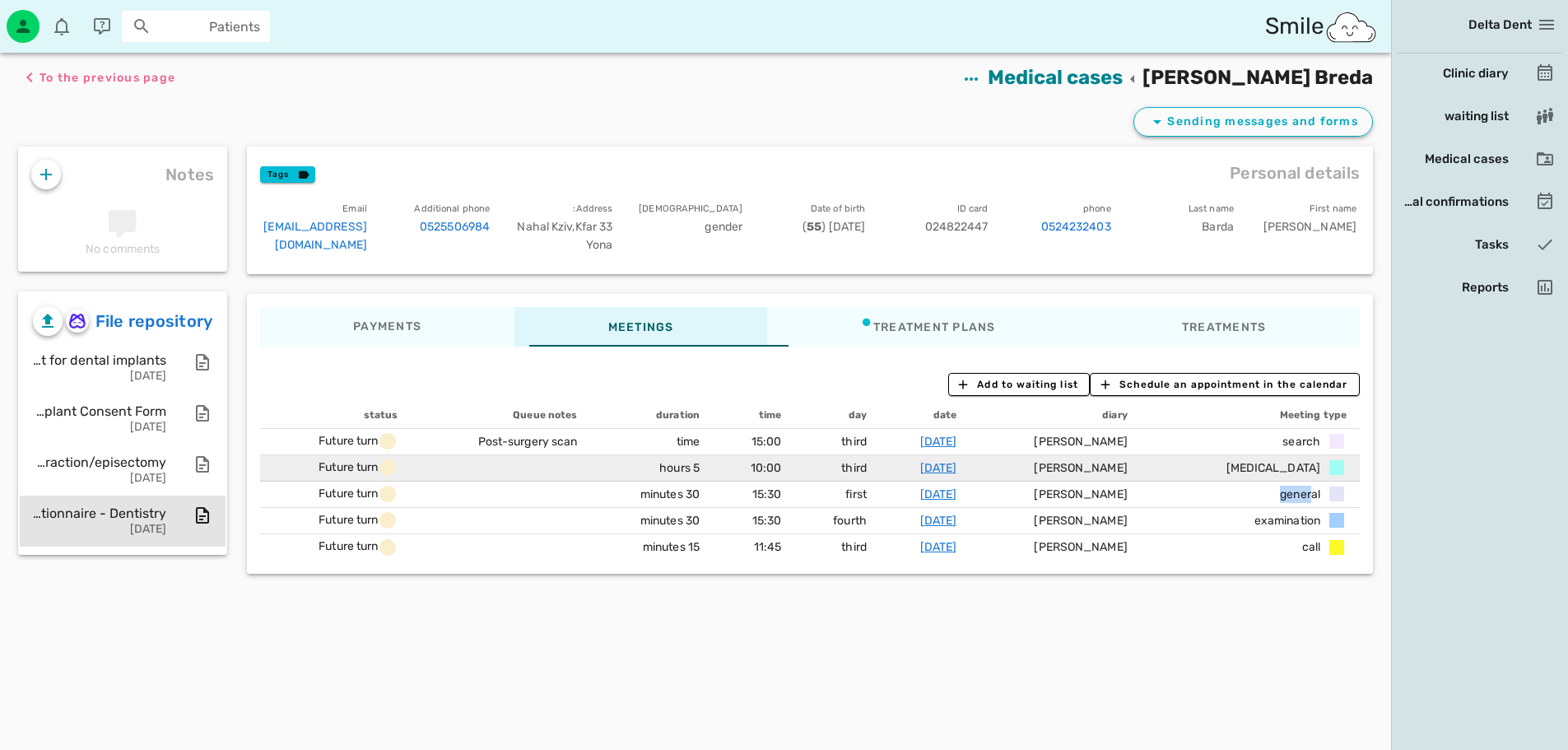drag, startPoint x: 1193, startPoint y: 473, endPoint x: 1317, endPoint y: 473, distance: 124 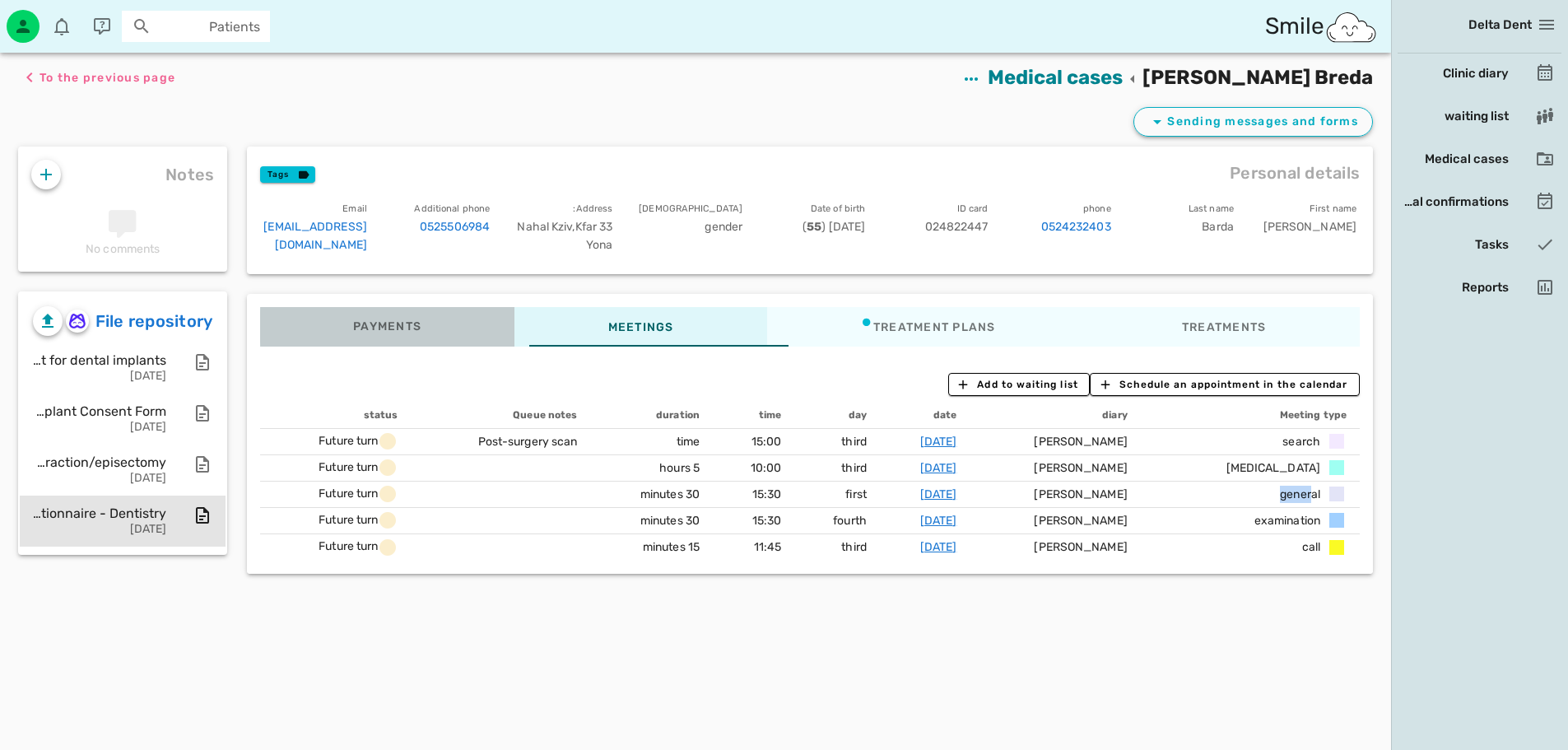 click on "Payments
0₪" at bounding box center (387, 327) 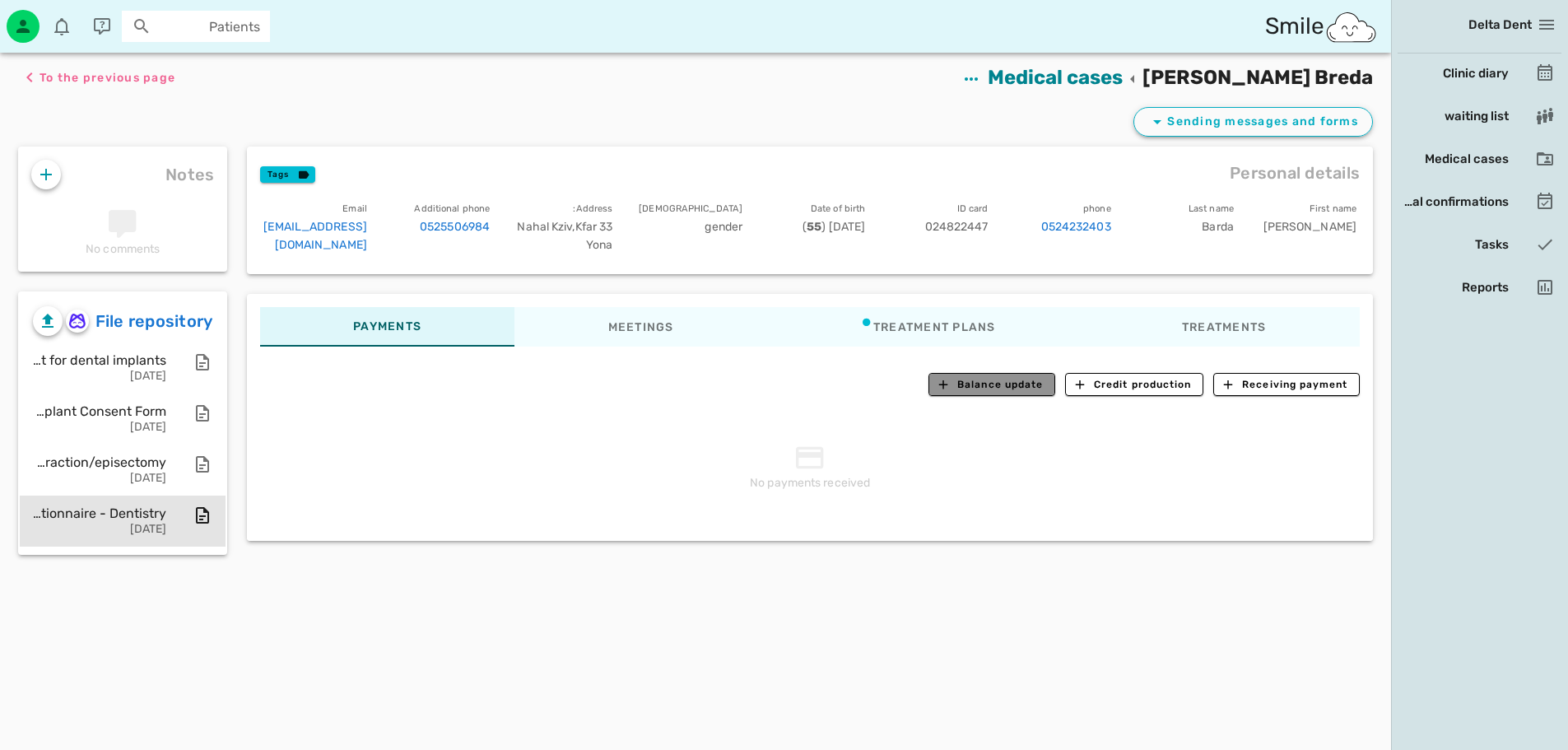 click on "Balance update" at bounding box center [1000, 384] 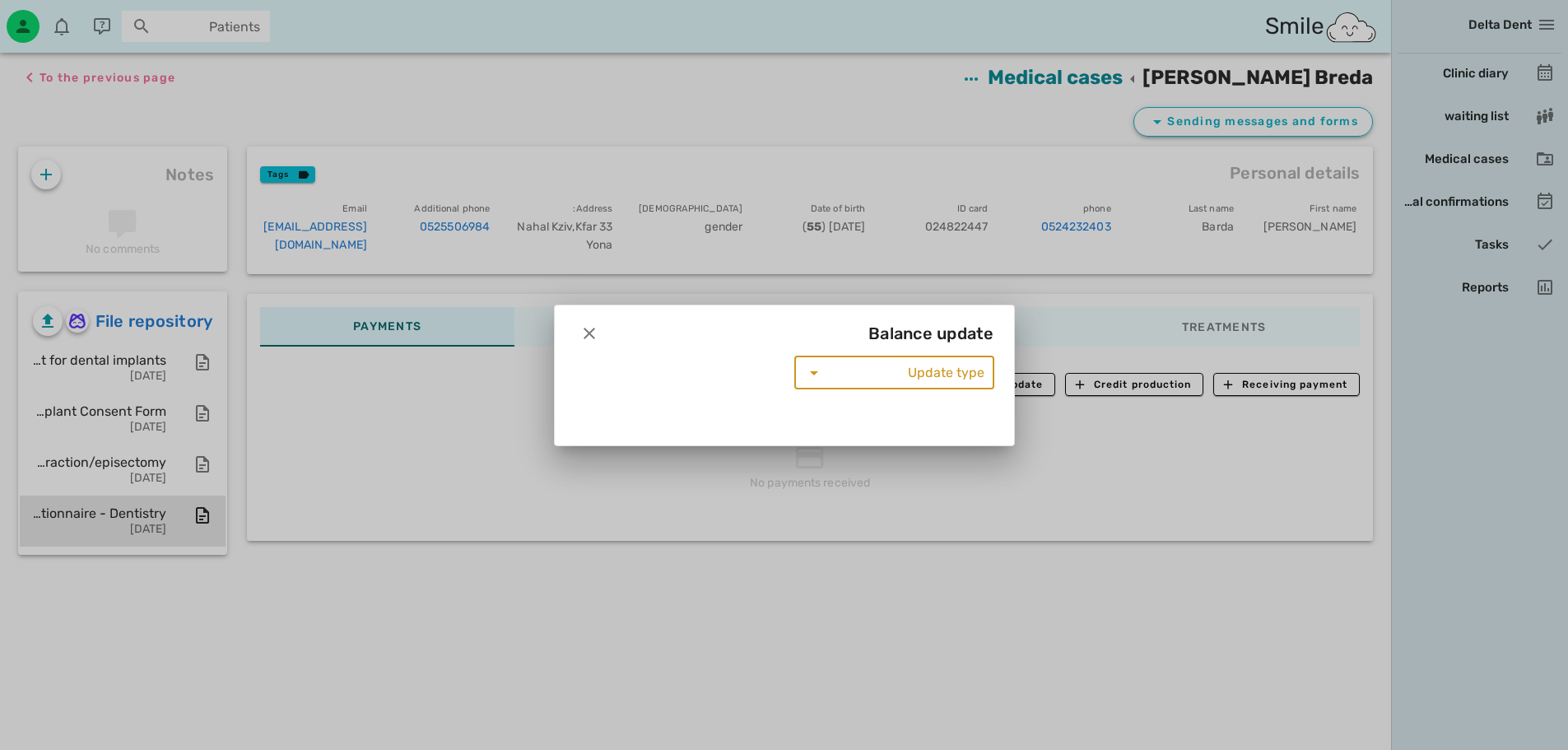 click on "Update type" at bounding box center [905, 373] 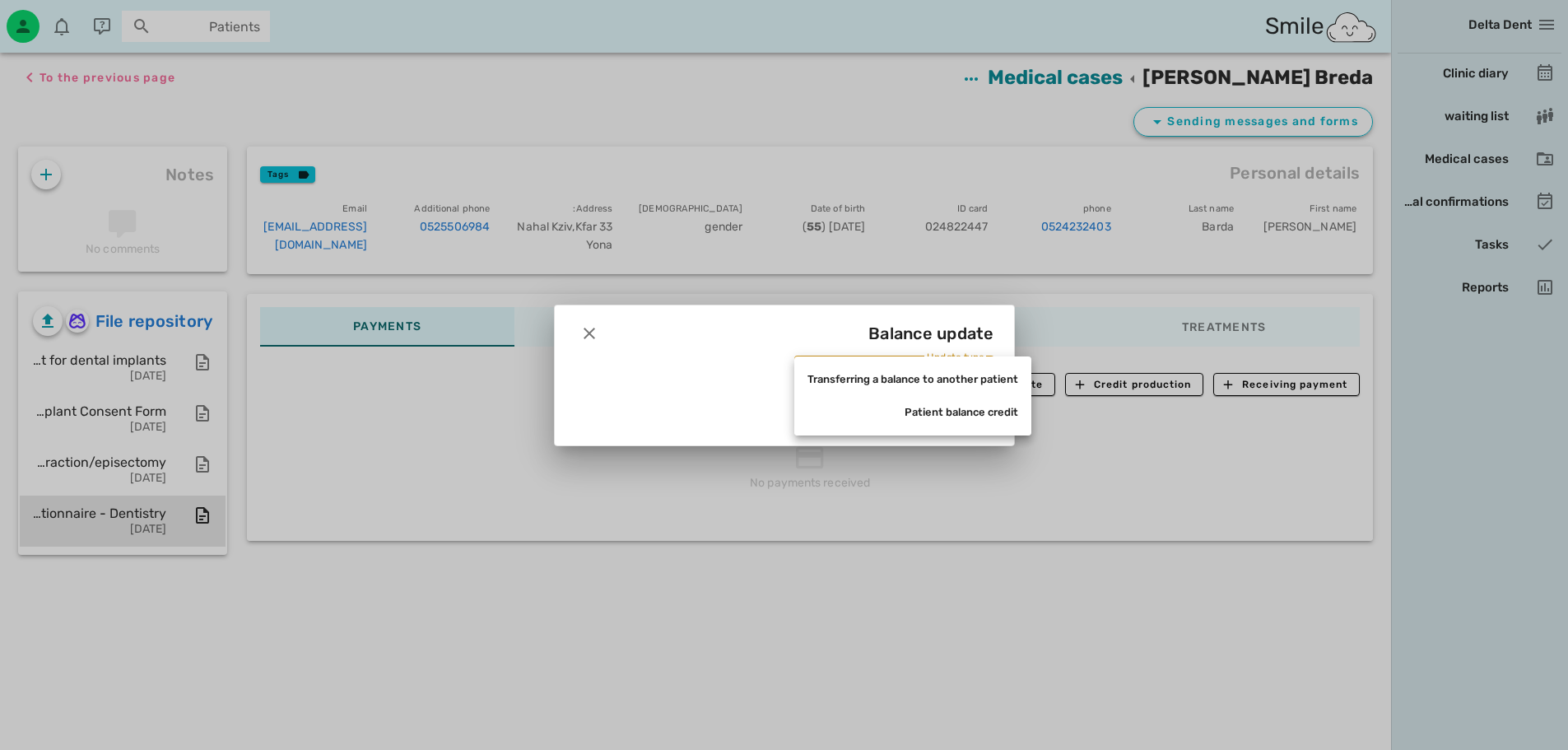 drag, startPoint x: 740, startPoint y: 482, endPoint x: 693, endPoint y: 422, distance: 76.2168 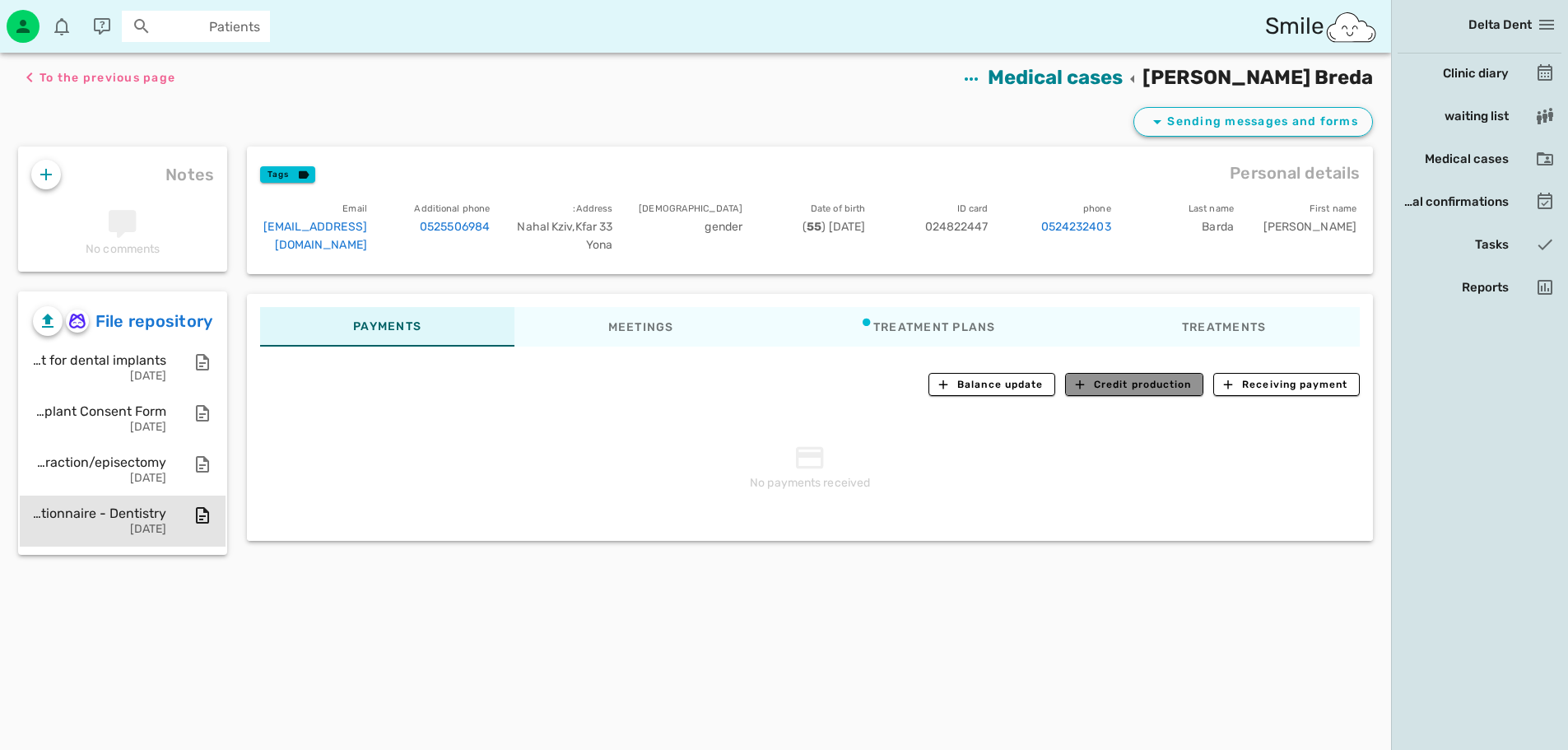 click on "Credit production" at bounding box center (1142, 384) 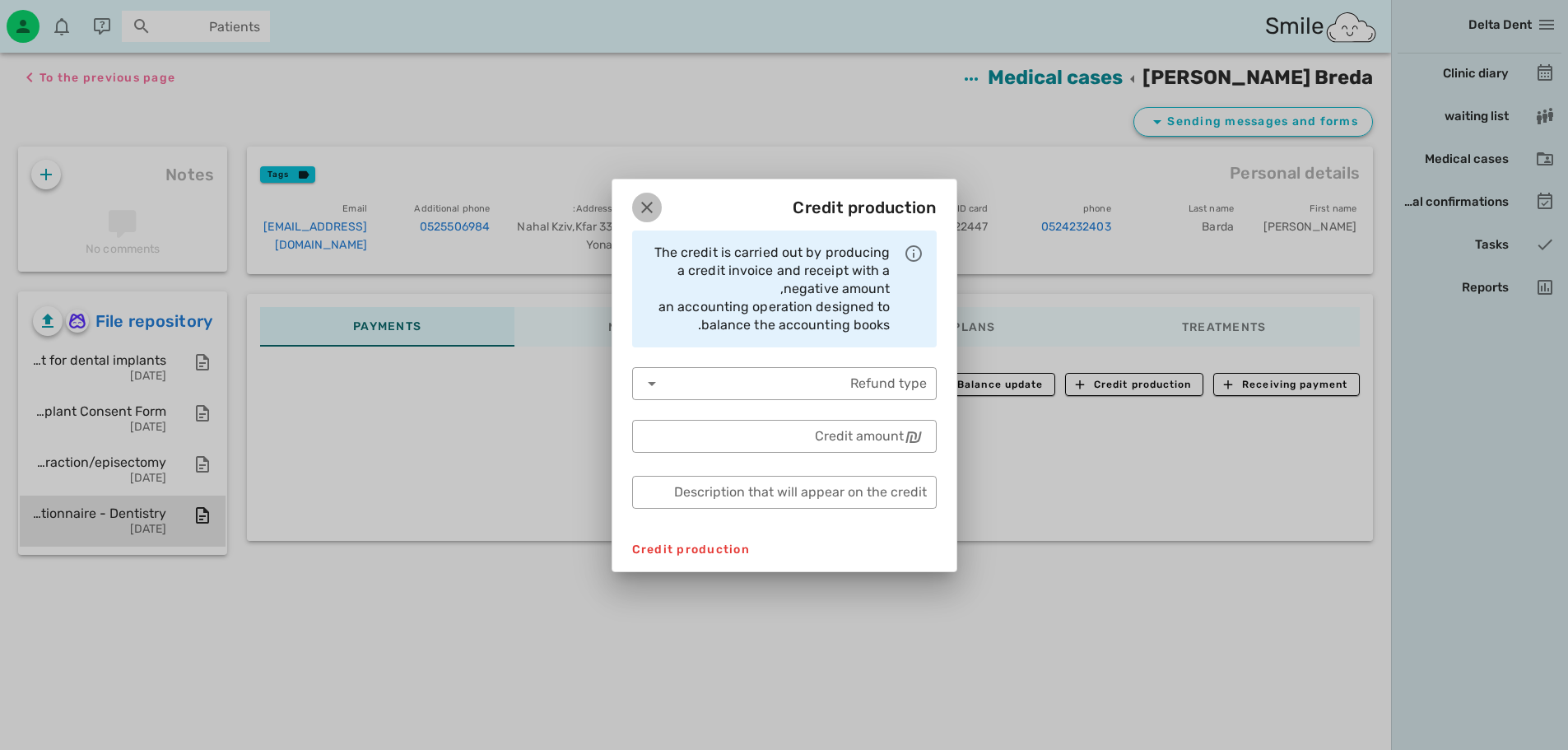 click at bounding box center [647, 207] 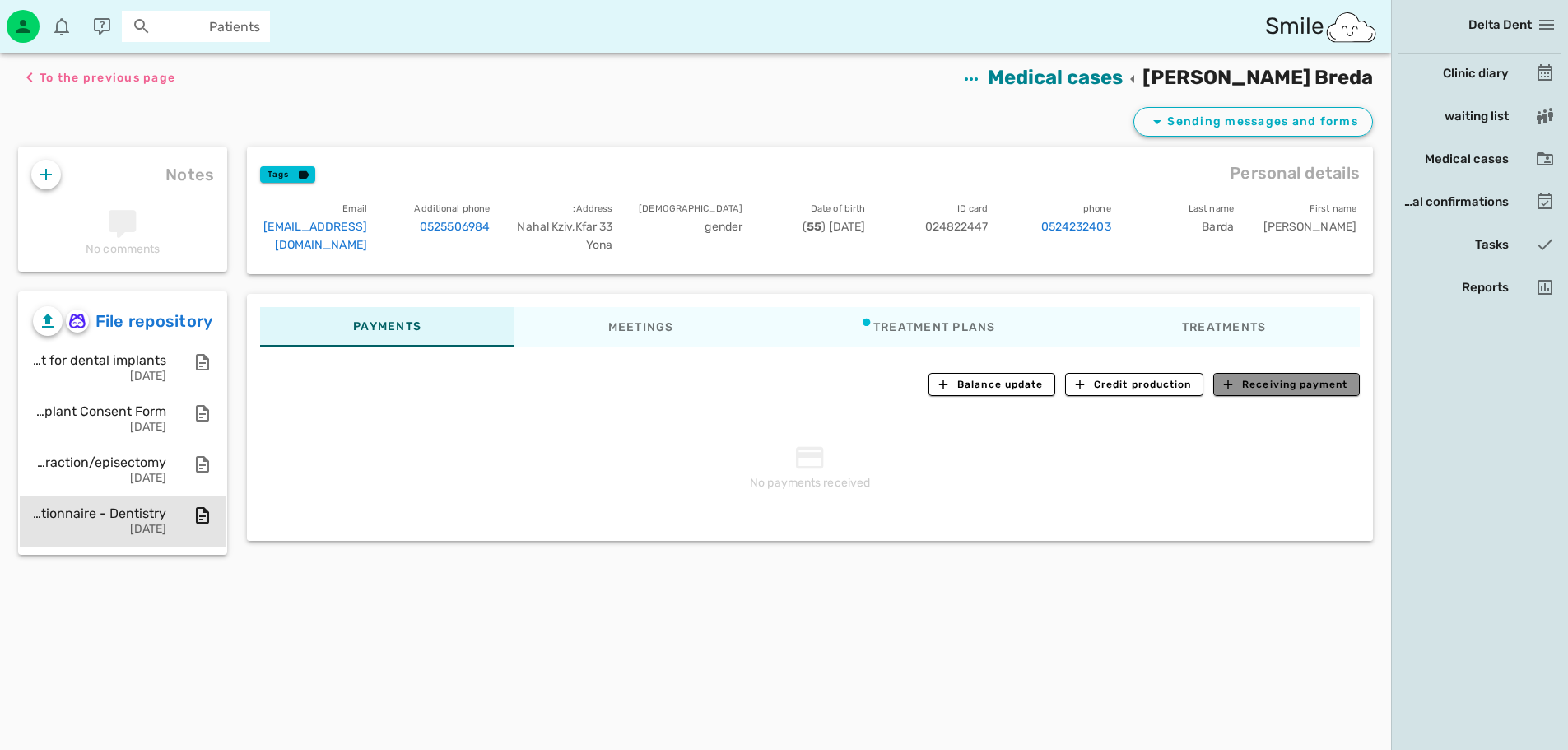 click on "Receiving payment" at bounding box center [1295, 384] 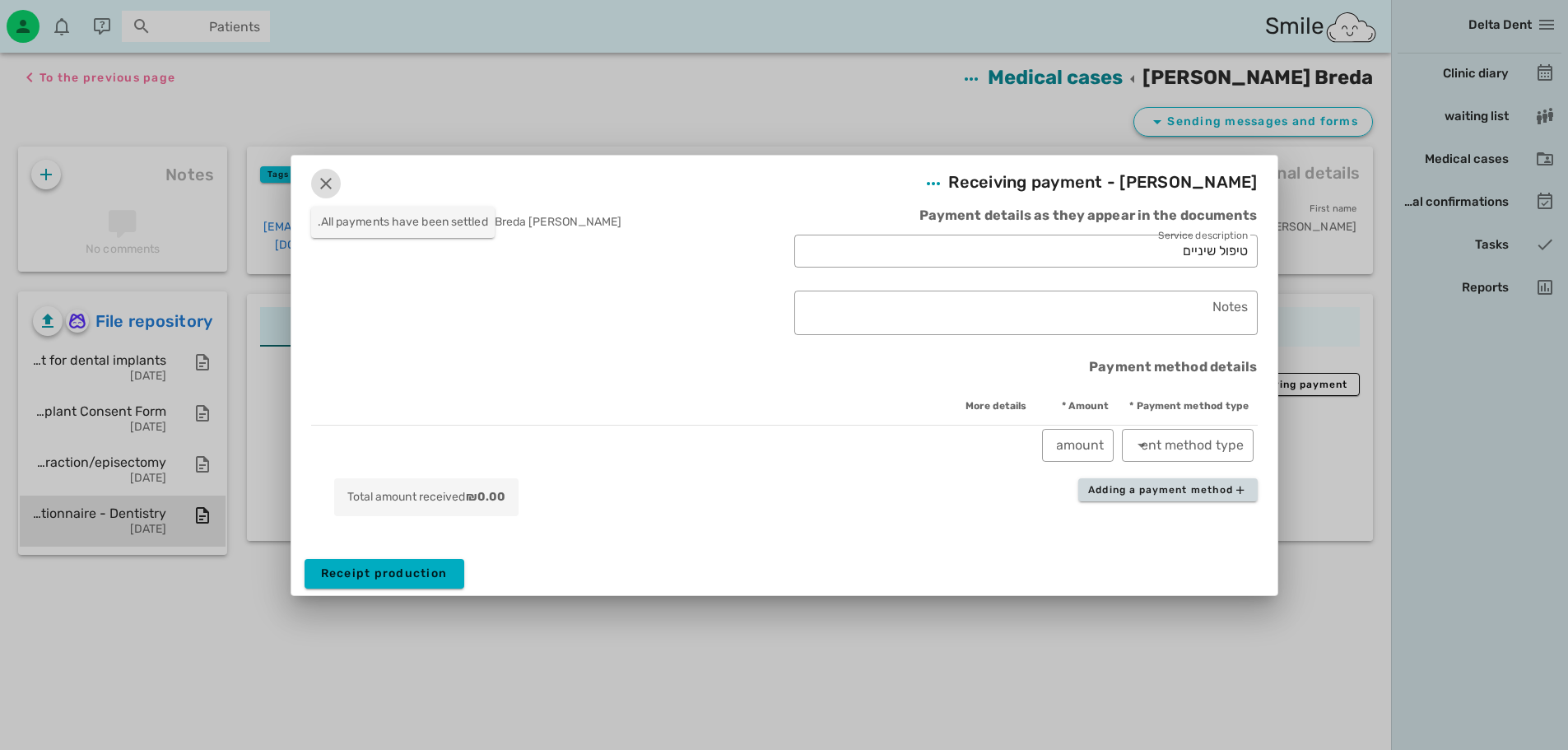 click at bounding box center [326, 184] 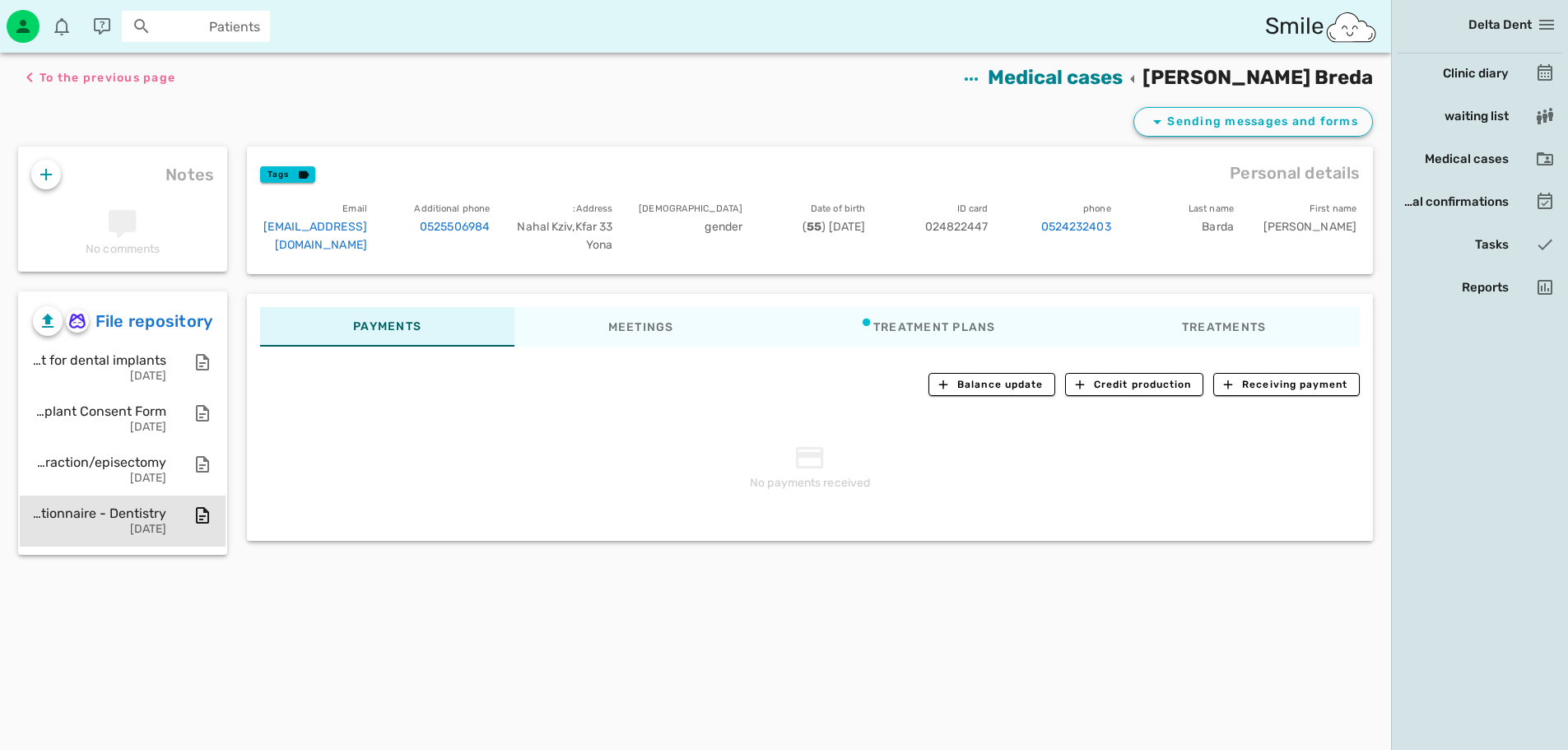 click on "No payments received" at bounding box center (810, 470) 